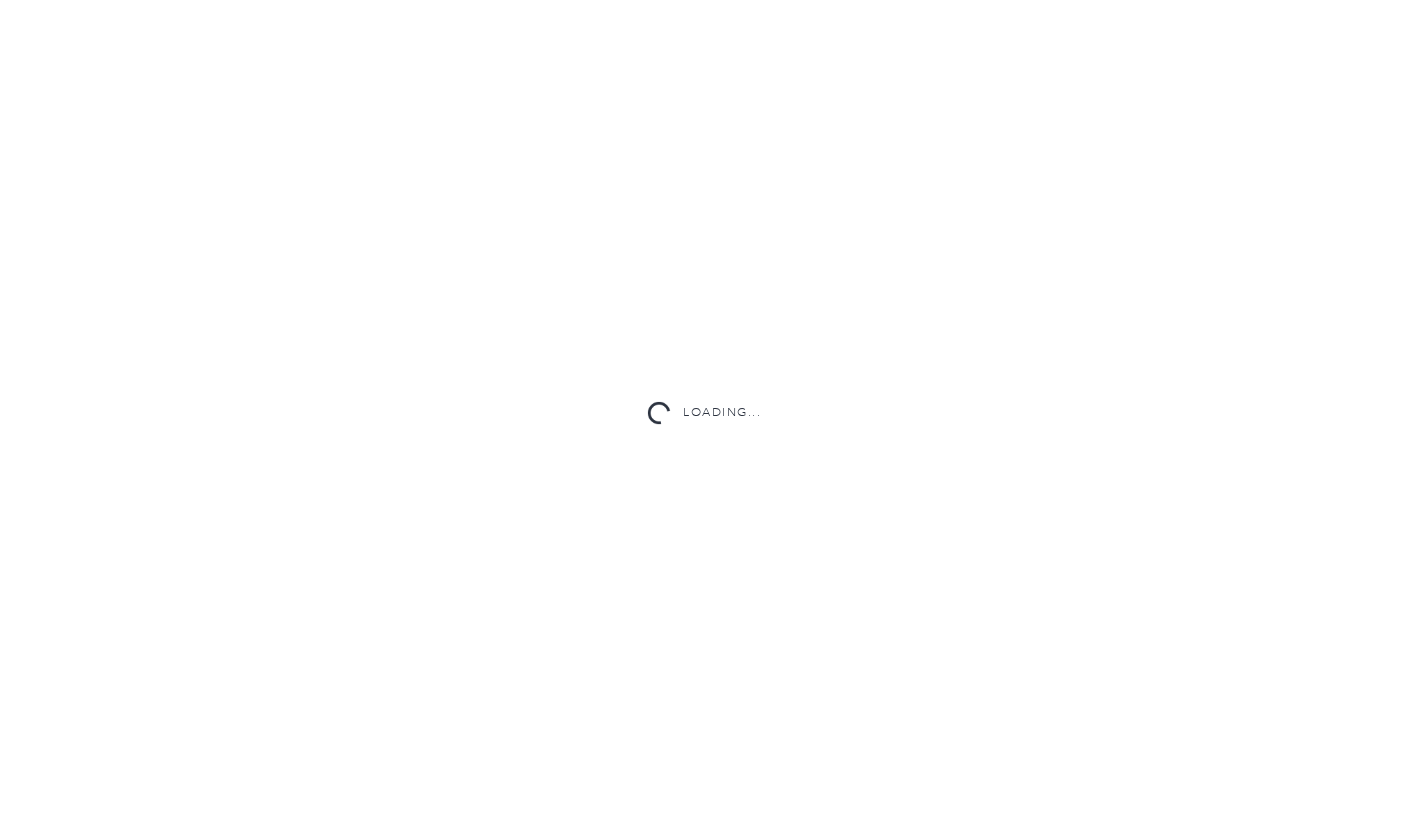 scroll, scrollTop: 0, scrollLeft: 0, axis: both 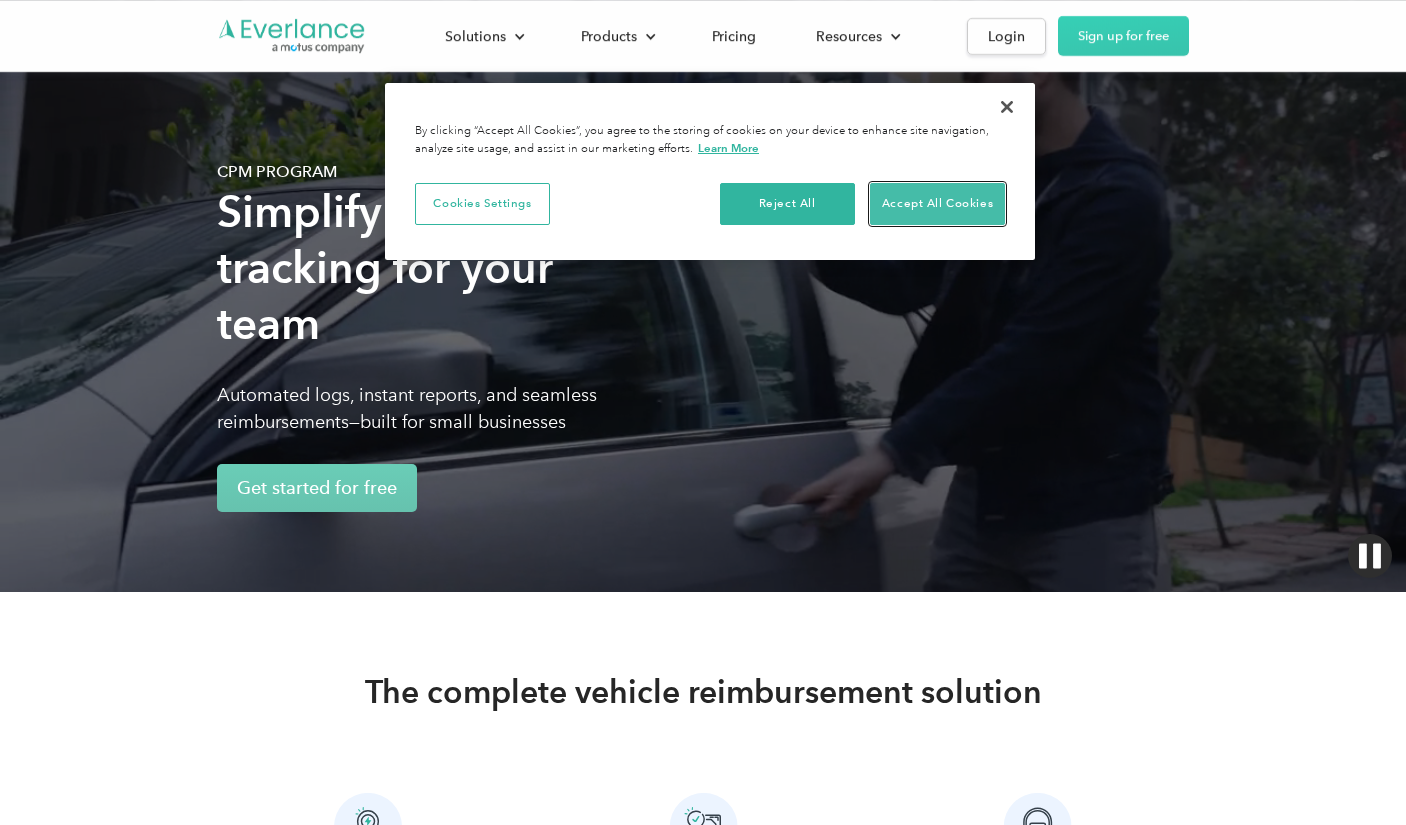 click on "Accept All Cookies" at bounding box center [937, 204] 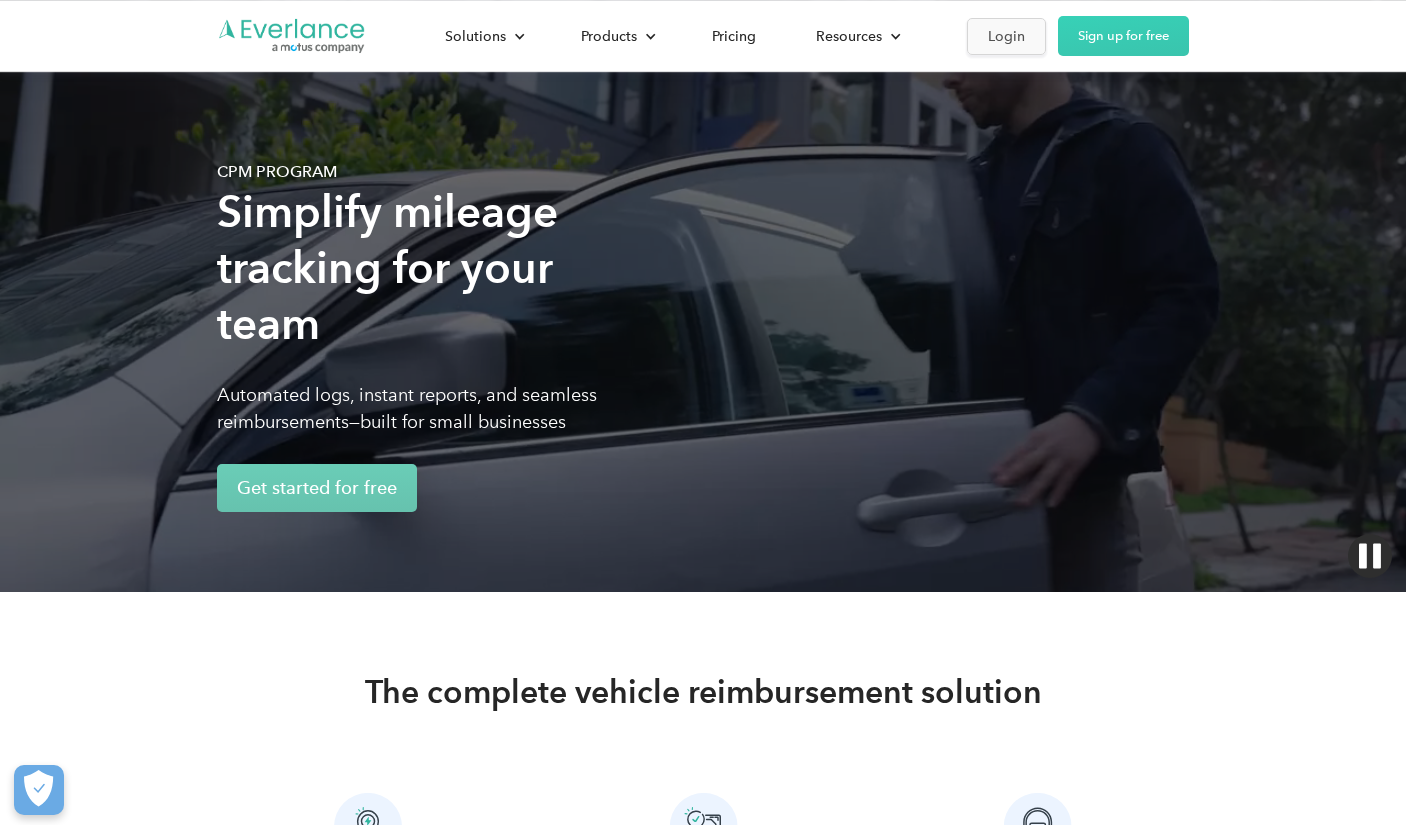 click on "Login" at bounding box center [1006, 36] 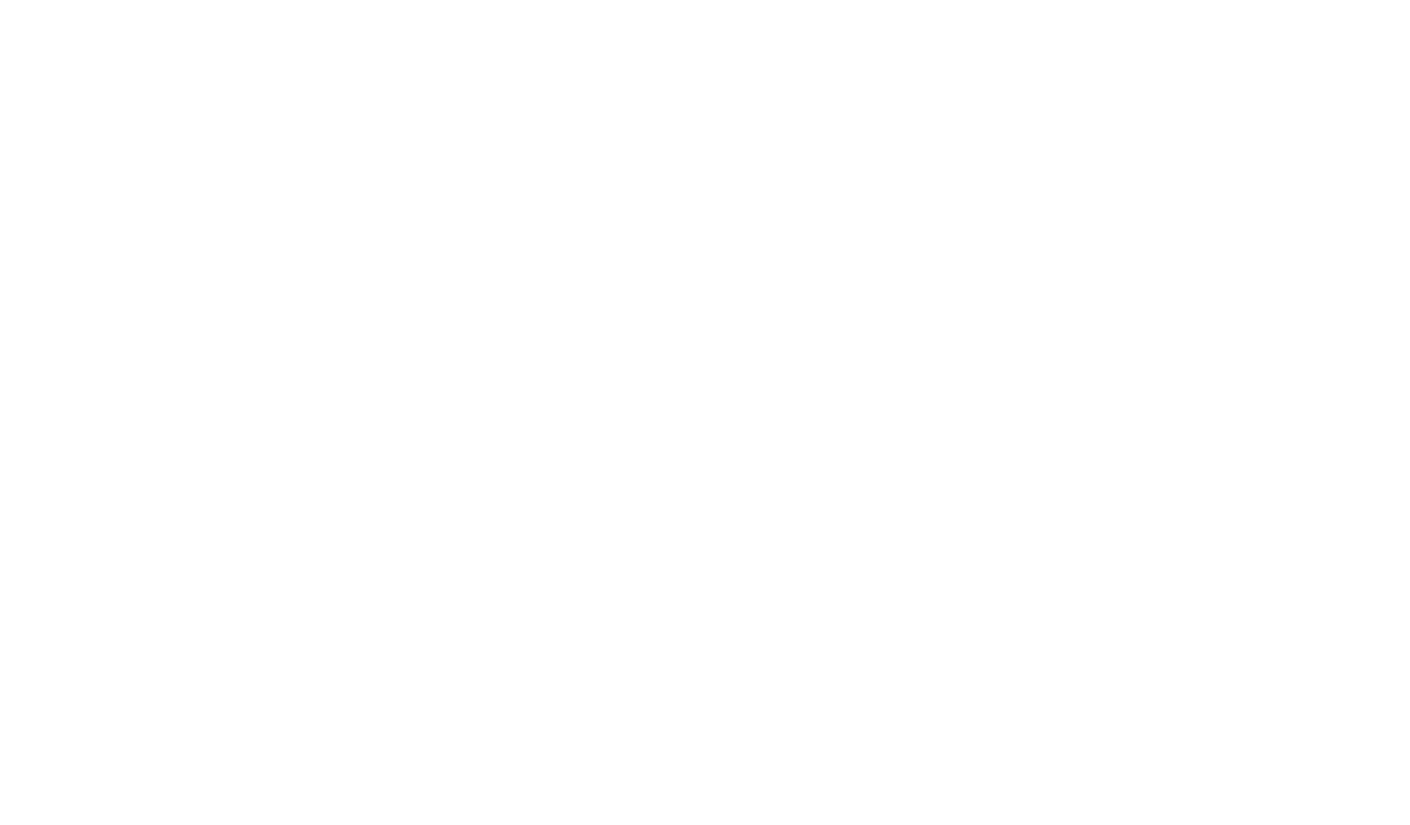 scroll, scrollTop: 0, scrollLeft: 0, axis: both 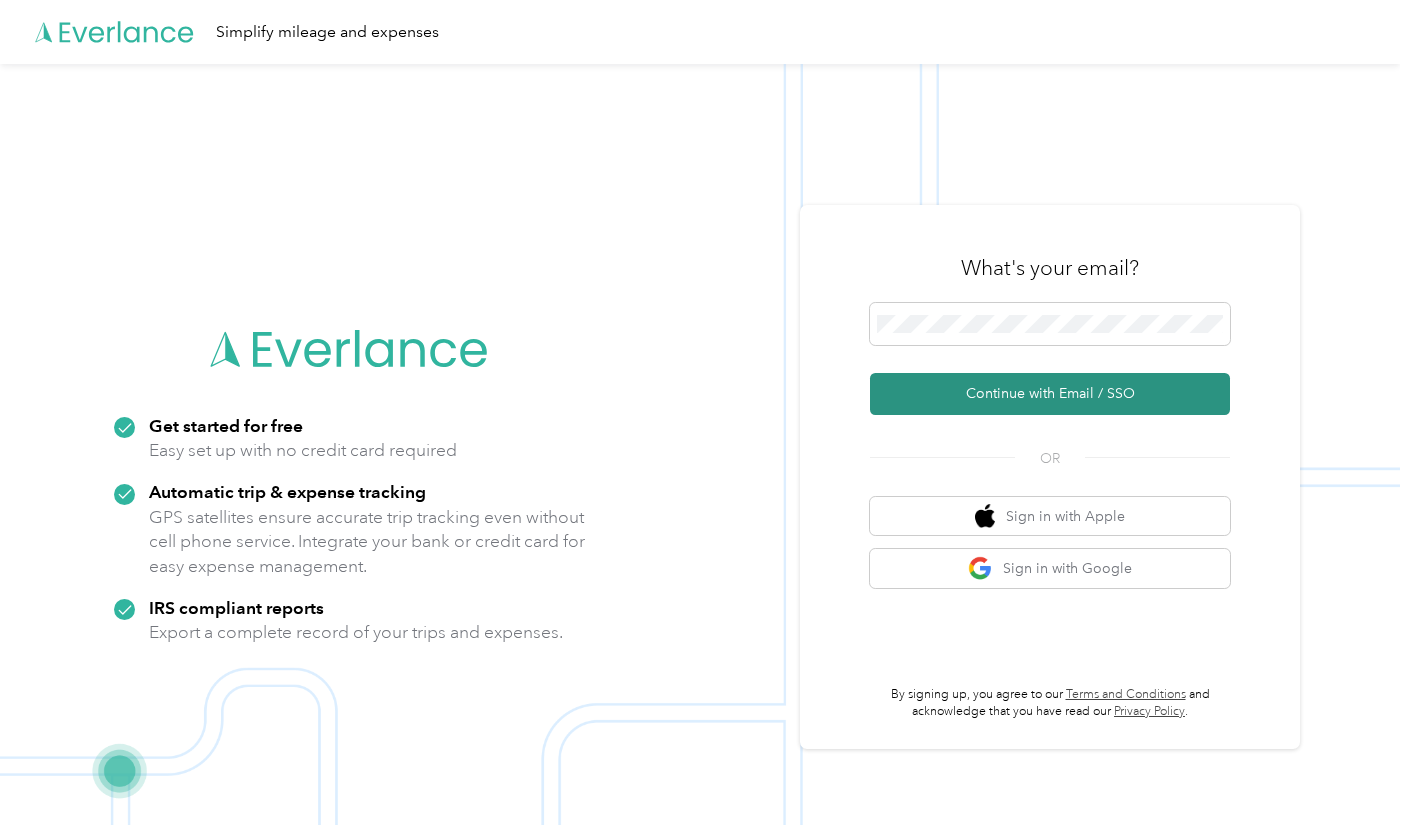 click on "Continue with Email / SSO" at bounding box center (1050, 394) 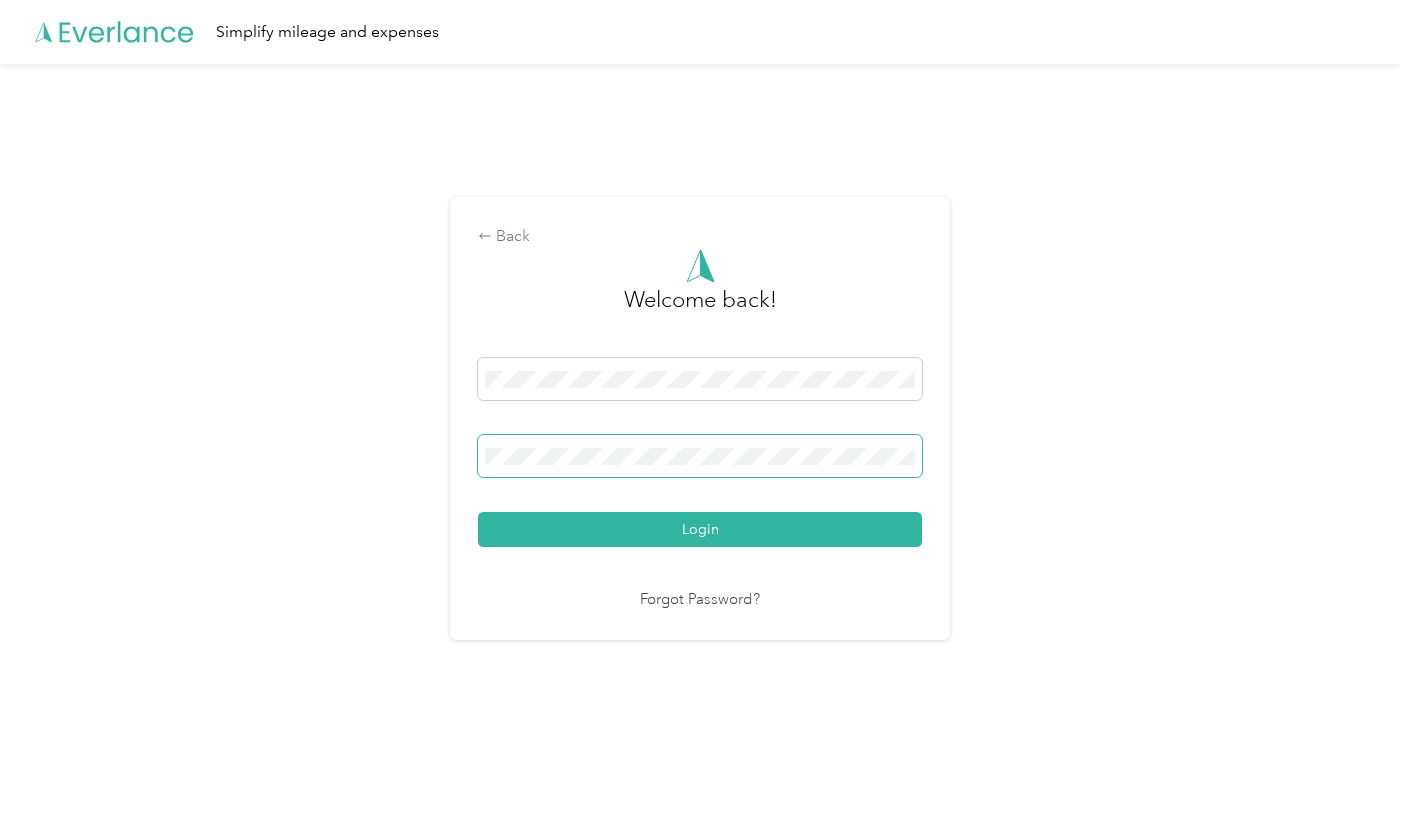 click on "Login" at bounding box center [700, 529] 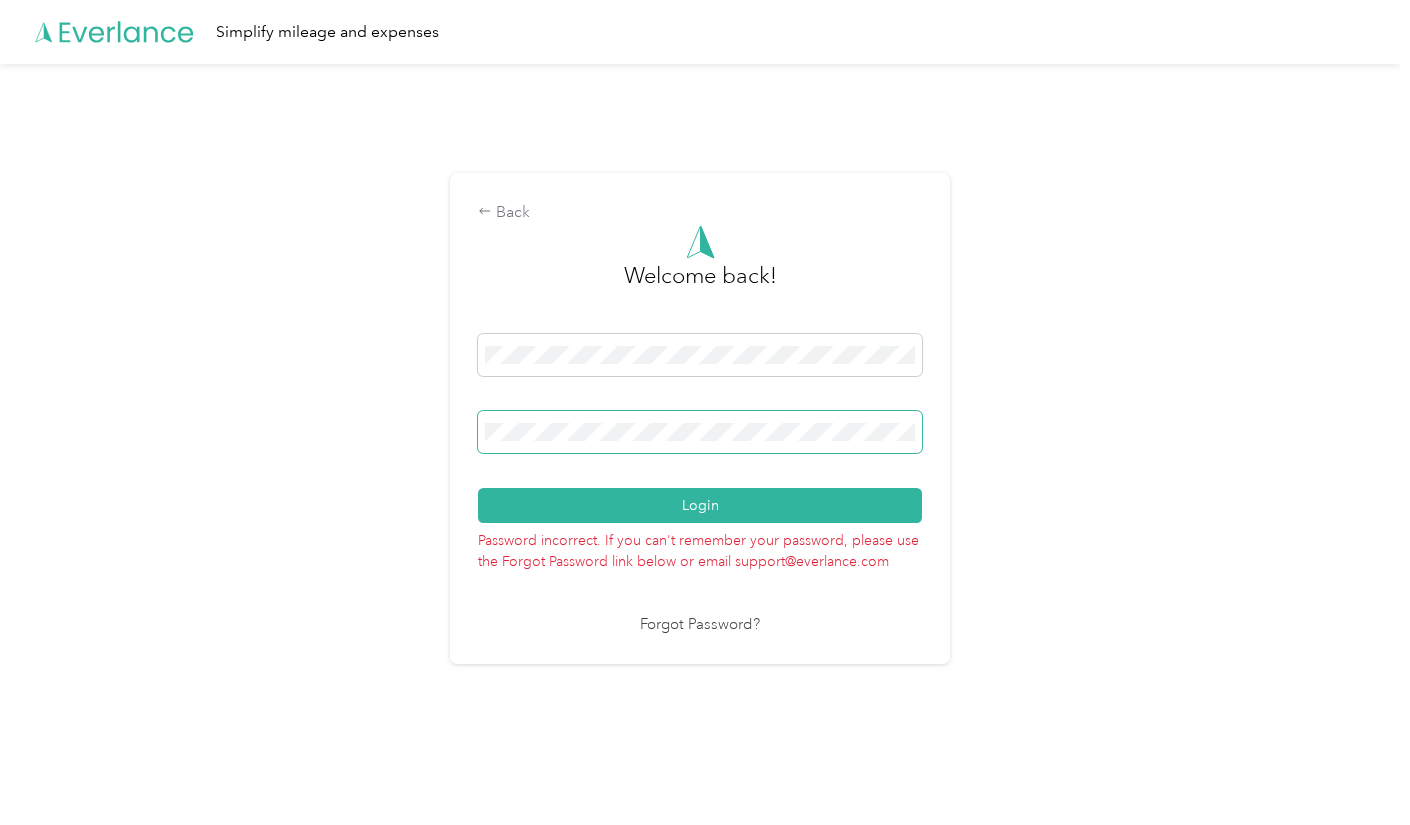 click at bounding box center (700, 432) 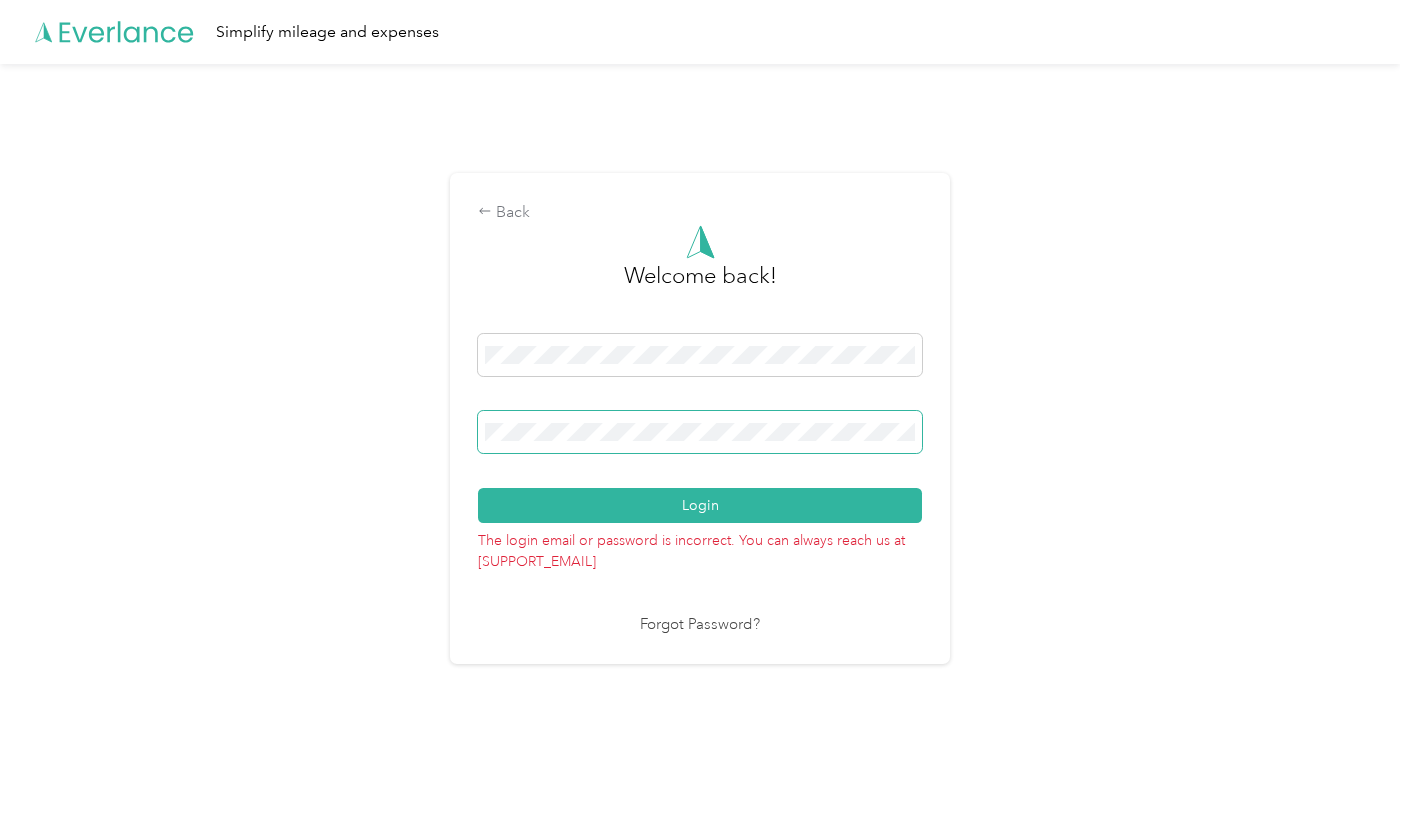 click on "Login" at bounding box center (700, 505) 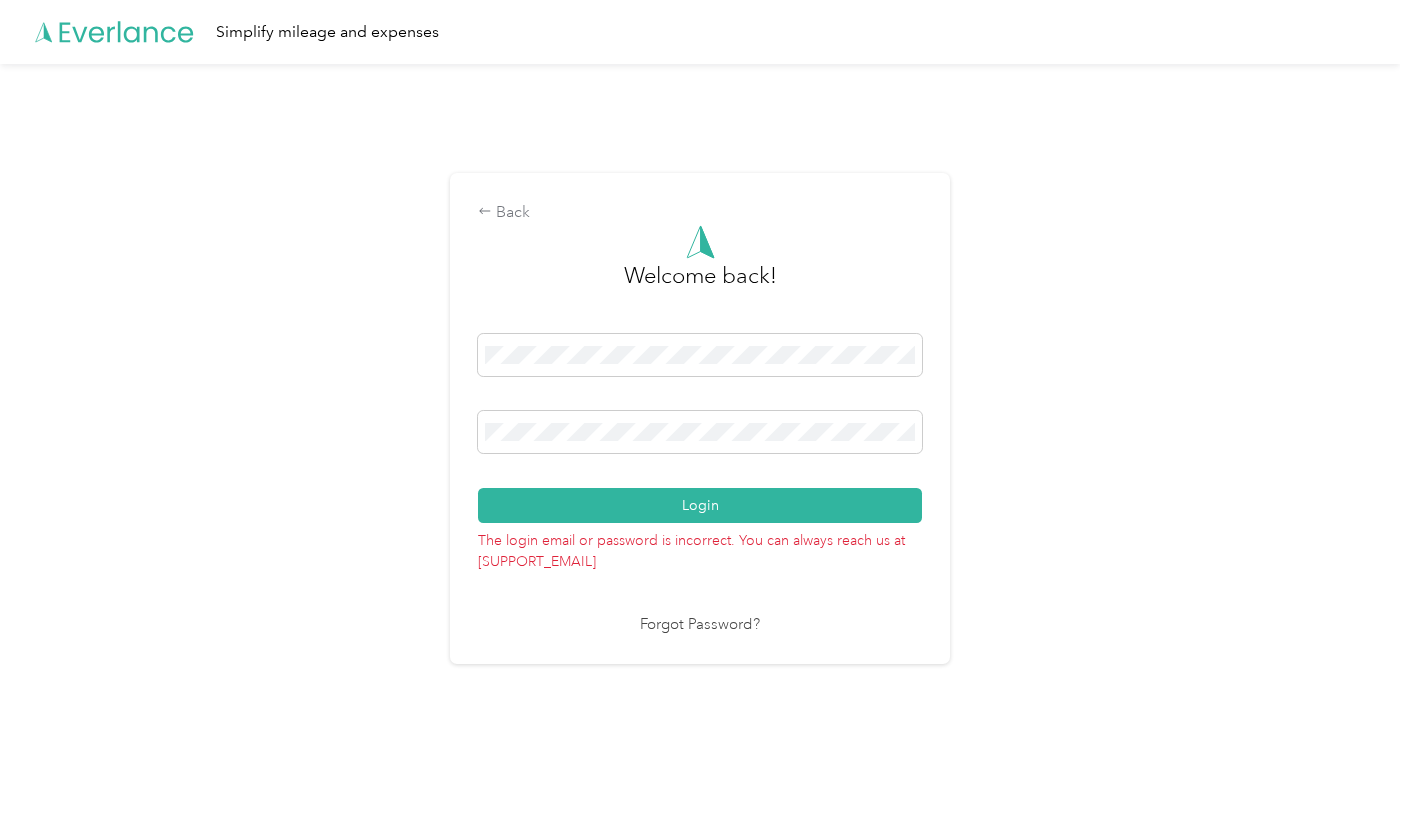 click on "Forgot Password?" at bounding box center (700, 625) 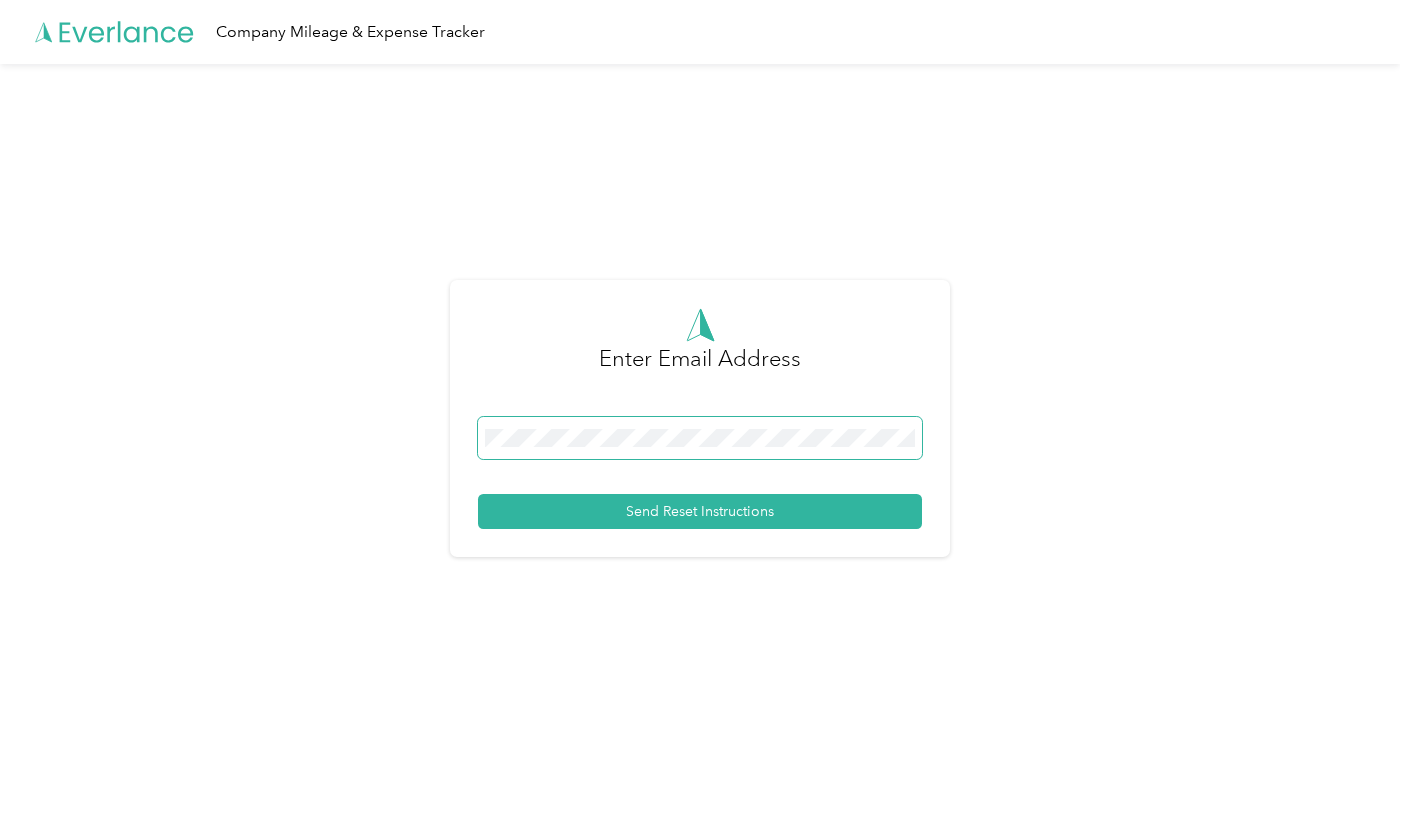 click at bounding box center (700, 438) 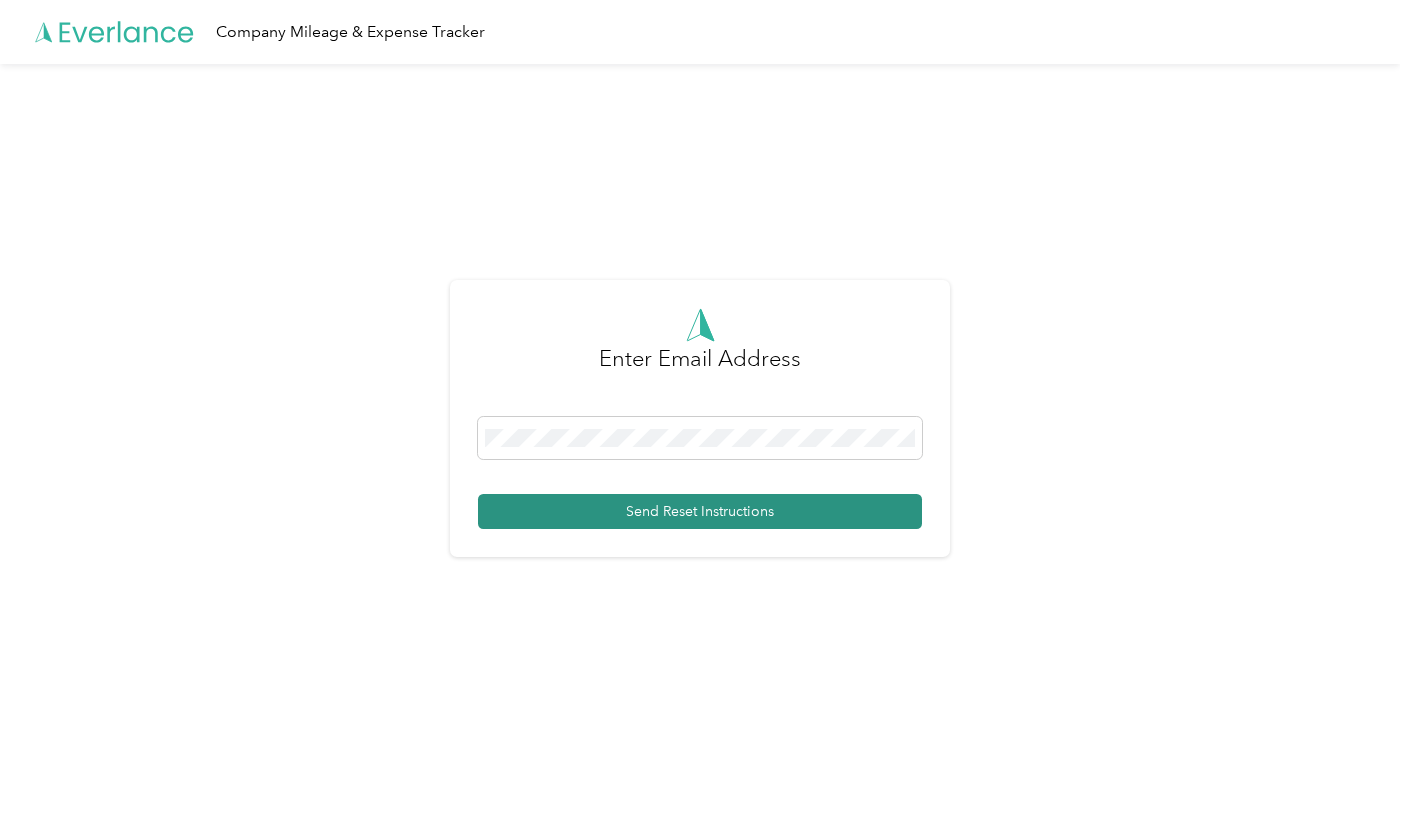 click on "Send Reset Instructions" at bounding box center [700, 511] 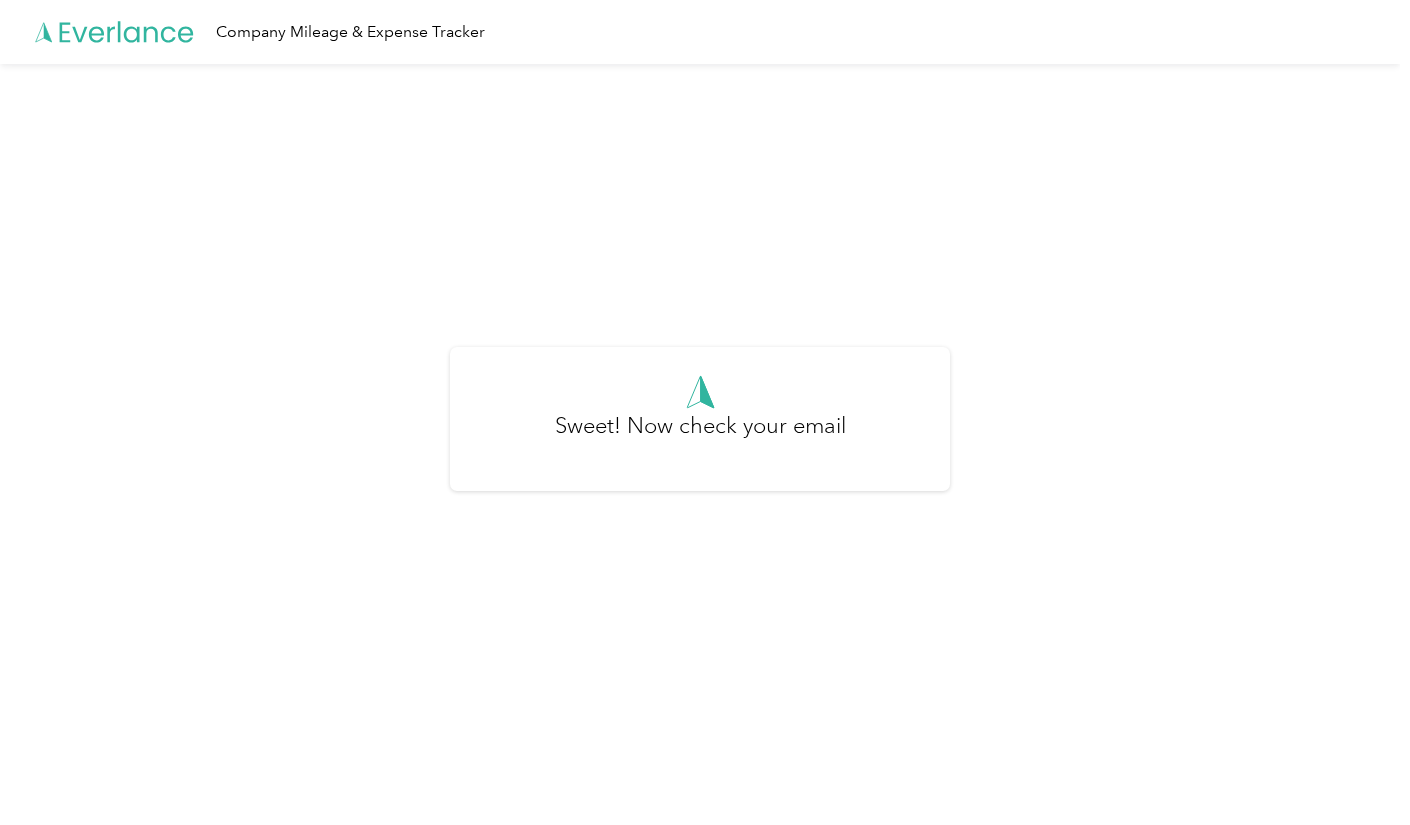 click on "Sweet! Now check your email" at bounding box center (700, 427) 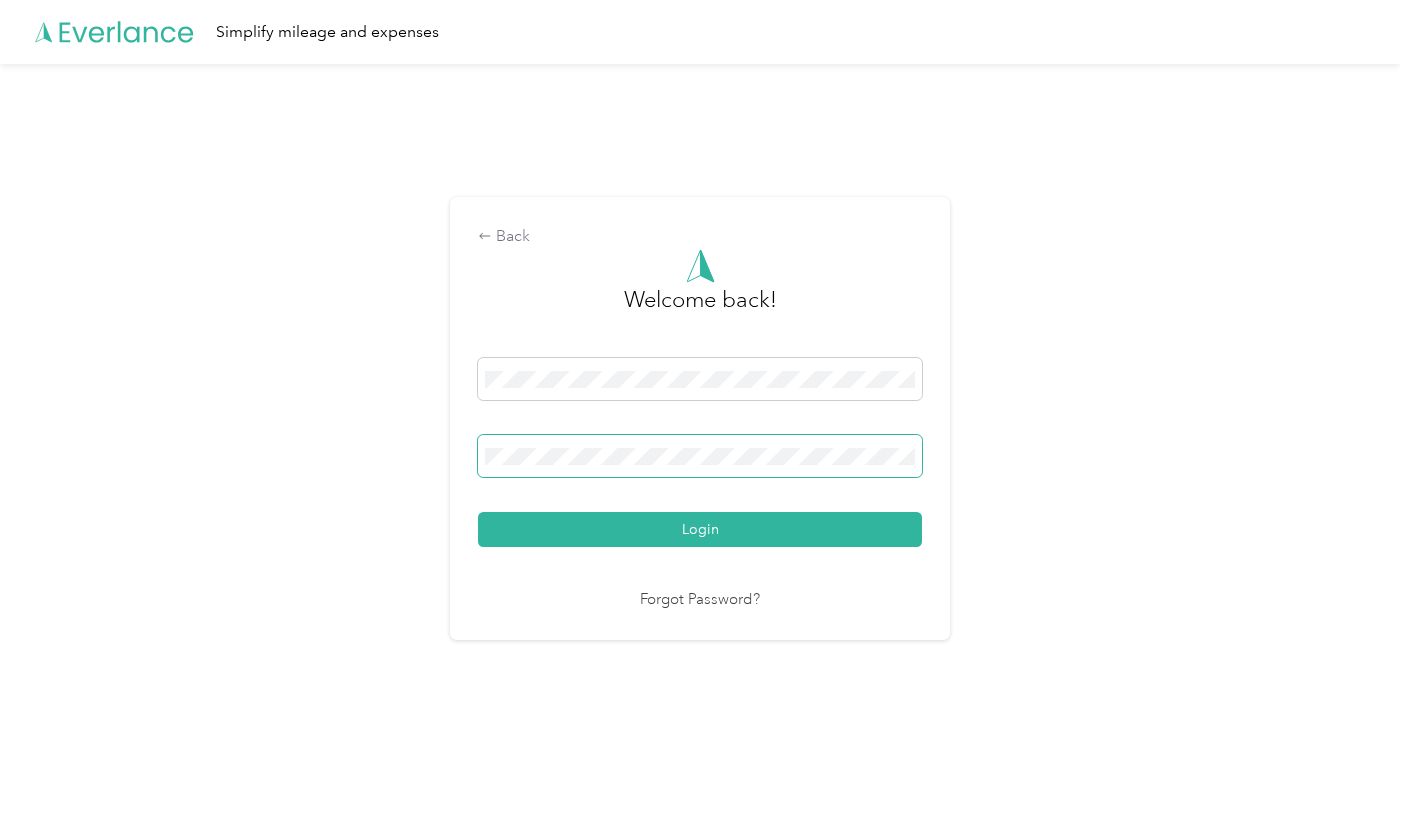 click on "Login" at bounding box center (700, 529) 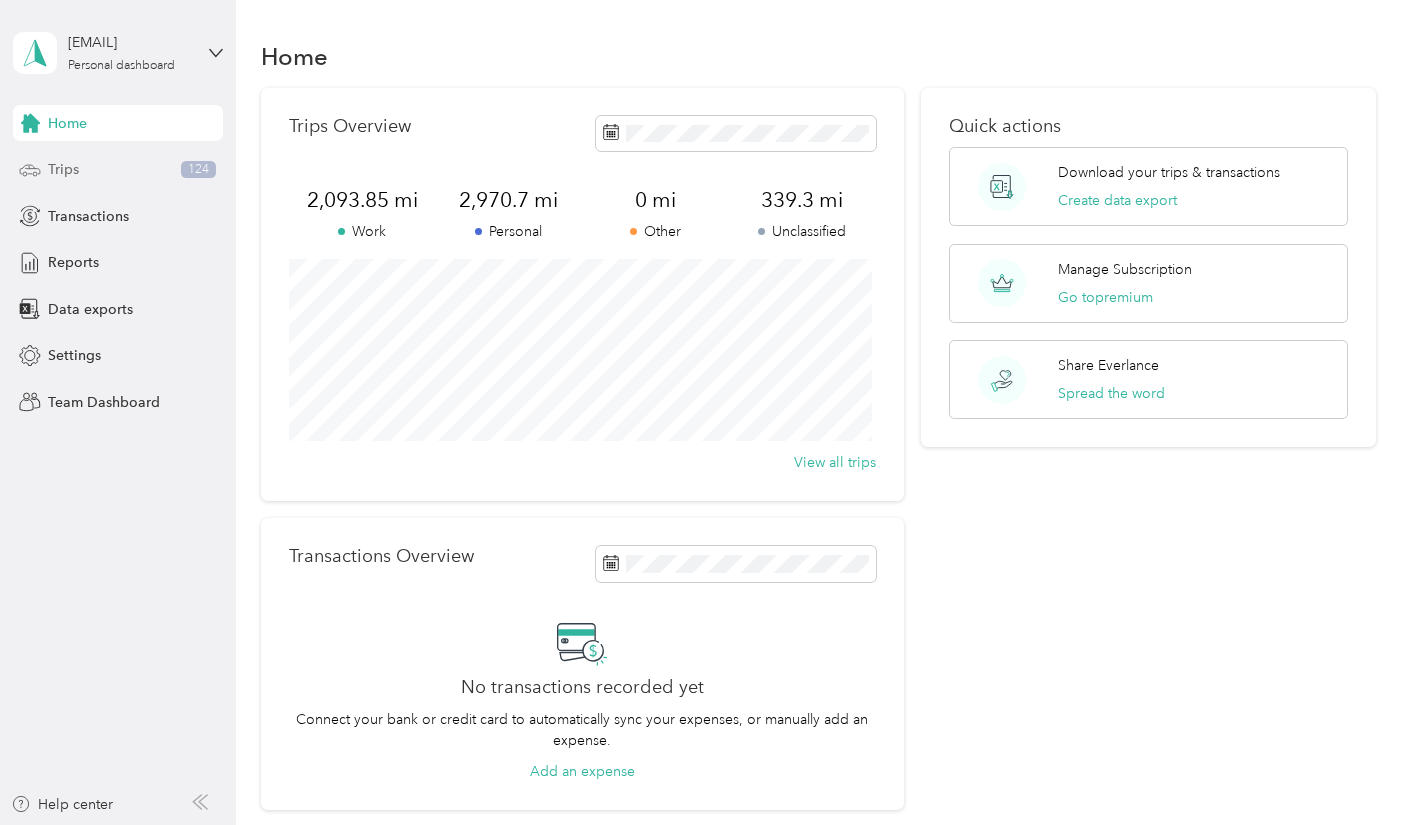 click on "Trips 124" at bounding box center [118, 170] 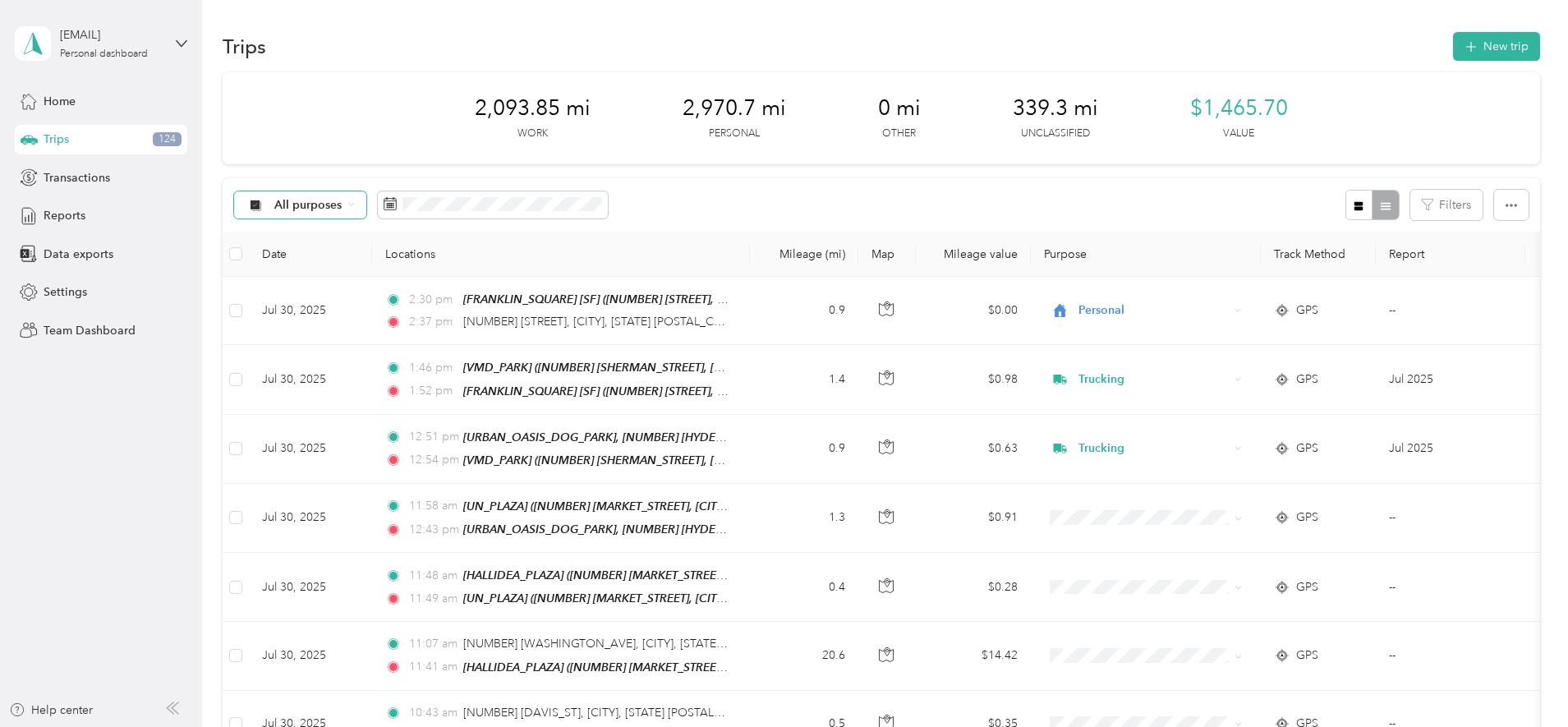click on "All purposes" at bounding box center [301, 205] 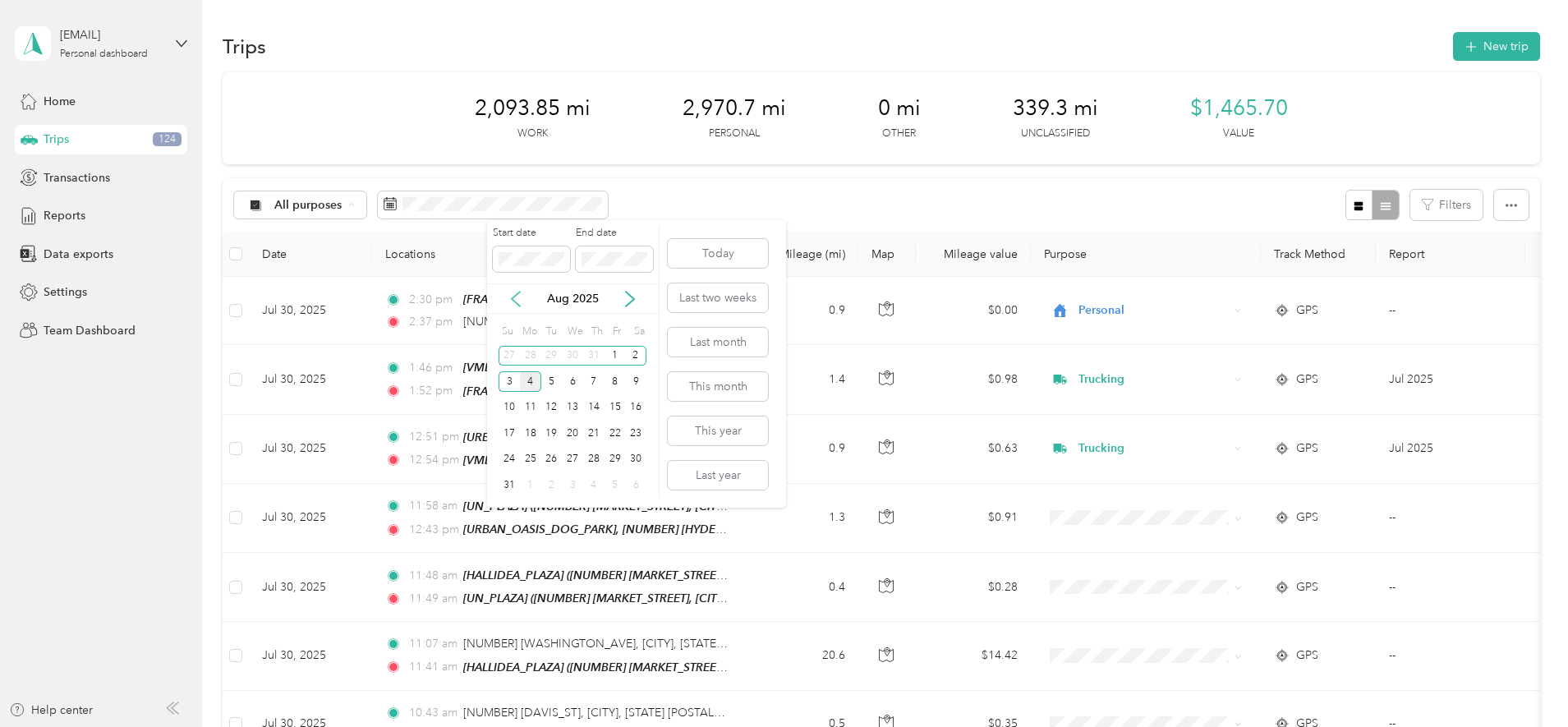click 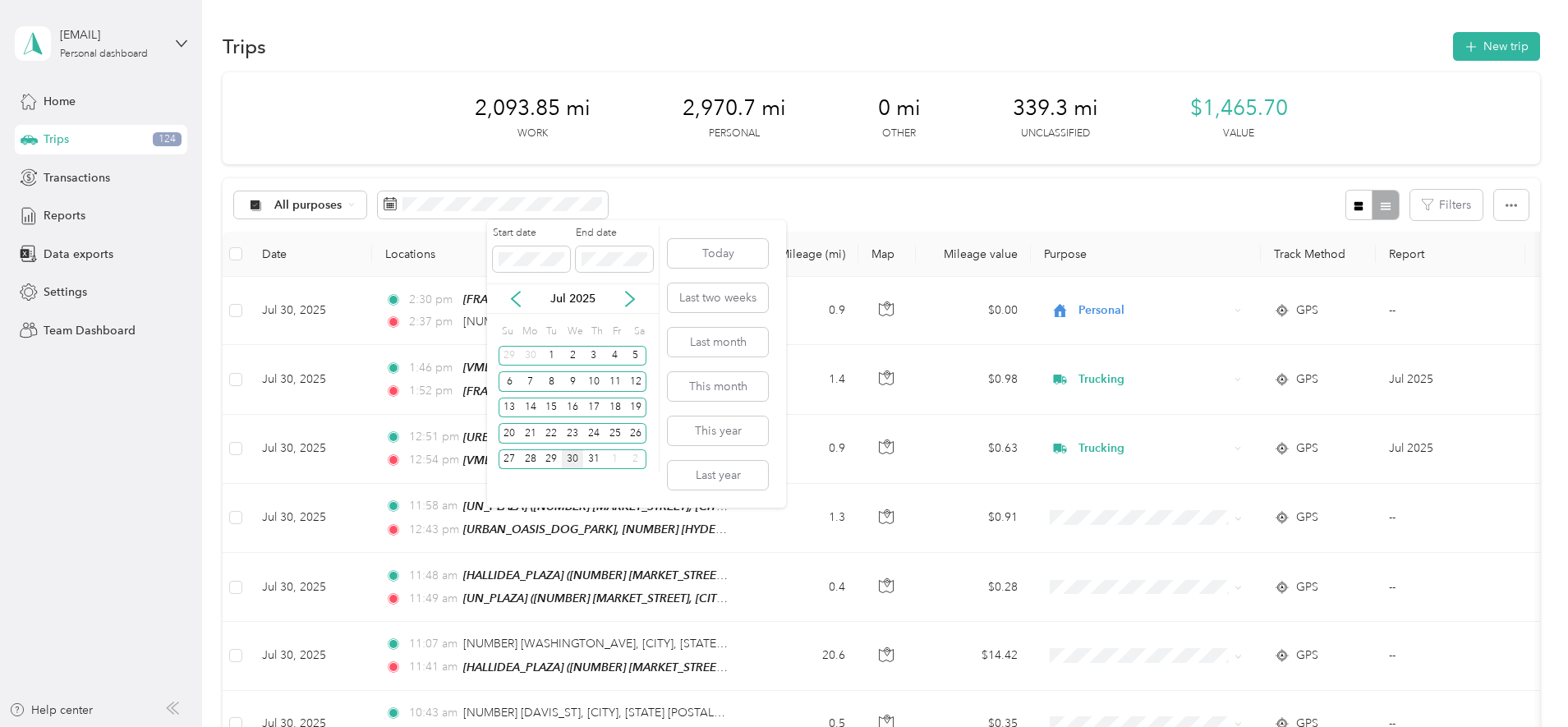 click on "30" at bounding box center [572, 459] 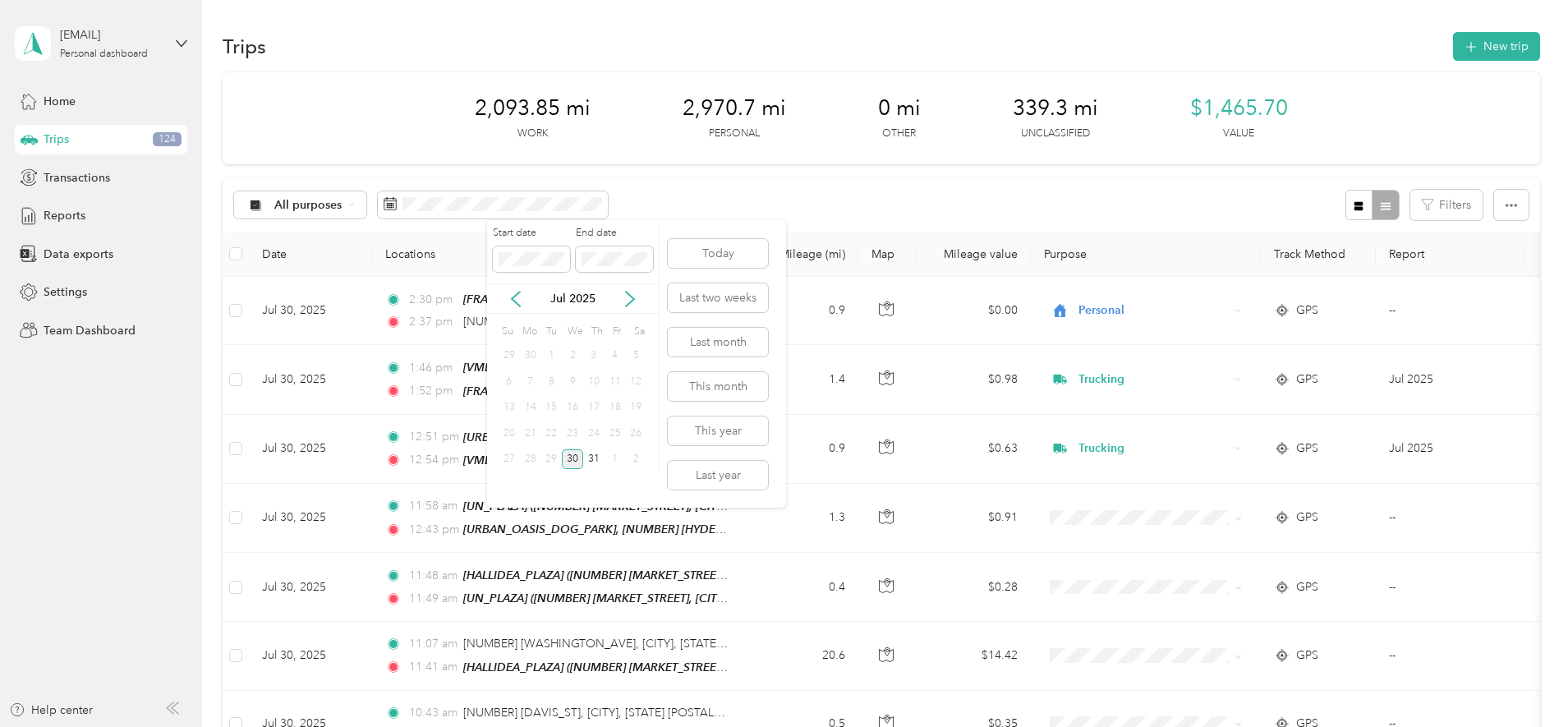click on "30" at bounding box center [572, 459] 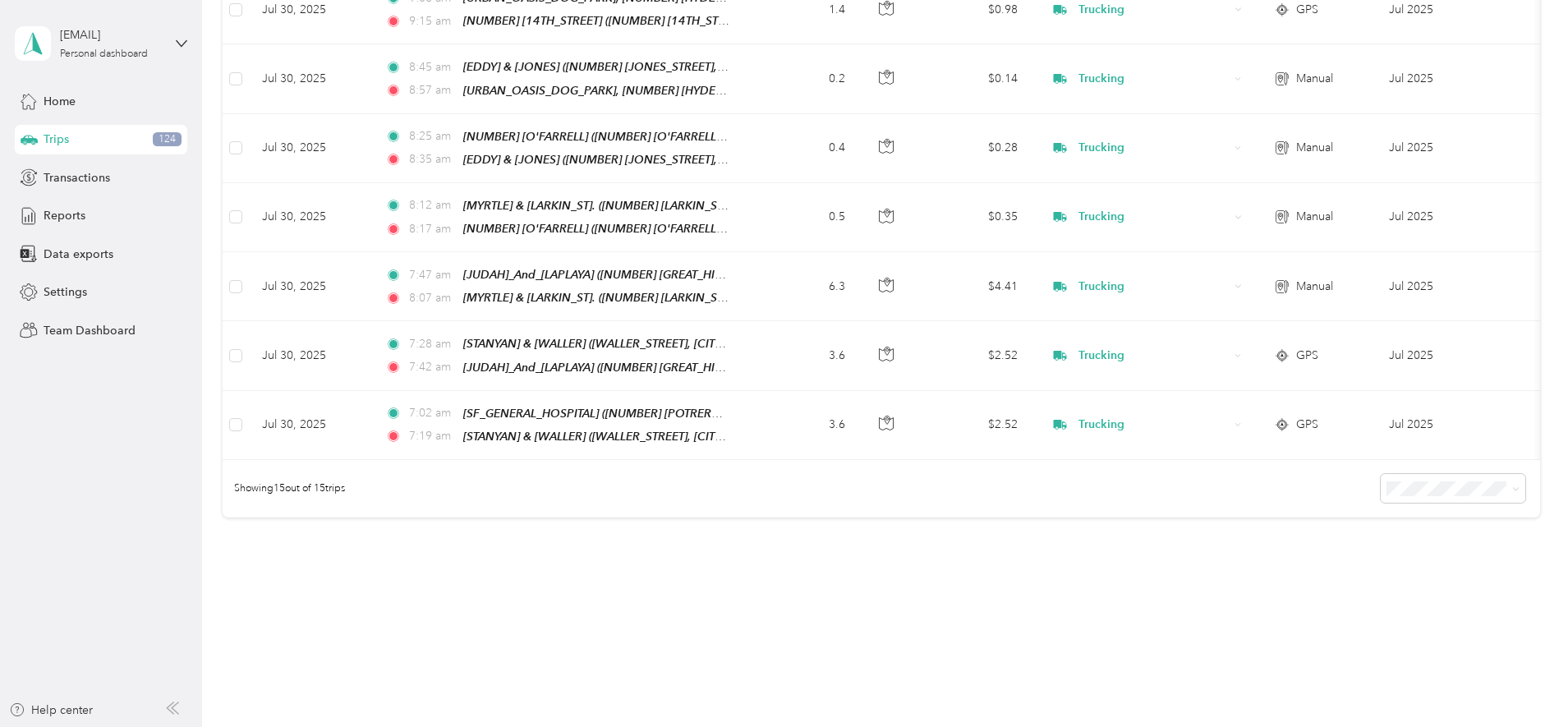 scroll, scrollTop: 860, scrollLeft: 0, axis: vertical 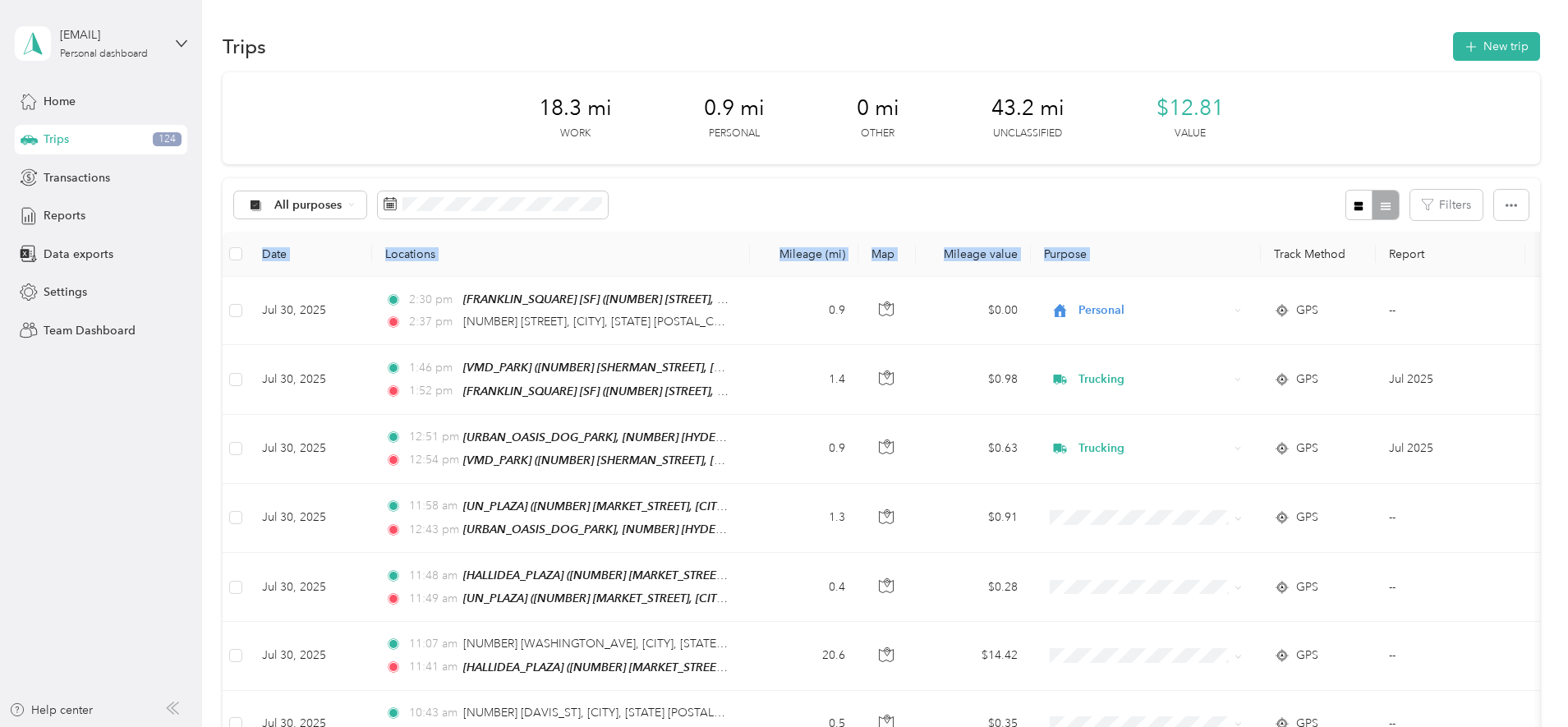 drag, startPoint x: 1424, startPoint y: 235, endPoint x: 1486, endPoint y: 227, distance: 62.514 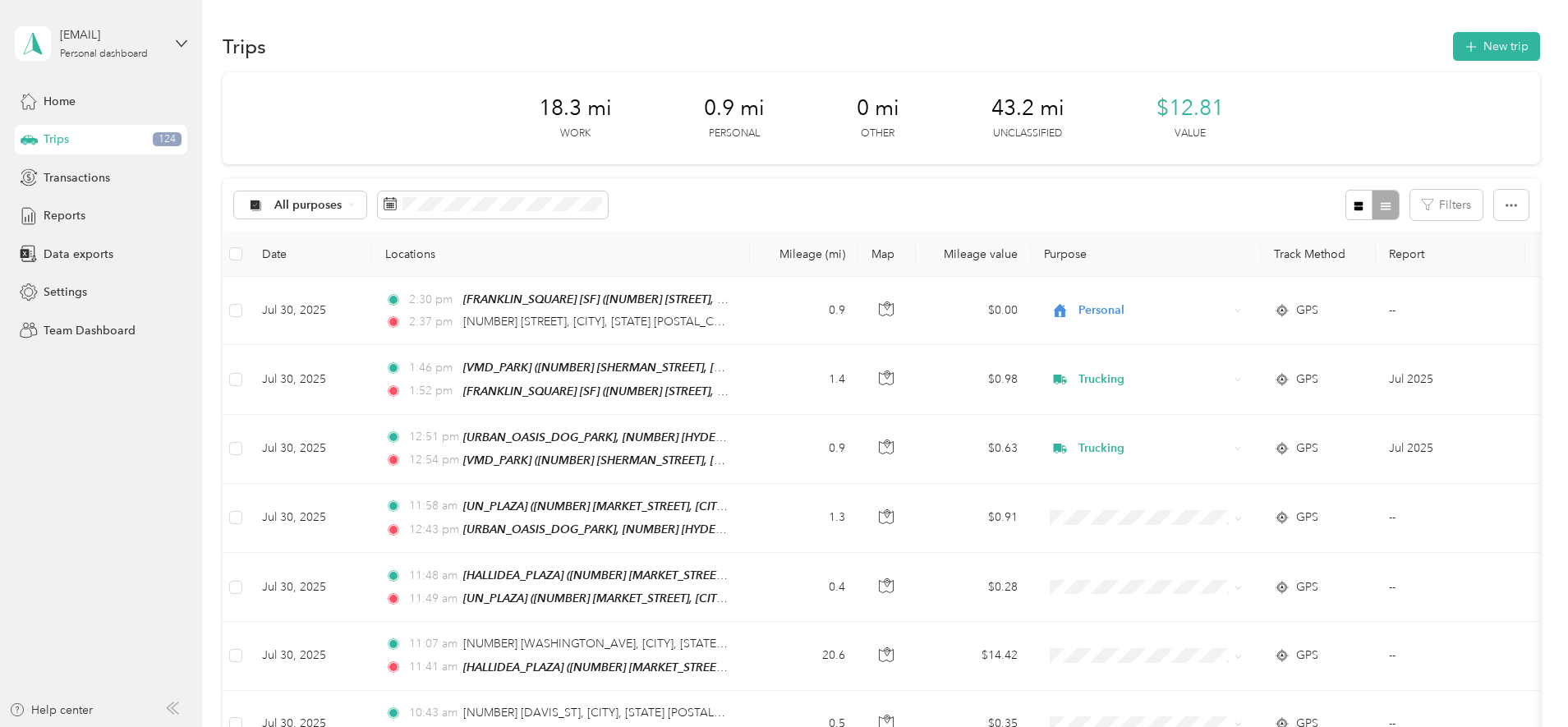 click on "18.3   mi Work 0.9   mi Personal 0   mi Other 43.2   mi Unclassified $12.81 Value All purposes Filters Date Locations Mileage (mi) Map Mileage value Purpose Track Method Report                     Jul 30, 2025 2:30 pm Franklin Square SF (2500 17th Street, San Francisco, California) 2:37 pm 950 Bryant St, San Francisco, CA 94103, USA  0.9 $0.00 Personal GPS -- Jul 30, 2025 1:46 pm VMD Park (16 Sherman Street, San Francisco, California) 1:52 pm Franklin Square SF (2500 17th Street, San Francisco, California) 1.4 $0.98 Trucking GPS Jul 2025 Jul 30, 2025 12:51 pm Urban Oasis Dog Park, 200 Hyde St, San Francisco, CA 94102, USA  (200 Hyde Street, San Francisco, California) 12:54 pm VMD Park (16 Sherman Street, San Francisco, California) 0.9 $0.63 Trucking GPS Jul 2025 Jul 30, 2025 11:58 am UN Plaza  (1117 Market Street, San Francisco, California) 12:43 pm Urban Oasis Dog Park, 200 Hyde St, San Francisco, CA 94102, USA  (200 Hyde Street, San Francisco, California) 1.3 $0.91 GPS -- Jul 30, 2025 11:48 am 0.4" at bounding box center [881, 749] 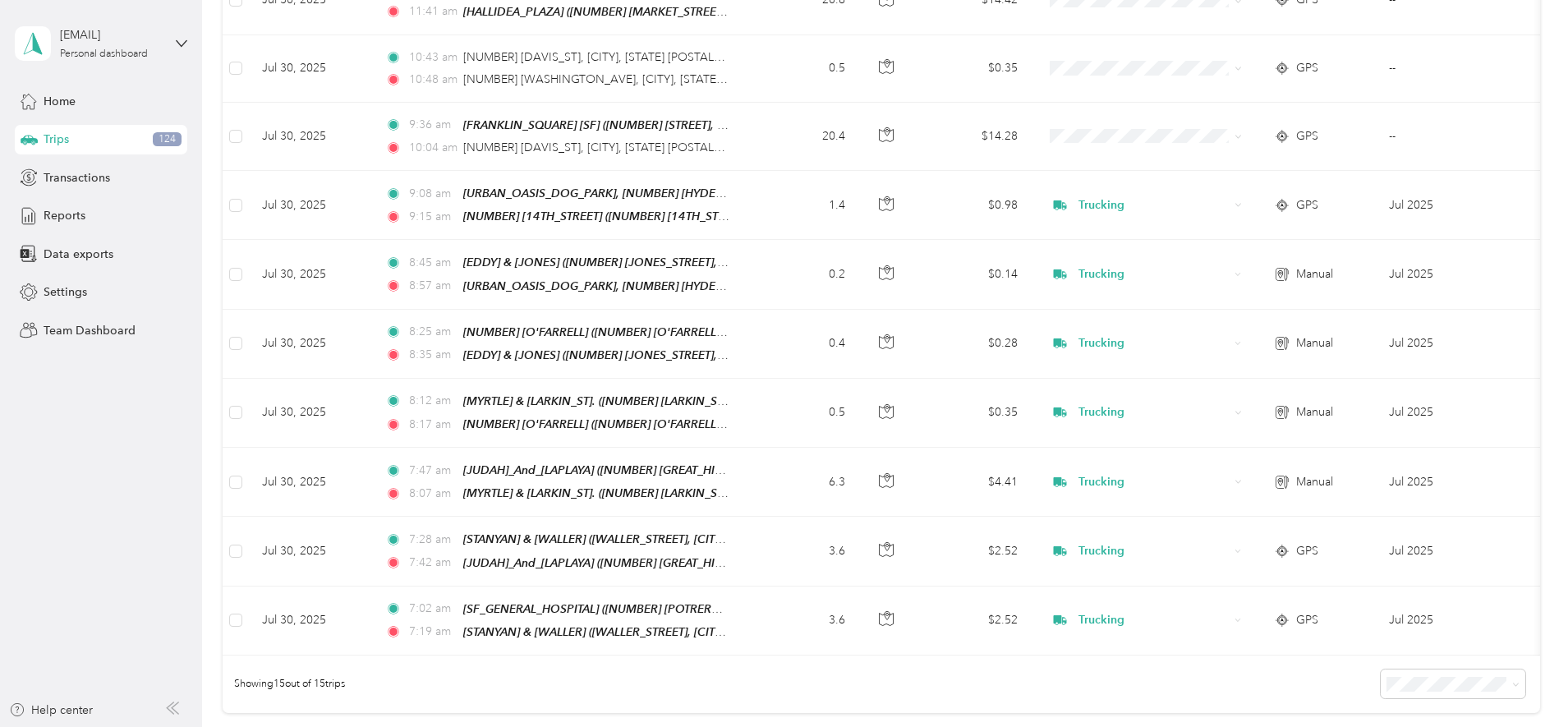 scroll, scrollTop: 633, scrollLeft: 0, axis: vertical 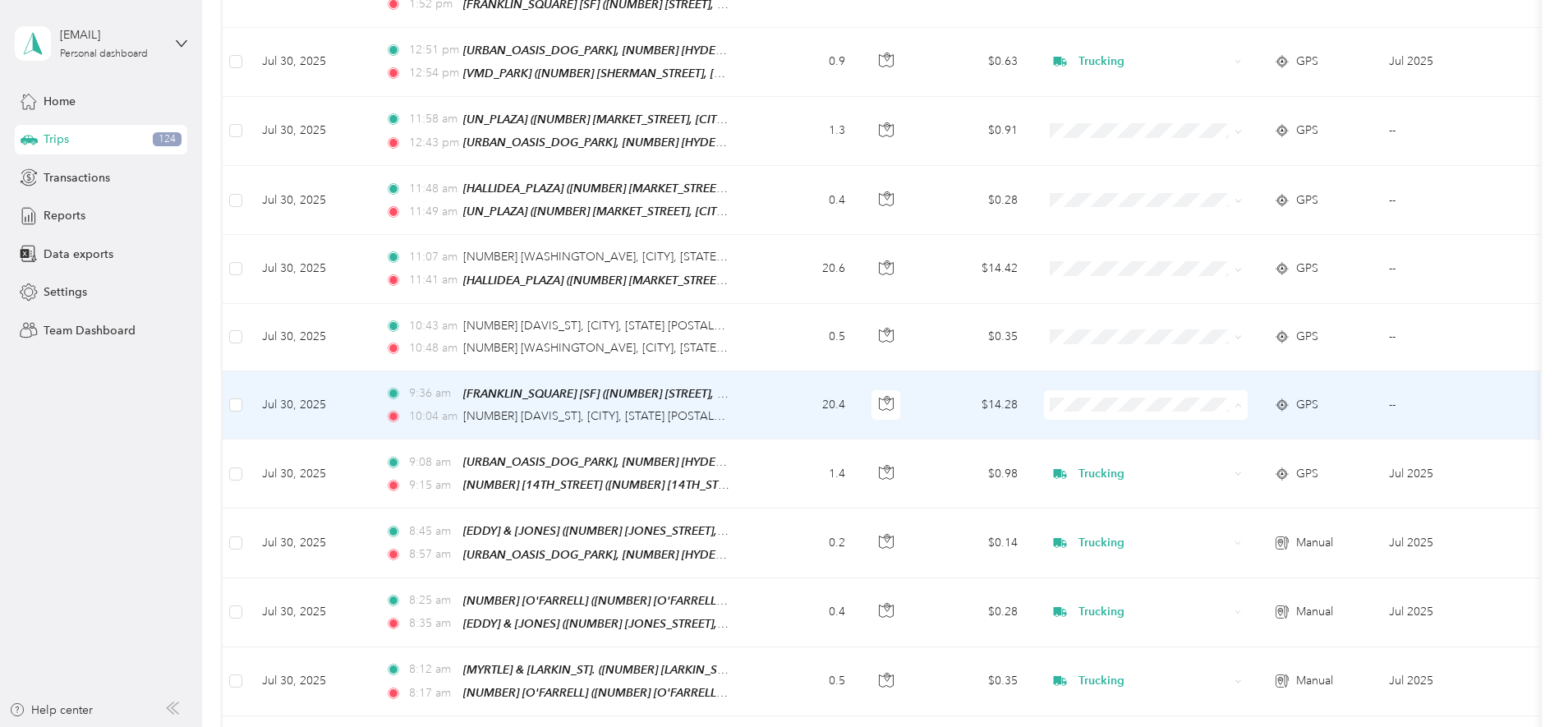 click at bounding box center (1146, 405) 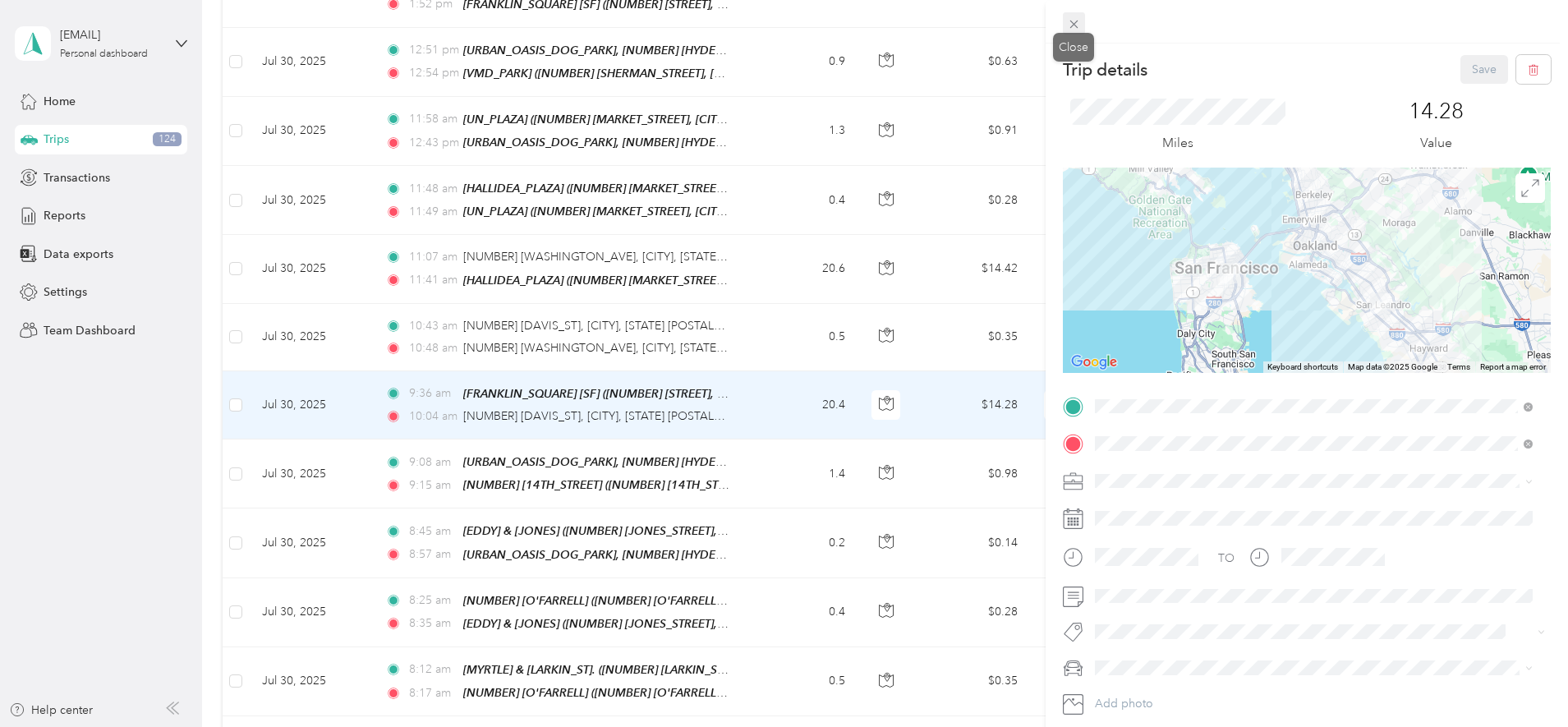 click 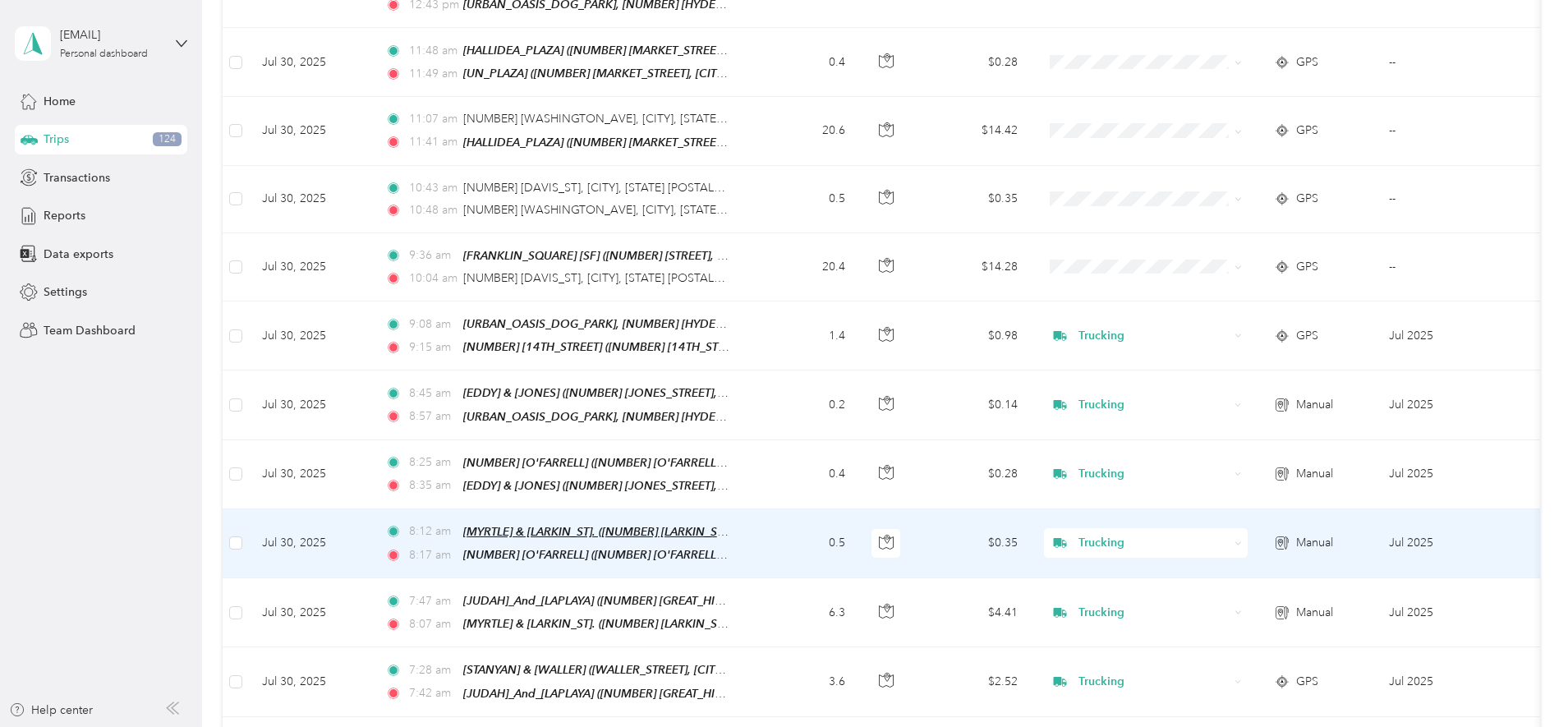 scroll, scrollTop: 0, scrollLeft: 0, axis: both 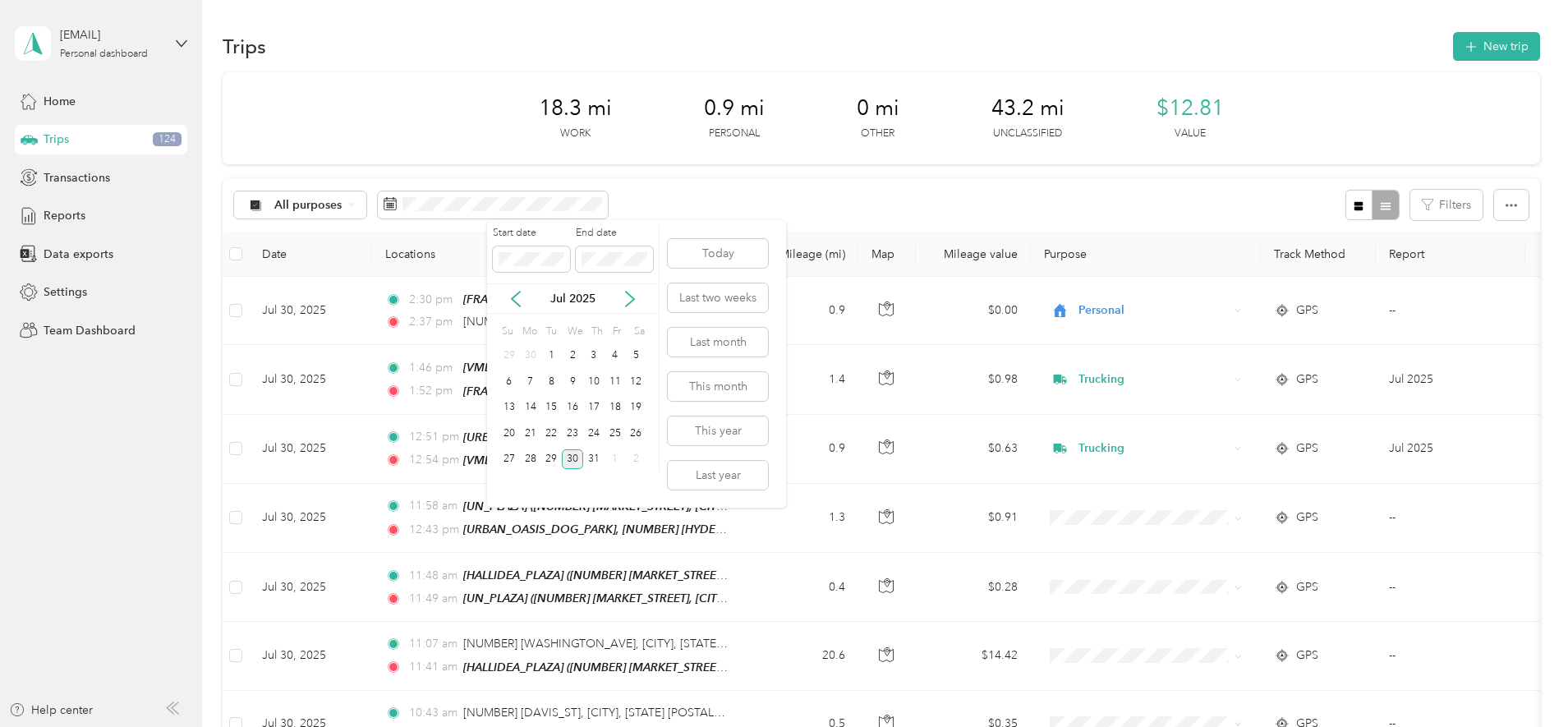 click on "30" at bounding box center (572, 459) 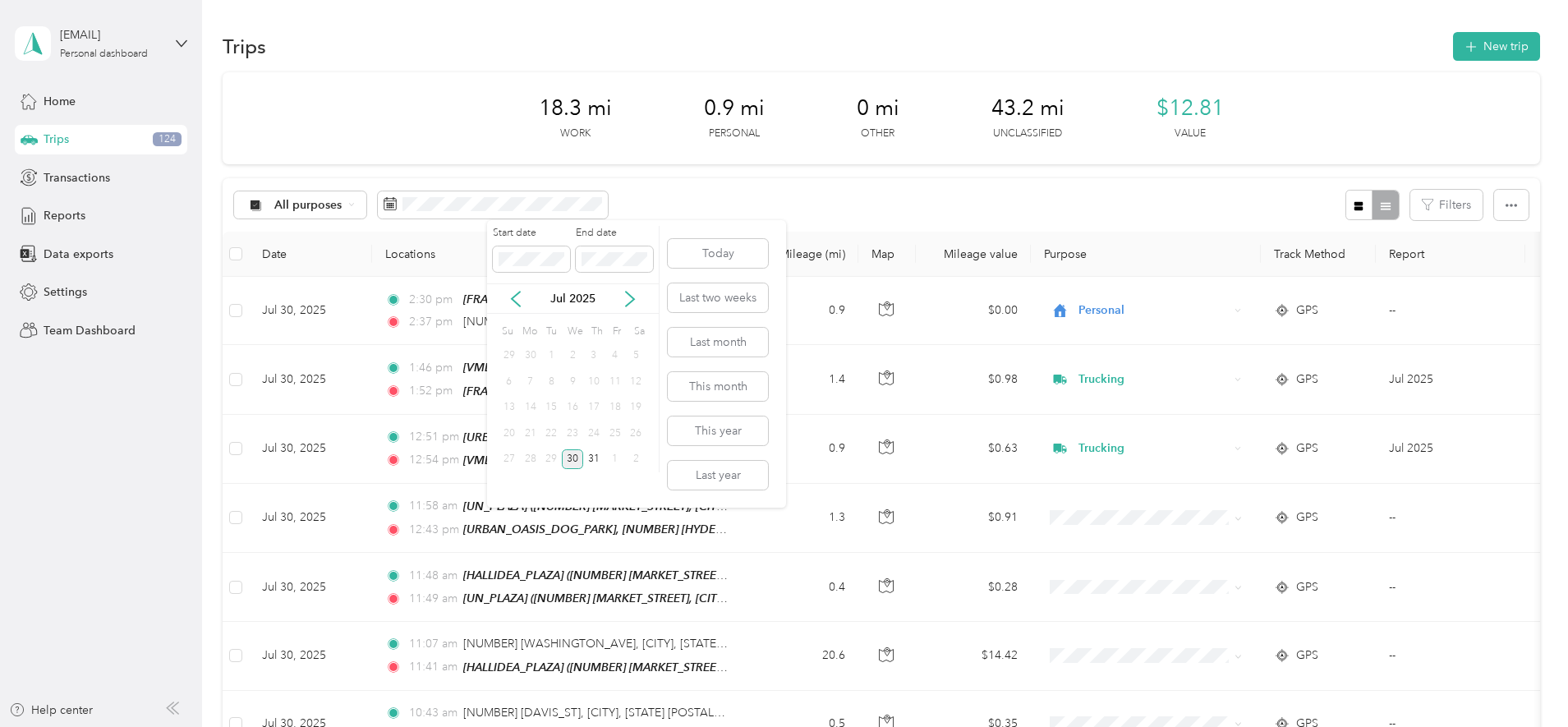 click on "30" at bounding box center [572, 459] 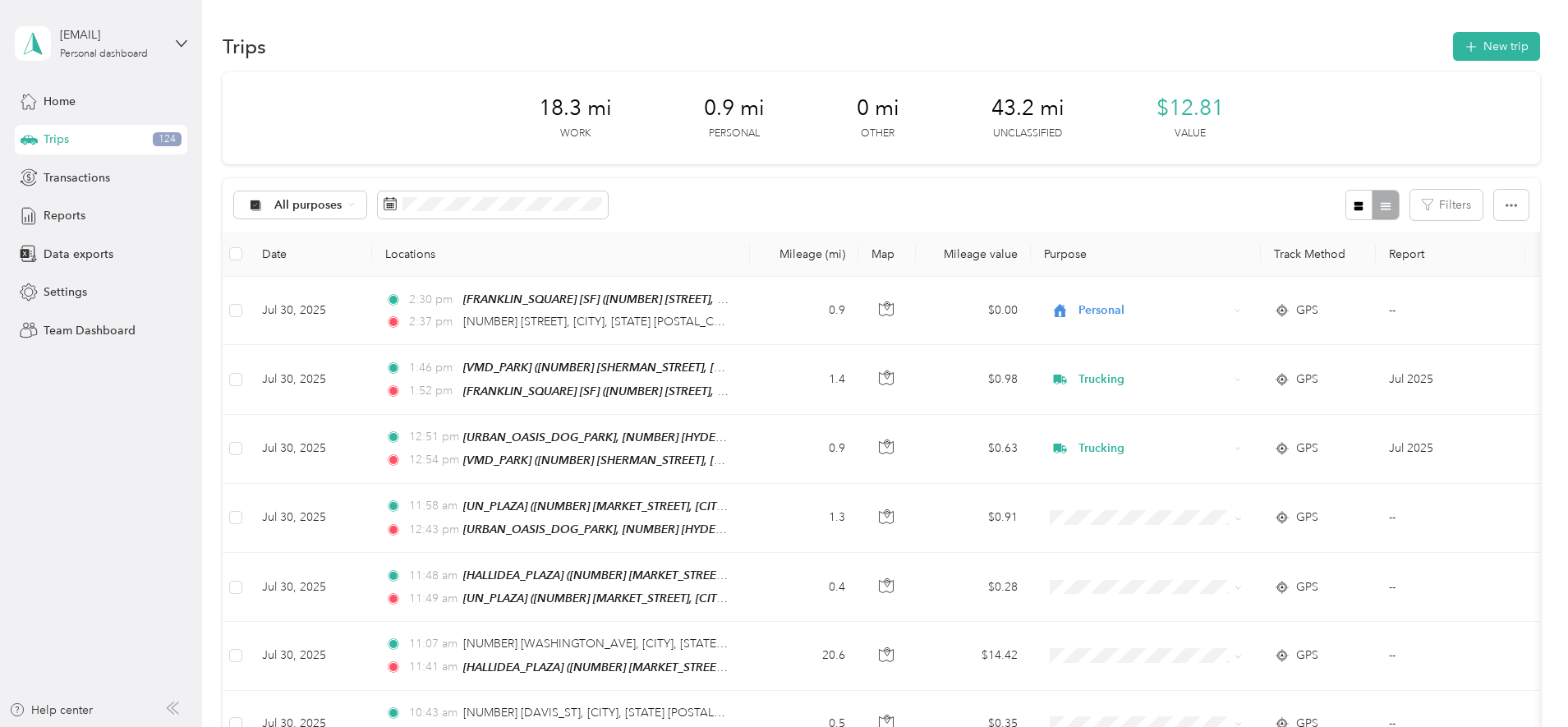 click at bounding box center [1372, 205] 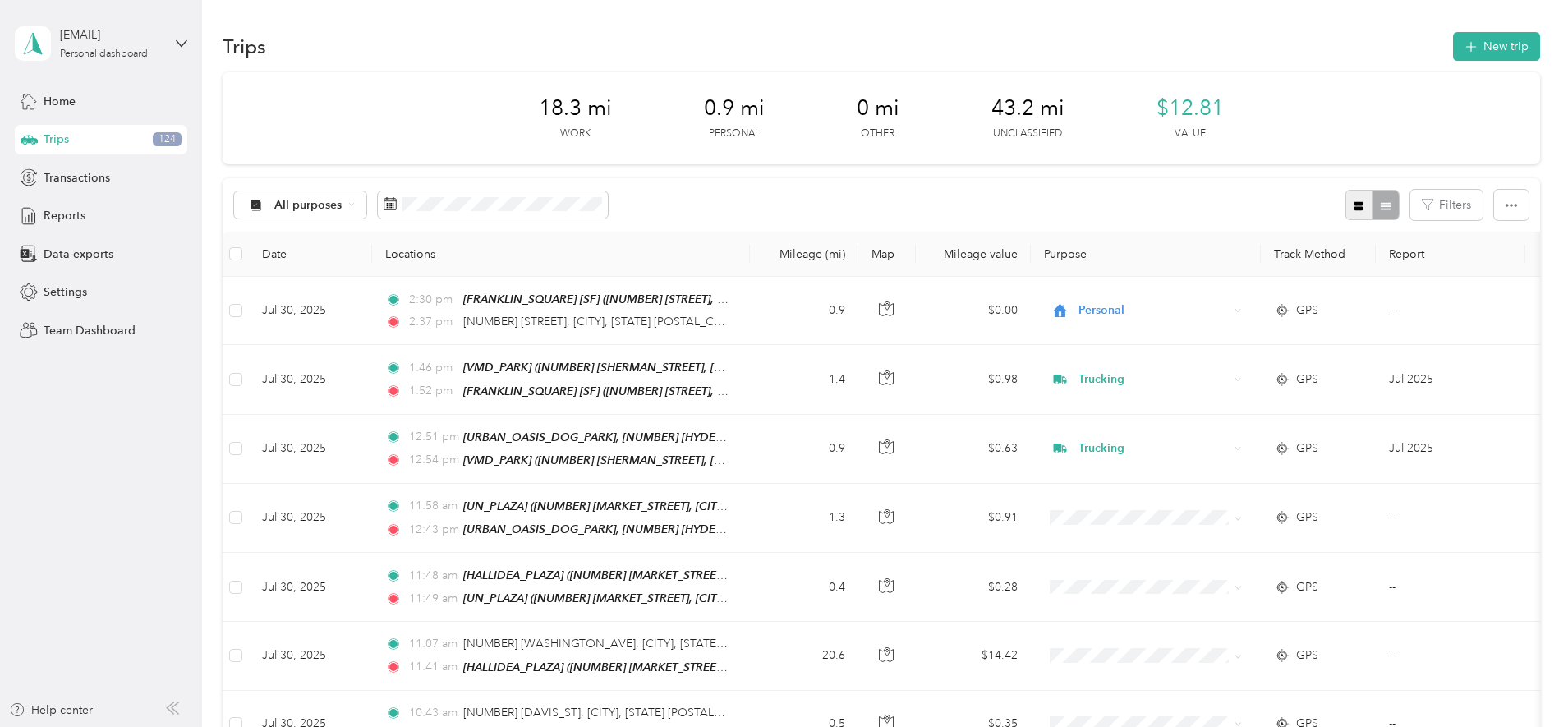 click 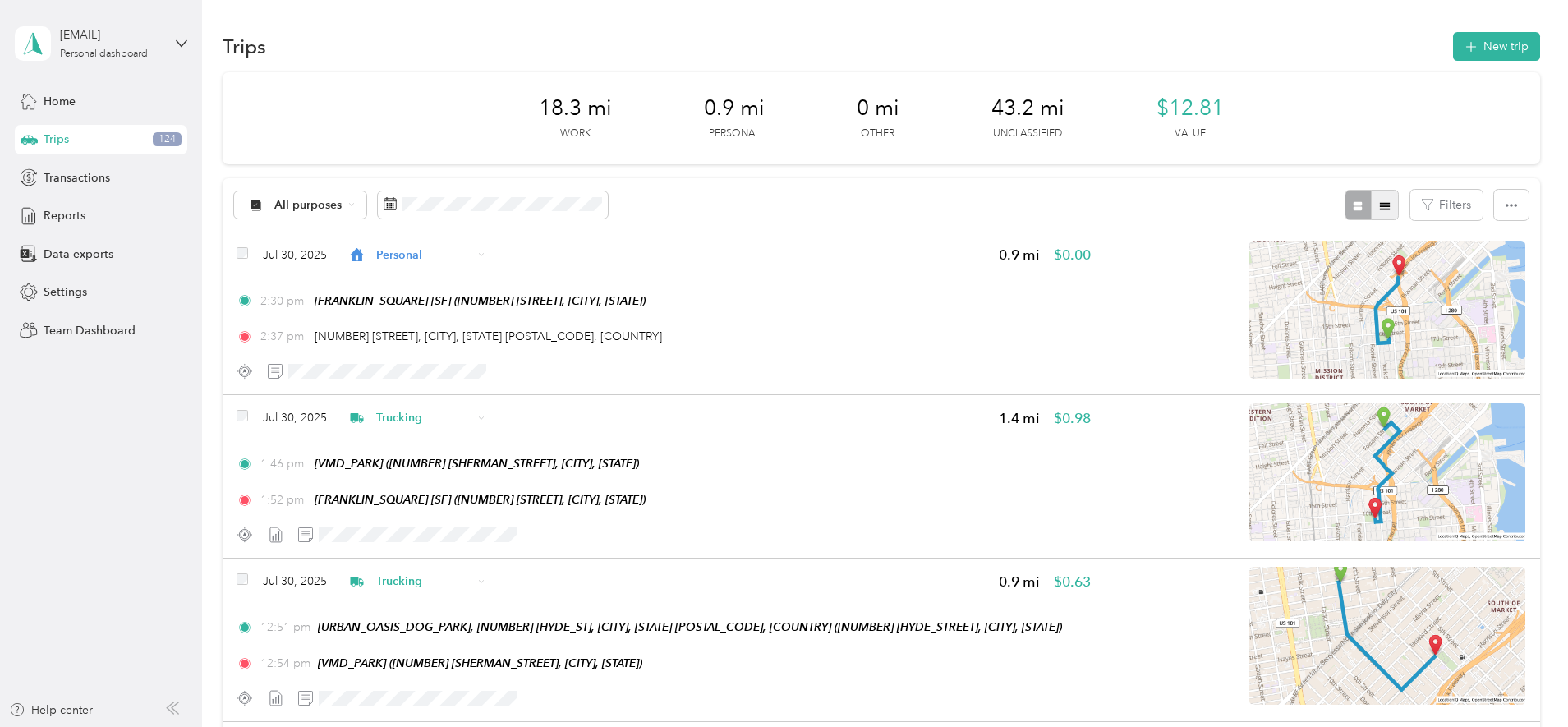click at bounding box center (1385, 205) 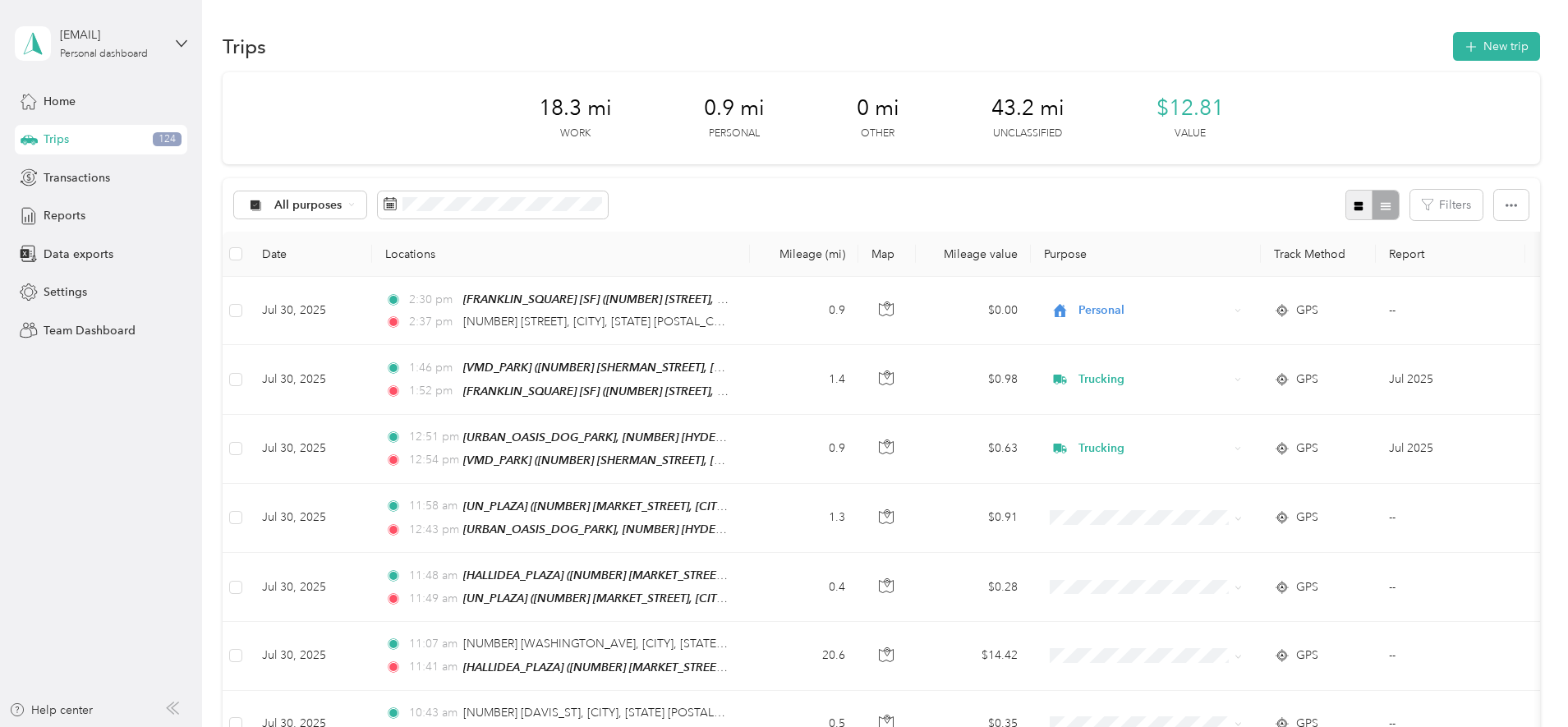 click 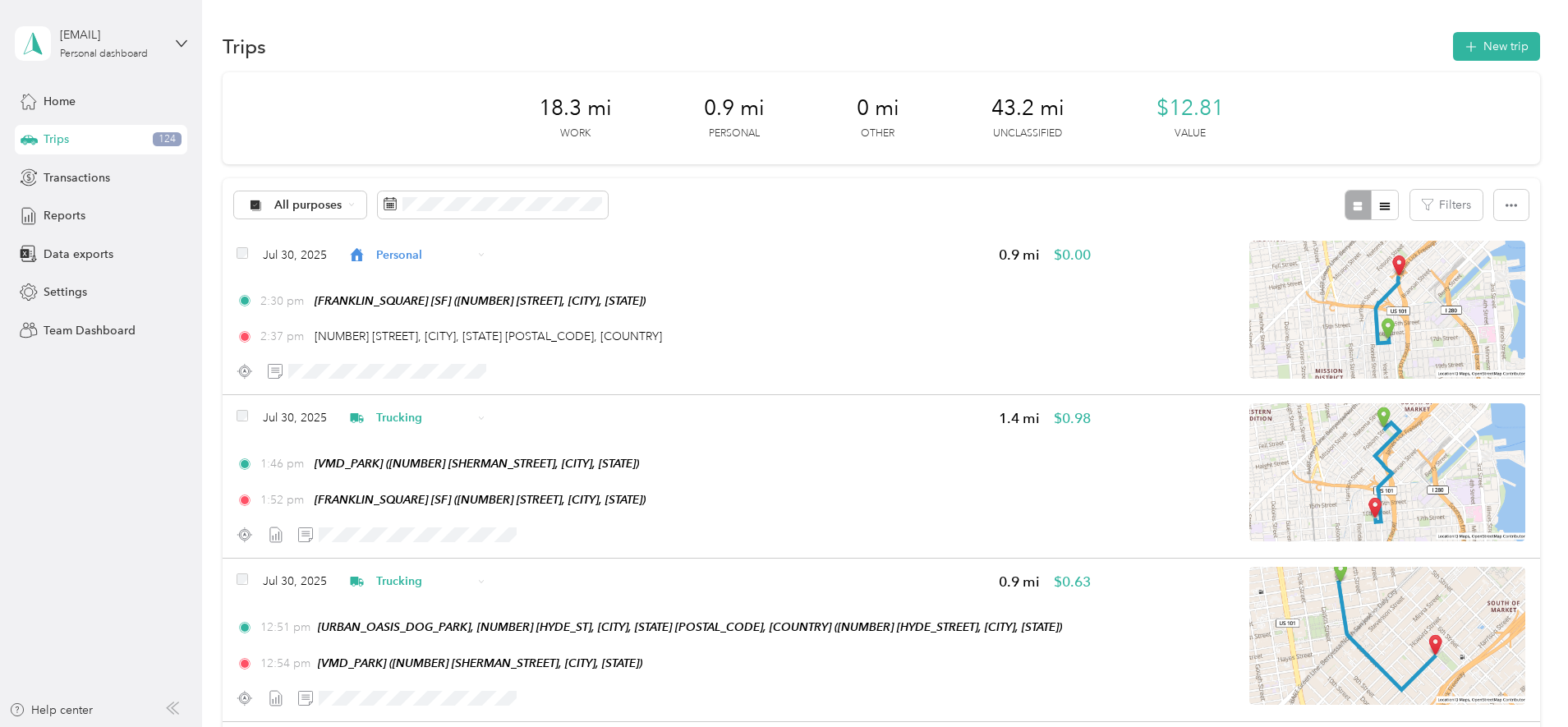 click on "18.3   mi Work 0.9   mi Personal 0   mi Other 43.2   mi Unclassified $12.81 Value All purposes Filters Jul 30, 2025 Personal 0.9   mi $0.00 2:30 pm Franklin Square SF (2500 17th Street, San Francisco, California) 2:37 pm 950 Bryant St, San Francisco, CA 94103, USA  Jul 30, 2025 Trucking 1.4   mi $0.98 1:46 pm VMD Park (16 Sherman Street, San Francisco, California) 1:52 pm Franklin Square SF (2500 17th Street, San Francisco, California) Jul 30, 2025 Trucking 0.9   mi $0.63 12:51 pm Urban Oasis Dog Park, 200 Hyde St, San Francisco, CA 94102, USA  (200 Hyde Street, San Francisco, California) 12:54 pm VMD Park (16 Sherman Street, San Francisco, California) Jul 30, 2025 1.3   mi $0.91 11:58 am UN Plaza  (1117 Market Street, San Francisco, California) 12:43 pm Urban Oasis Dog Park, 200 Hyde St, San Francisco, CA 94102, USA  (200 Hyde Street, San Francisco, California) Jul 30, 2025 0.4   mi $0.28 11:48 am Hallidea Plaza (899 Market Street, San Francisco, California) 11:49 am Jul 30, 2025 20.6   mi $14.42 11:07 am" at bounding box center (881, 1520) 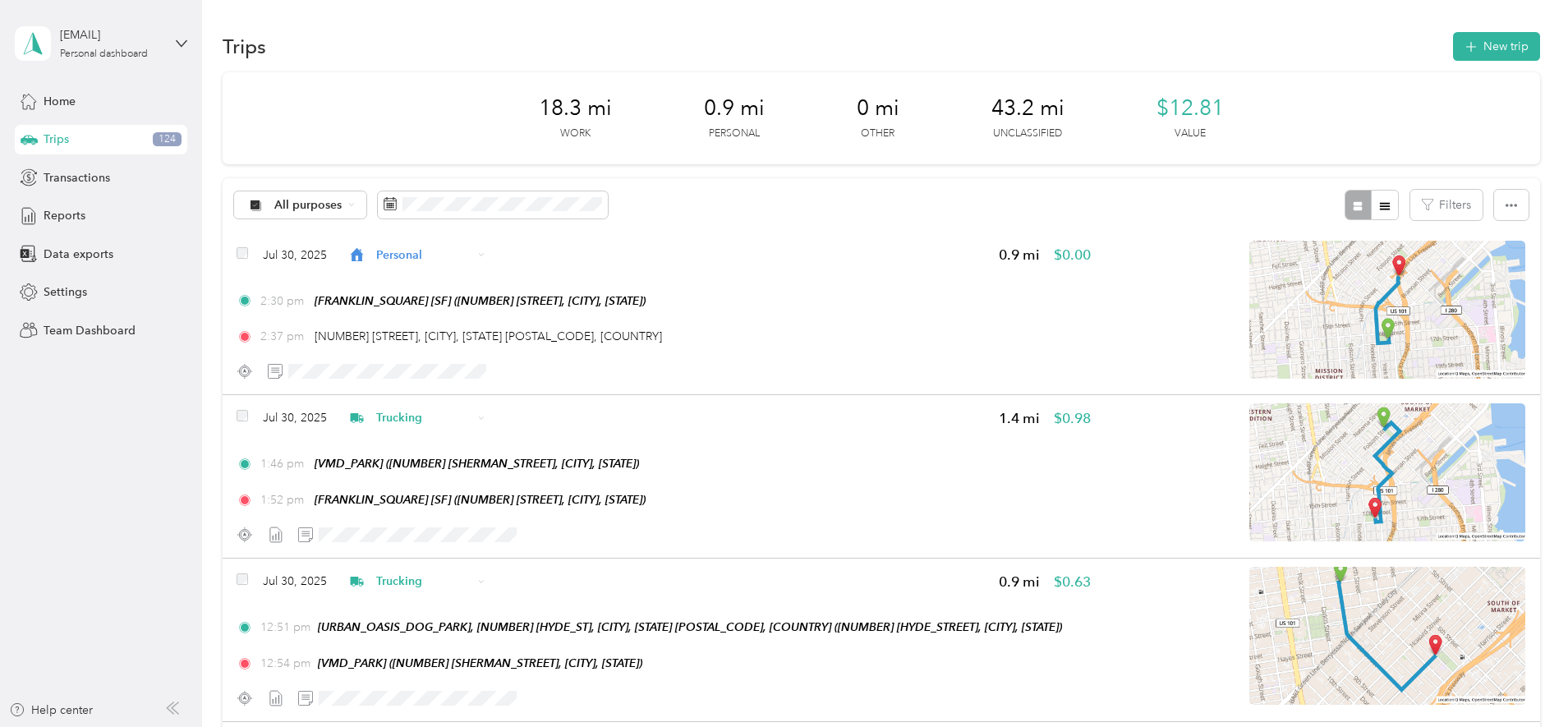 click on "18.3   mi Work 0.9   mi Personal 0   mi Other 43.2   mi Unclassified $12.81 Value All purposes Filters Jul 30, 2025 Personal 0.9   mi $0.00 2:30 pm Franklin Square SF (2500 17th Street, San Francisco, California) 2:37 pm 950 Bryant St, San Francisco, CA 94103, USA  Jul 30, 2025 Trucking 1.4   mi $0.98 1:46 pm VMD Park (16 Sherman Street, San Francisco, California) 1:52 pm Franklin Square SF (2500 17th Street, San Francisco, California) Jul 30, 2025 Trucking 0.9   mi $0.63 12:51 pm Urban Oasis Dog Park, 200 Hyde St, San Francisco, CA 94102, USA  (200 Hyde Street, San Francisco, California) 12:54 pm VMD Park (16 Sherman Street, San Francisco, California) Jul 30, 2025 1.3   mi $0.91 11:58 am UN Plaza  (1117 Market Street, San Francisco, California) 12:43 pm Urban Oasis Dog Park, 200 Hyde St, San Francisco, CA 94102, USA  (200 Hyde Street, San Francisco, California) Jul 30, 2025 0.4   mi $0.28 11:48 am Hallidea Plaza (899 Market Street, San Francisco, California) 11:49 am Jul 30, 2025 20.6   mi $14.42 11:07 am" at bounding box center (881, 1520) 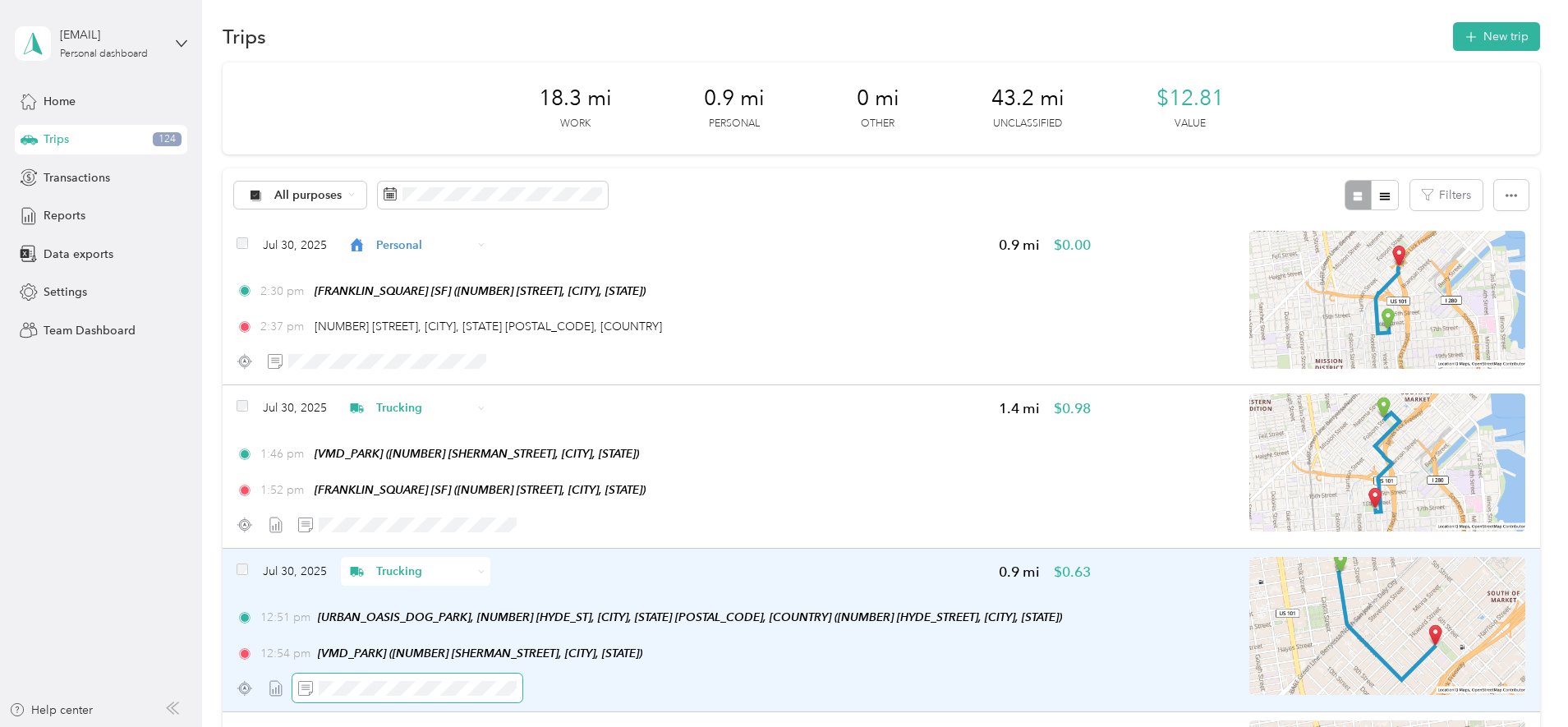 scroll, scrollTop: 13, scrollLeft: 0, axis: vertical 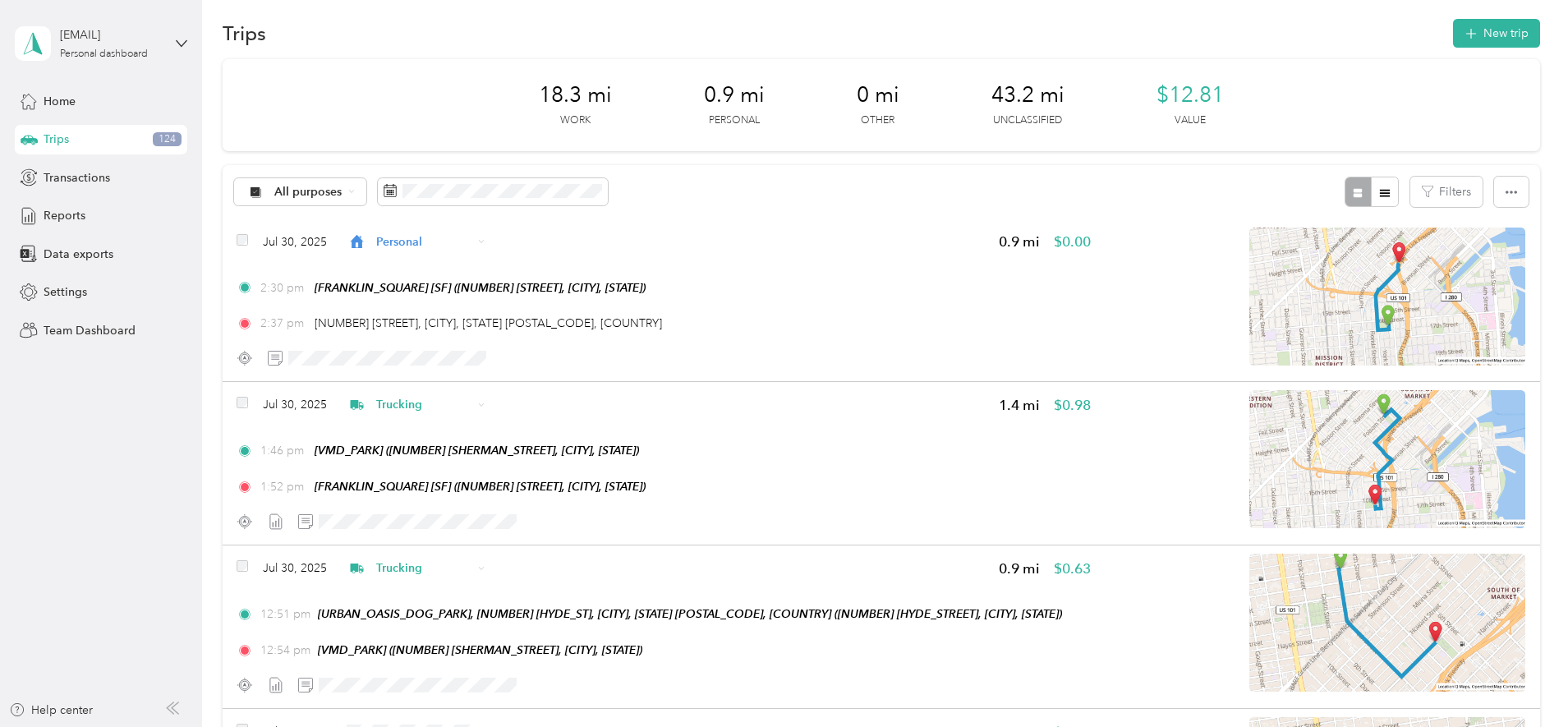 click on "18.3   mi Work 0.9   mi Personal 0   mi Other 43.2   mi Unclassified $12.81 Value All purposes Filters Jul 30, 2025 Personal 0.9   mi $0.00 2:30 pm Franklin Square SF (2500 17th Street, San Francisco, California) 2:37 pm 950 Bryant St, San Francisco, CA 94103, USA  Jul 30, 2025 Trucking 1.4   mi $0.98 1:46 pm VMD Park (16 Sherman Street, San Francisco, California) 1:52 pm Franklin Square SF (2500 17th Street, San Francisco, California) Jul 30, 2025 Trucking 0.9   mi $0.63 12:51 pm Urban Oasis Dog Park, 200 Hyde St, San Francisco, CA 94102, USA  (200 Hyde Street, San Francisco, California) 12:54 pm VMD Park (16 Sherman Street, San Francisco, California) Jul 30, 2025 1.3   mi $0.91 11:58 am UN Plaza  (1117 Market Street, San Francisco, California) 12:43 pm Urban Oasis Dog Park, 200 Hyde St, San Francisco, CA 94102, USA  (200 Hyde Street, San Francisco, California) Jul 30, 2025 0.4   mi $0.28 11:48 am Hallidea Plaza (899 Market Street, San Francisco, California) 11:49 am Jul 30, 2025 20.6   mi $14.42 11:07 am" at bounding box center (881, 1507) 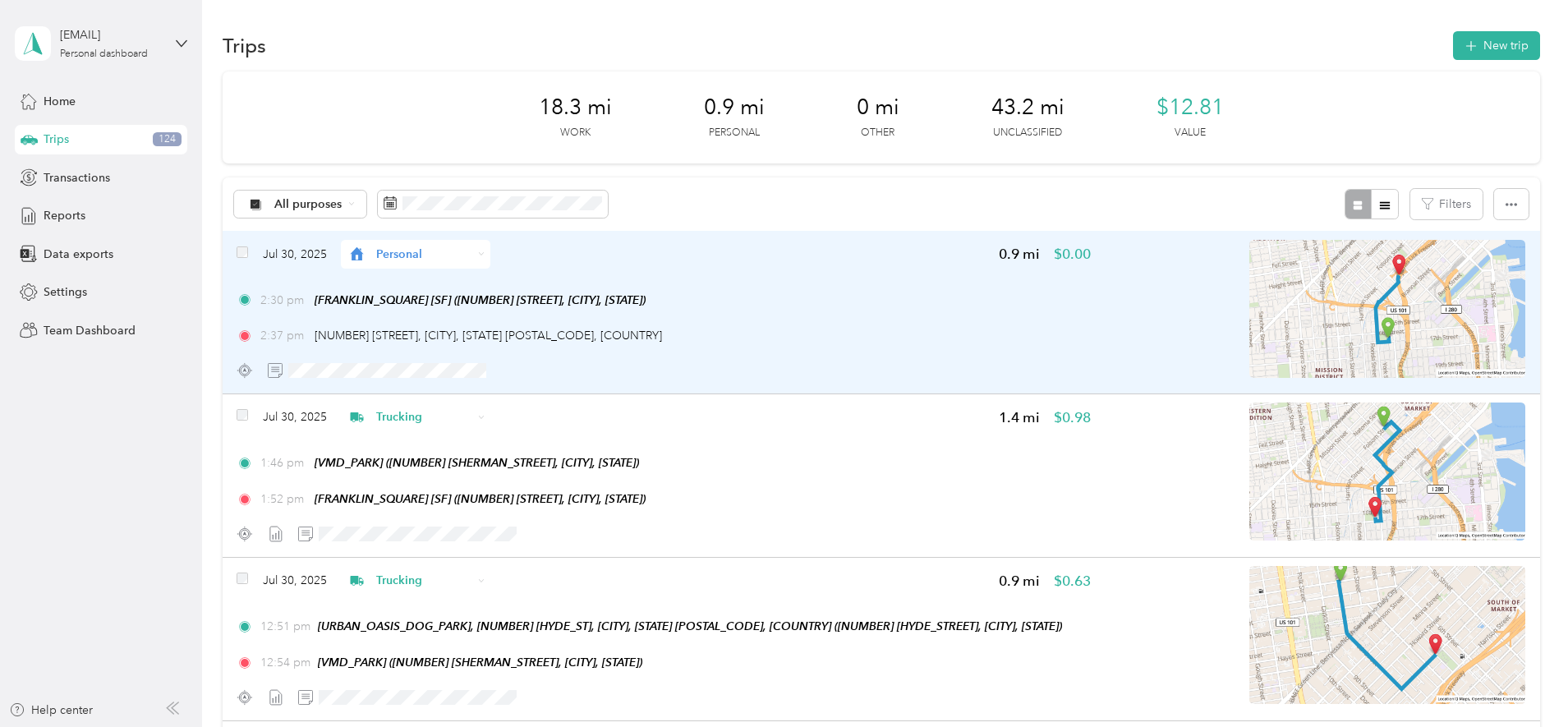 scroll, scrollTop: 0, scrollLeft: 0, axis: both 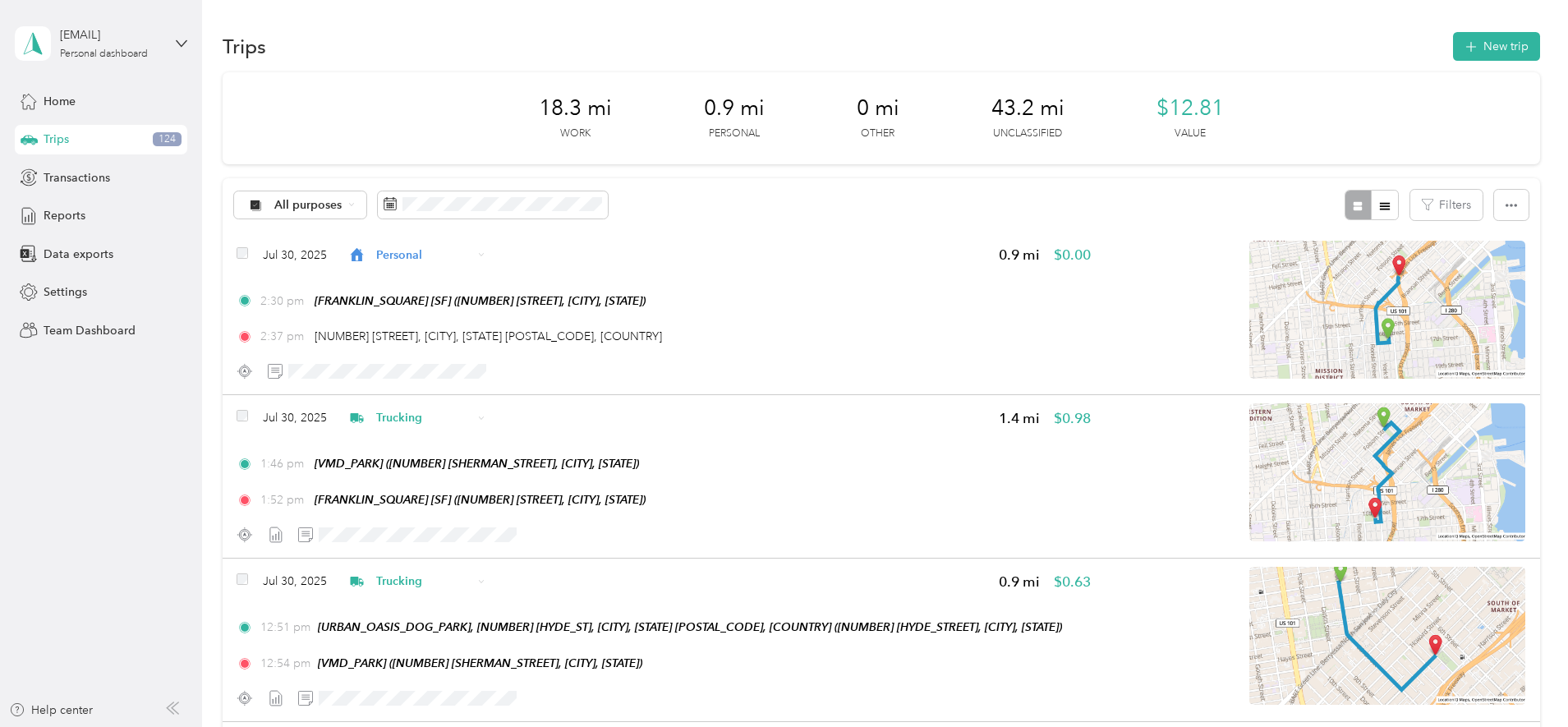 click on "18.3   mi Work 0.9   mi Personal 0   mi Other 43.2   mi Unclassified $12.81 Value All purposes Filters Jul 30, 2025 Personal 0.9   mi $0.00 2:30 pm Franklin Square SF (2500 17th Street, San Francisco, California) 2:37 pm 950 Bryant St, San Francisco, CA 94103, USA  Jul 30, 2025 Trucking 1.4   mi $0.98 1:46 pm VMD Park (16 Sherman Street, San Francisco, California) 1:52 pm Franklin Square SF (2500 17th Street, San Francisco, California) Jul 30, 2025 Trucking 0.9   mi $0.63 12:51 pm Urban Oasis Dog Park, 200 Hyde St, San Francisco, CA 94102, USA  (200 Hyde Street, San Francisco, California) 12:54 pm VMD Park (16 Sherman Street, San Francisco, California) Jul 30, 2025 1.3   mi $0.91 11:58 am UN Plaza  (1117 Market Street, San Francisco, California) 12:43 pm Urban Oasis Dog Park, 200 Hyde St, San Francisco, CA 94102, USA  (200 Hyde Street, San Francisco, California) Jul 30, 2025 0.4   mi $0.28 11:48 am Hallidea Plaza (899 Market Street, San Francisco, California) 11:49 am Jul 30, 2025 20.6   mi $14.42 11:07 am" at bounding box center [881, 1520] 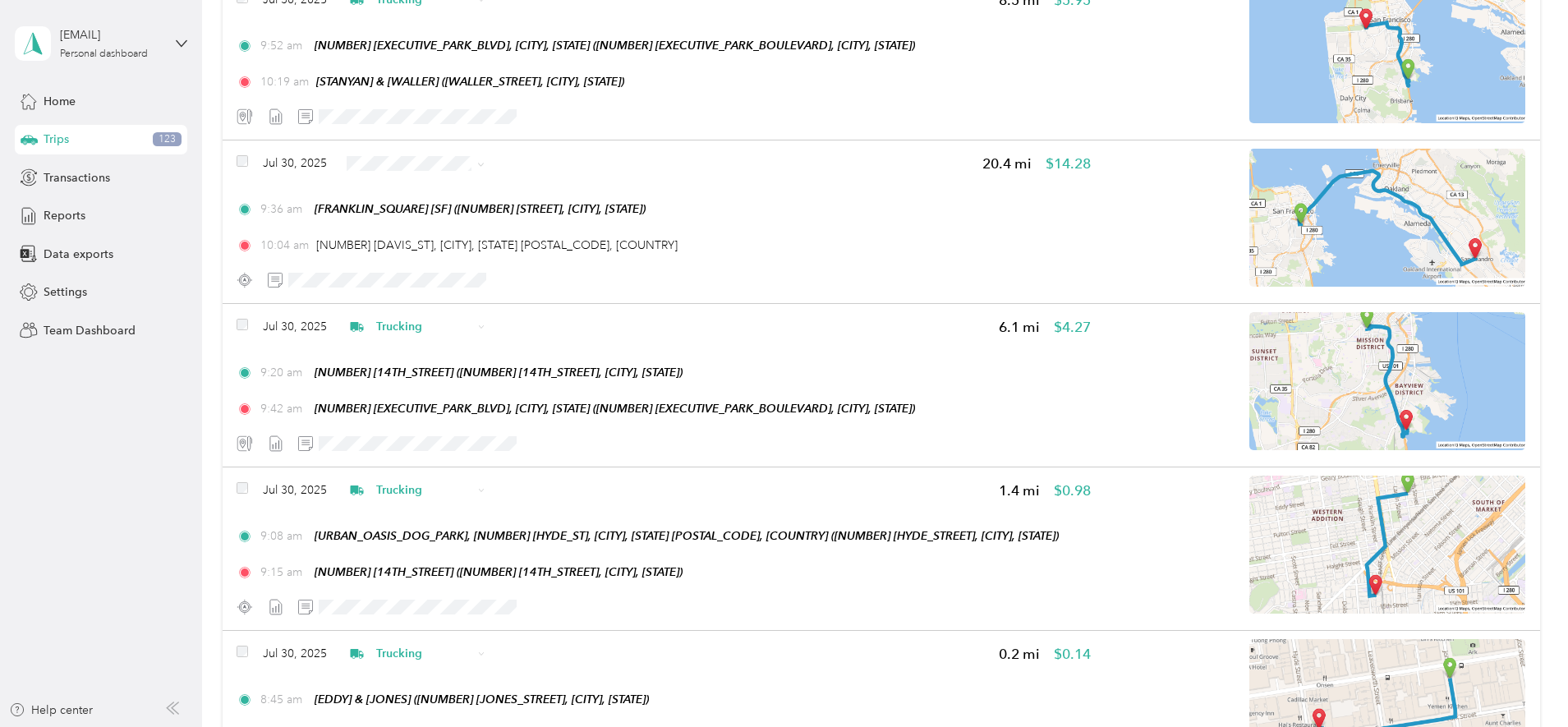 scroll, scrollTop: 1537, scrollLeft: 0, axis: vertical 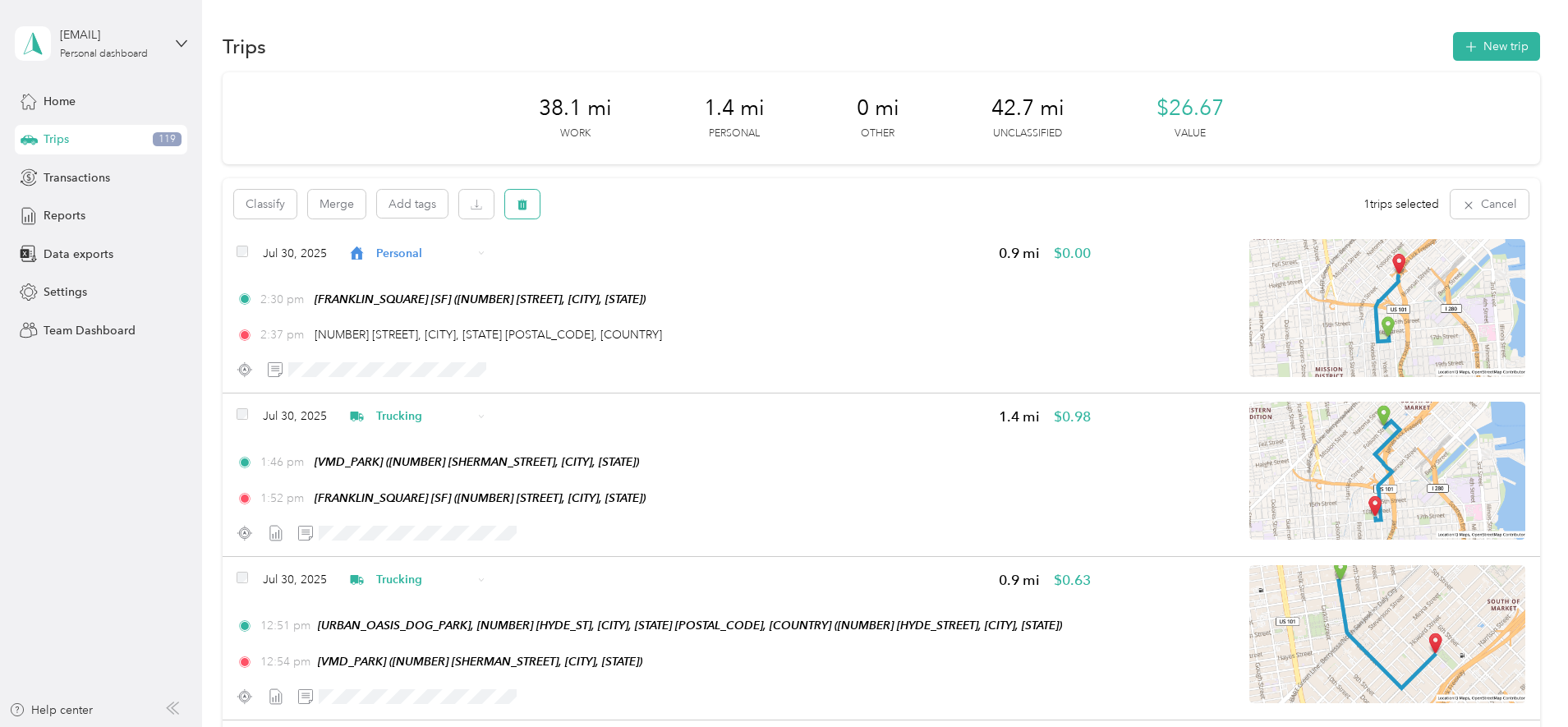 click on "santana.hudson.1@gmail.com Personal dashboard Home Trips 119 Transactions Reports Data exports Settings Team Dashboard   Help center Trips New trip 38.1   mi Work 1.4   mi Personal 0   mi Other 42.7   mi Unclassified $26.67 Value Classify Merge Add tags 1  trips selected Cancel Jul 30, 2025 Personal 0.9   mi $0.00 2:30 pm Franklin Square SF (2500 17th Street, San Francisco, California) 2:37 pm 950 Bryant St, San Francisco, CA 94103, USA  Jul 30, 2025 Trucking 1.4   mi $0.98 1:46 pm VMD Park (16 Sherman Street, San Francisco, California) 1:52 pm Franklin Square SF (2500 17th Street, San Francisco, California) Jul 30, 2025 Trucking 0.9   mi $0.63 12:51 pm Urban Oasis Dog Park, 200 Hyde St, San Francisco, CA 94102, USA  (200 Hyde Street, San Francisco, California) 12:54 pm VMD Park (16 Sherman Street, San Francisco, California) Jul 30, 2025 1.3   mi $0.91 11:58 am UN Plaza  (1117 Market Street, San Francisco, California) 12:43 pm Jul 30, 2025 0.4   mi $0.28 11:48 am 11:49 am Jul 30, 2025 20.6   mi $14.42 0.5" at bounding box center (779, 363) 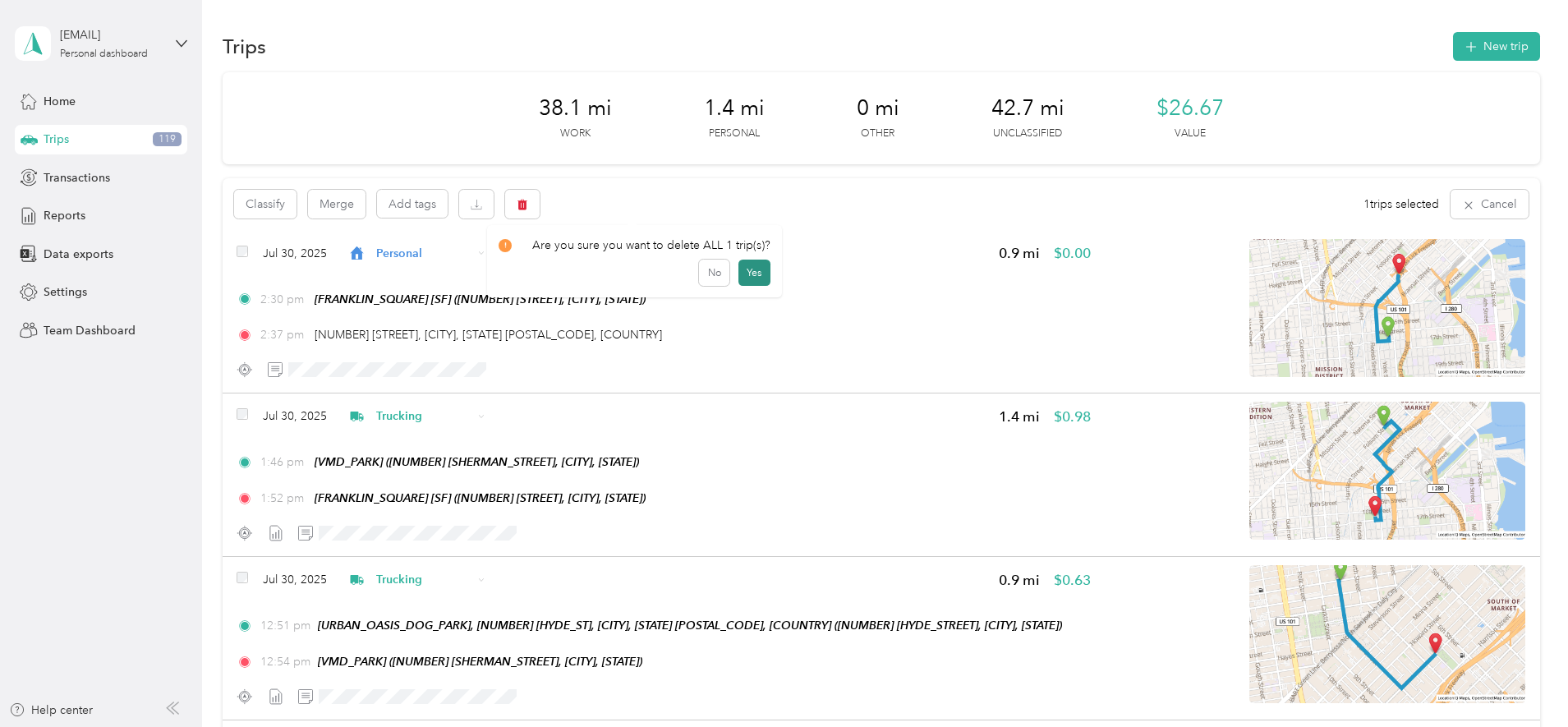 click on "Yes" at bounding box center [754, 273] 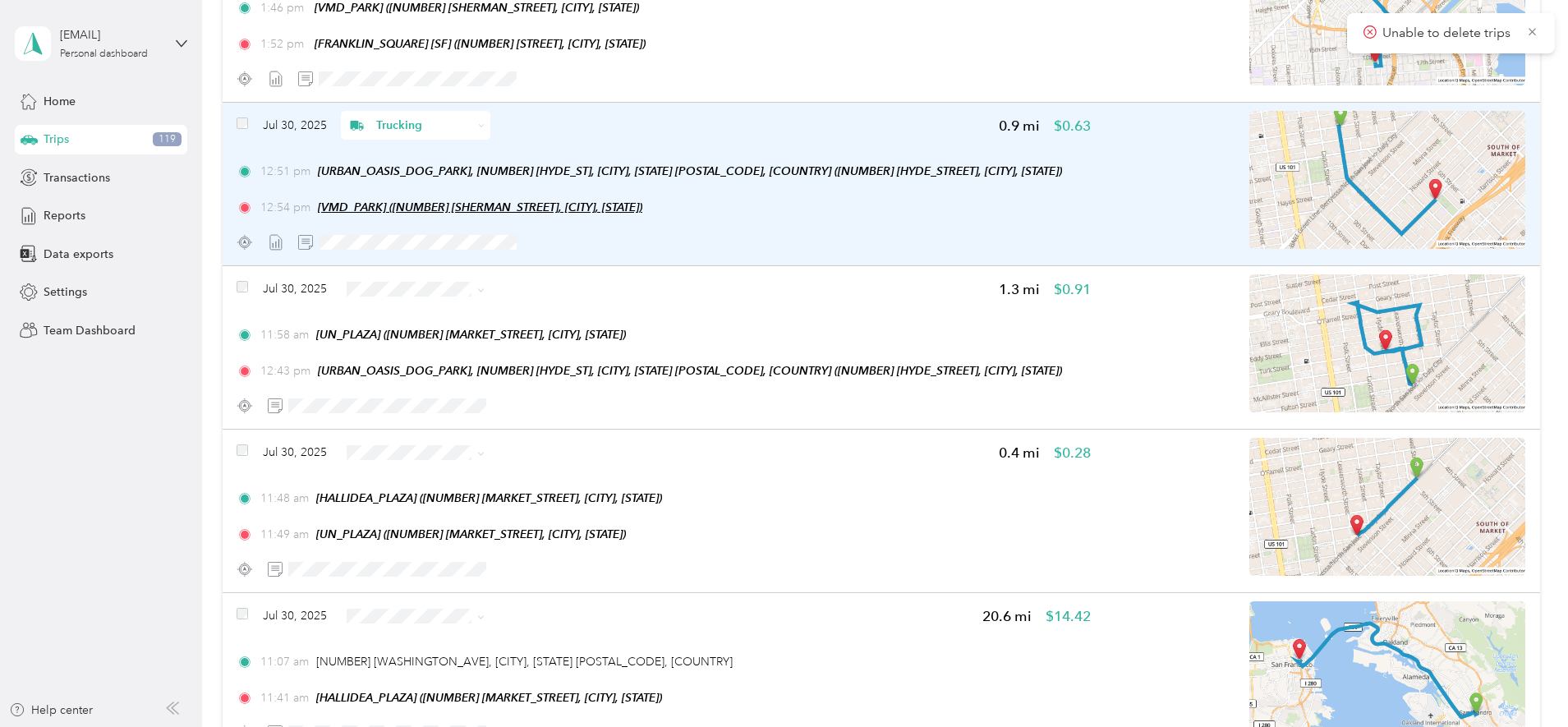 scroll, scrollTop: 0, scrollLeft: 0, axis: both 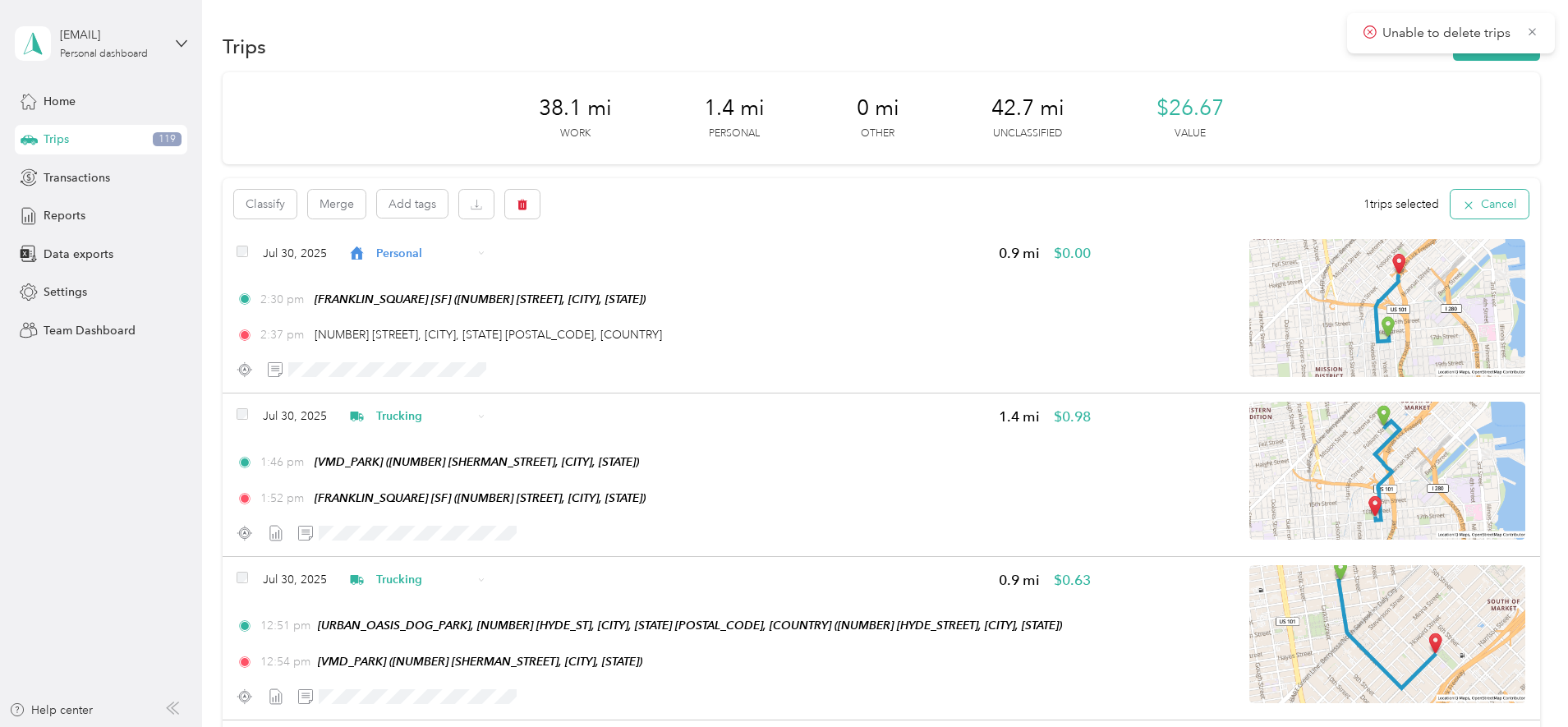 click on "Cancel" at bounding box center [1489, 204] 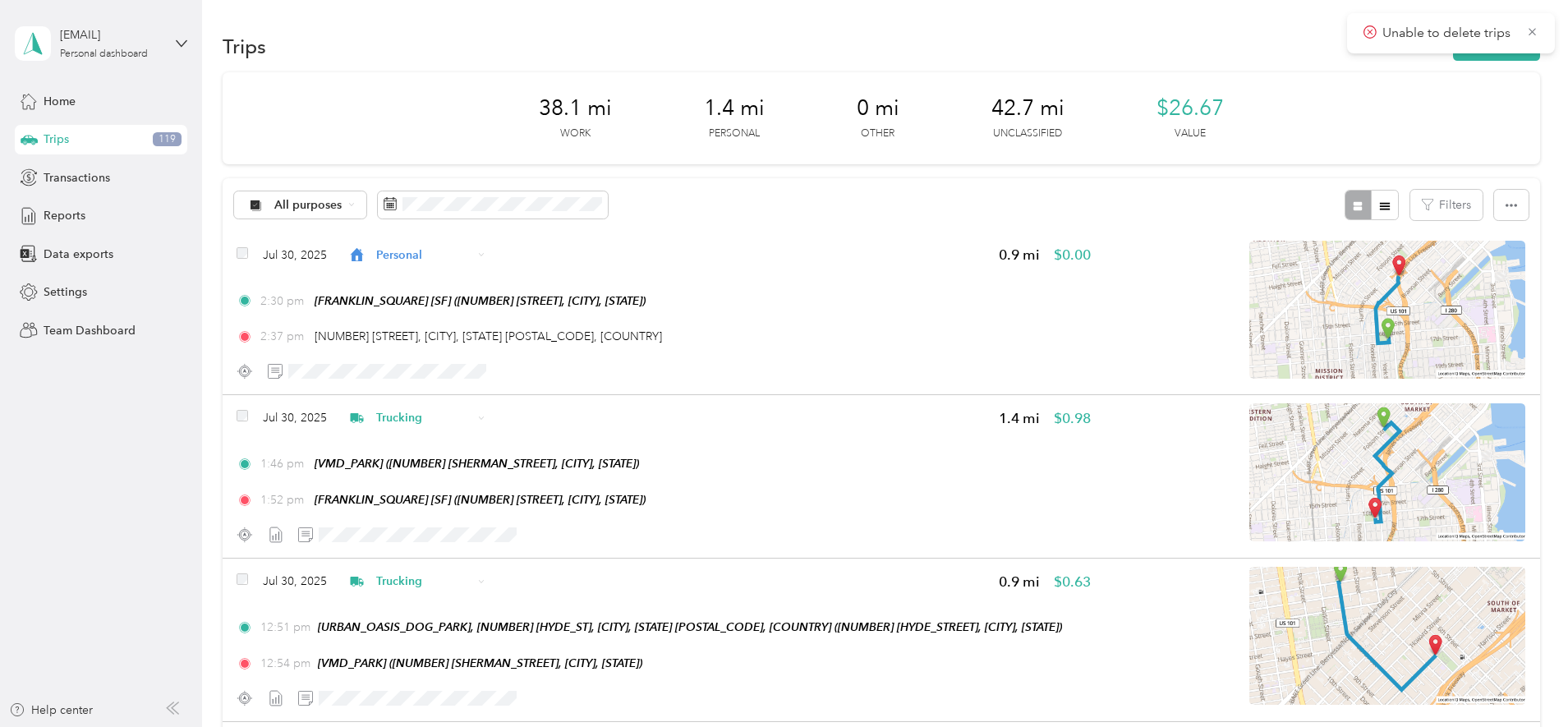 click on "$26.67" at bounding box center [1190, 108] 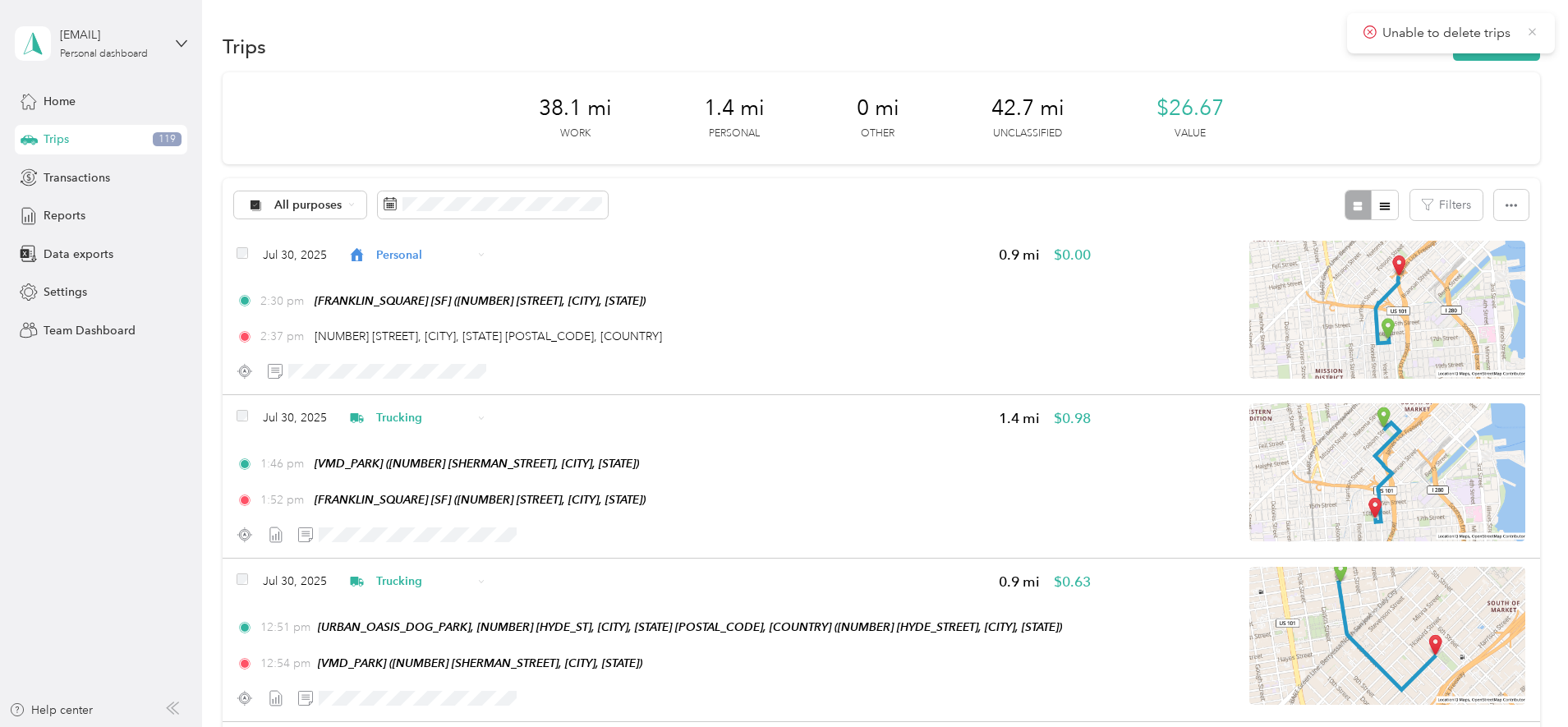 click 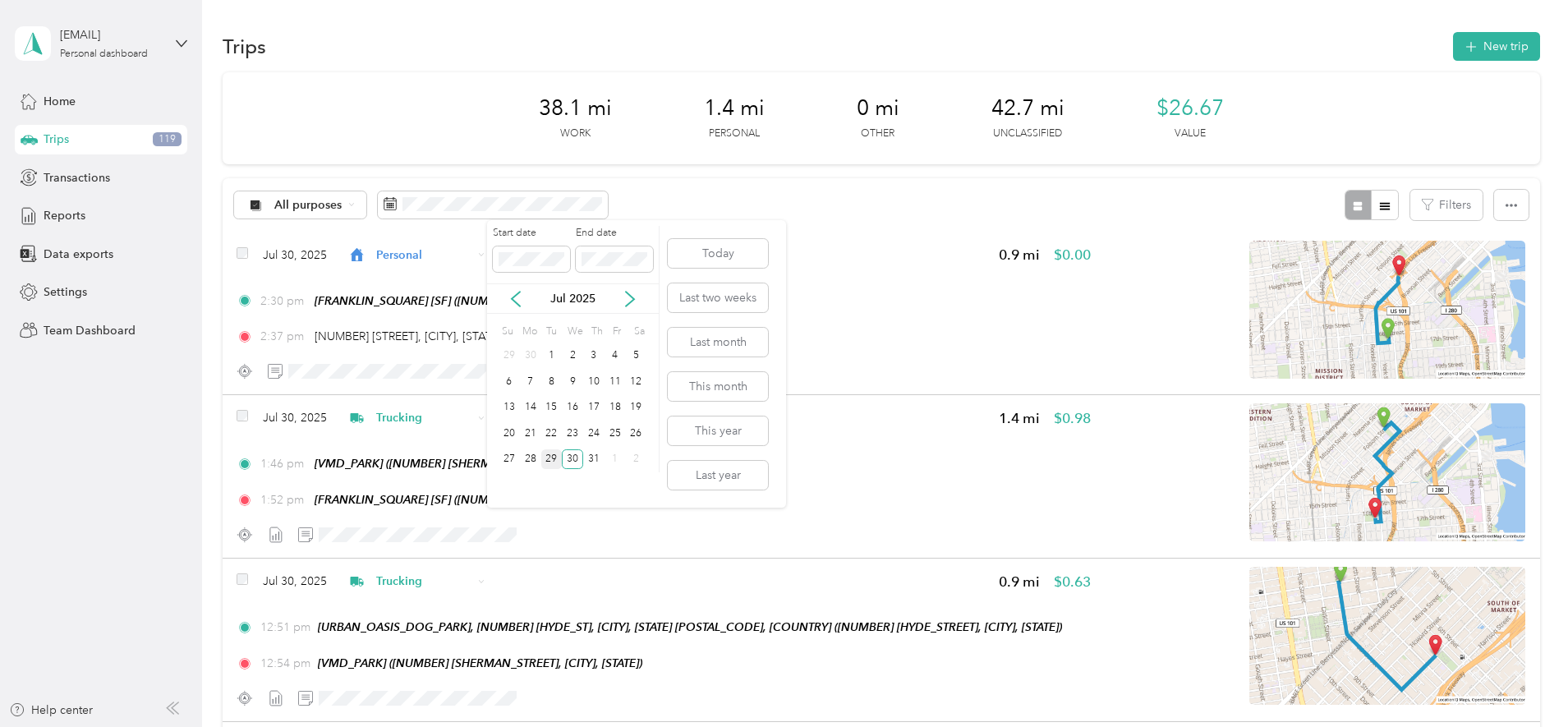 click on "29" at bounding box center (552, 459) 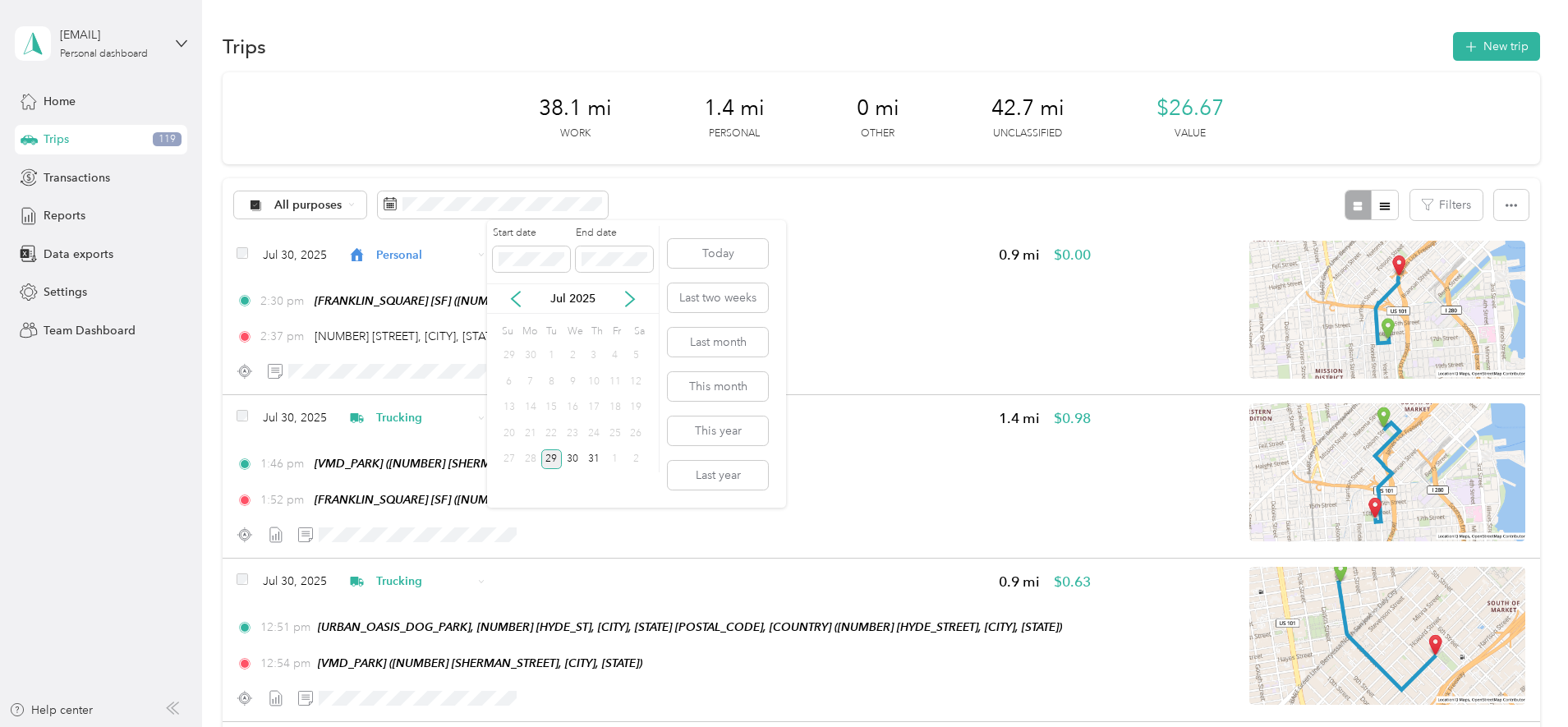 click on "29" at bounding box center (552, 459) 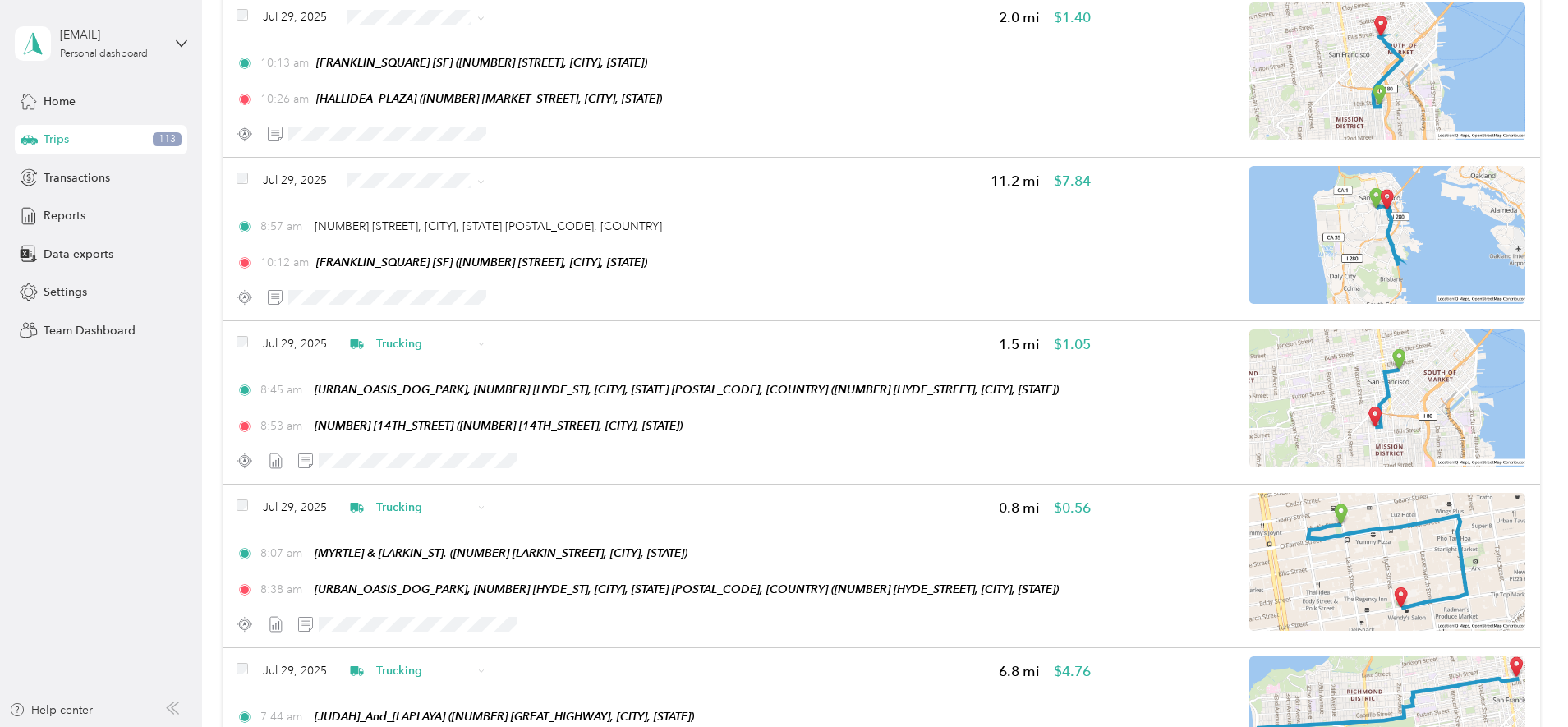 scroll, scrollTop: 1215, scrollLeft: 0, axis: vertical 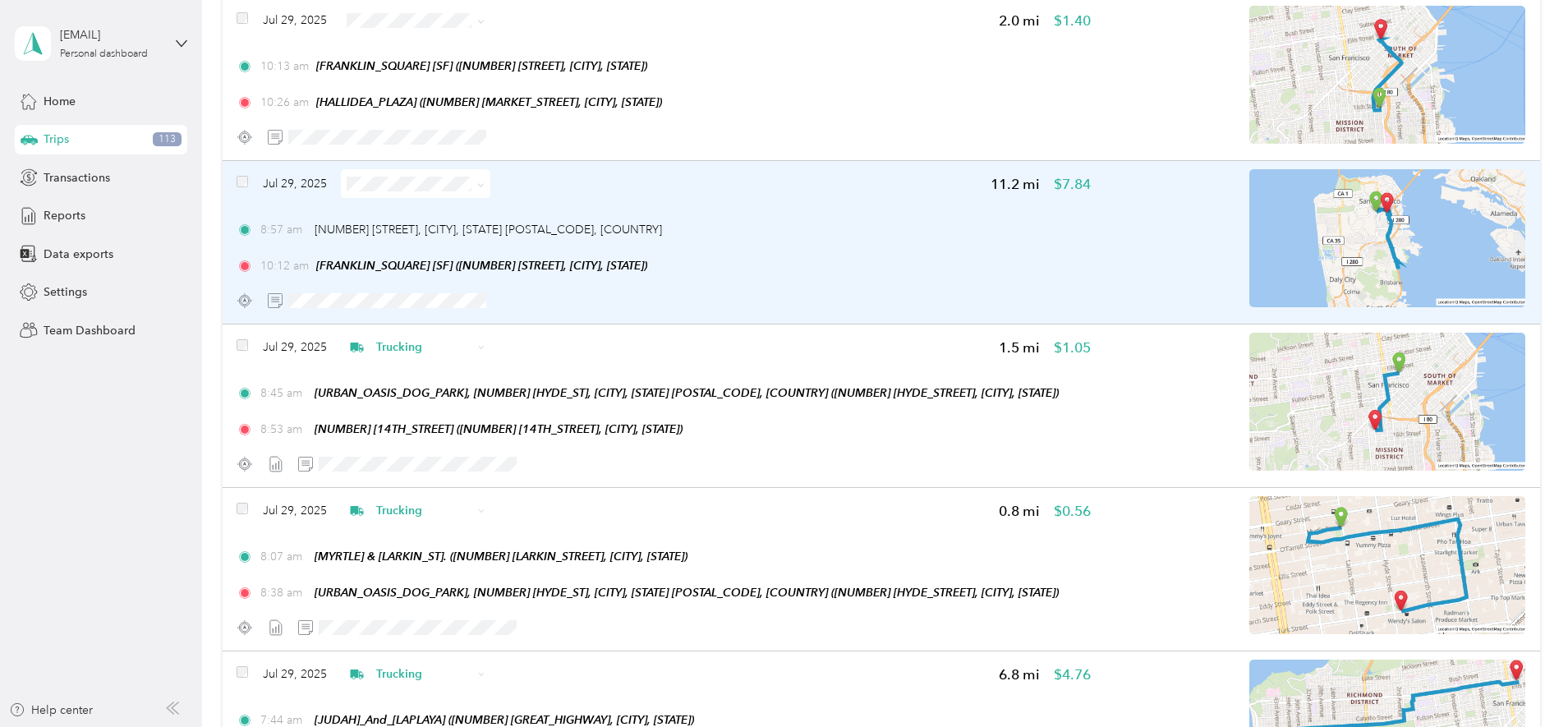 click at bounding box center (1387, 238) 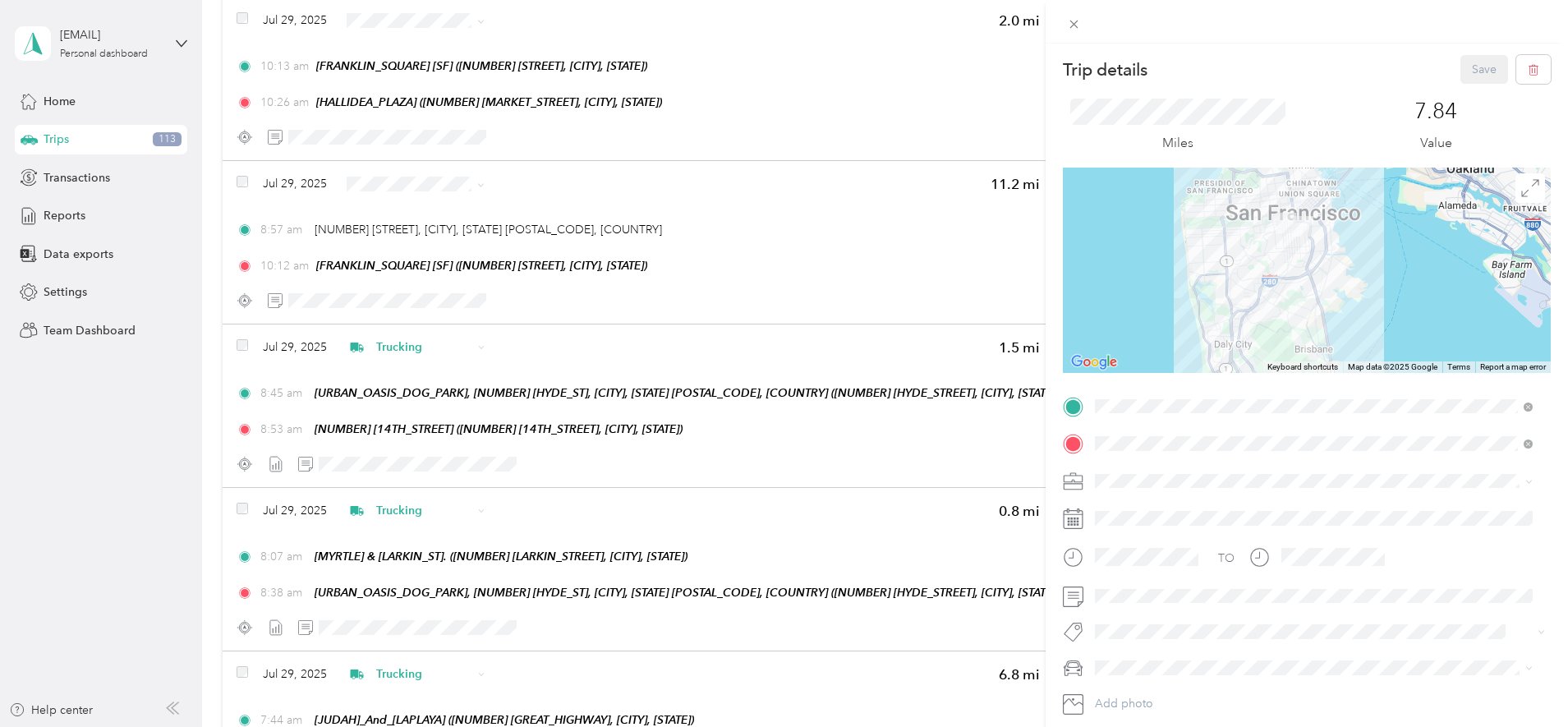 click on "Trip details Save This trip cannot be edited because it is either under review, approved, or paid. Contact your Team Manager to edit it. Miles 7.84 Value  ← Move left → Move right ↑ Move up ↓ Move down + Zoom in - Zoom out Home Jump left by 75% End Jump right by 75% Page Up Jump up by 75% Page Down Jump down by 75% Keyboard shortcuts Map Data Map data ©2025 Google Map data ©2025 Google 2 km  Click to toggle between metric and imperial units Terms Report a map error TO Add photo" at bounding box center [784, 363] 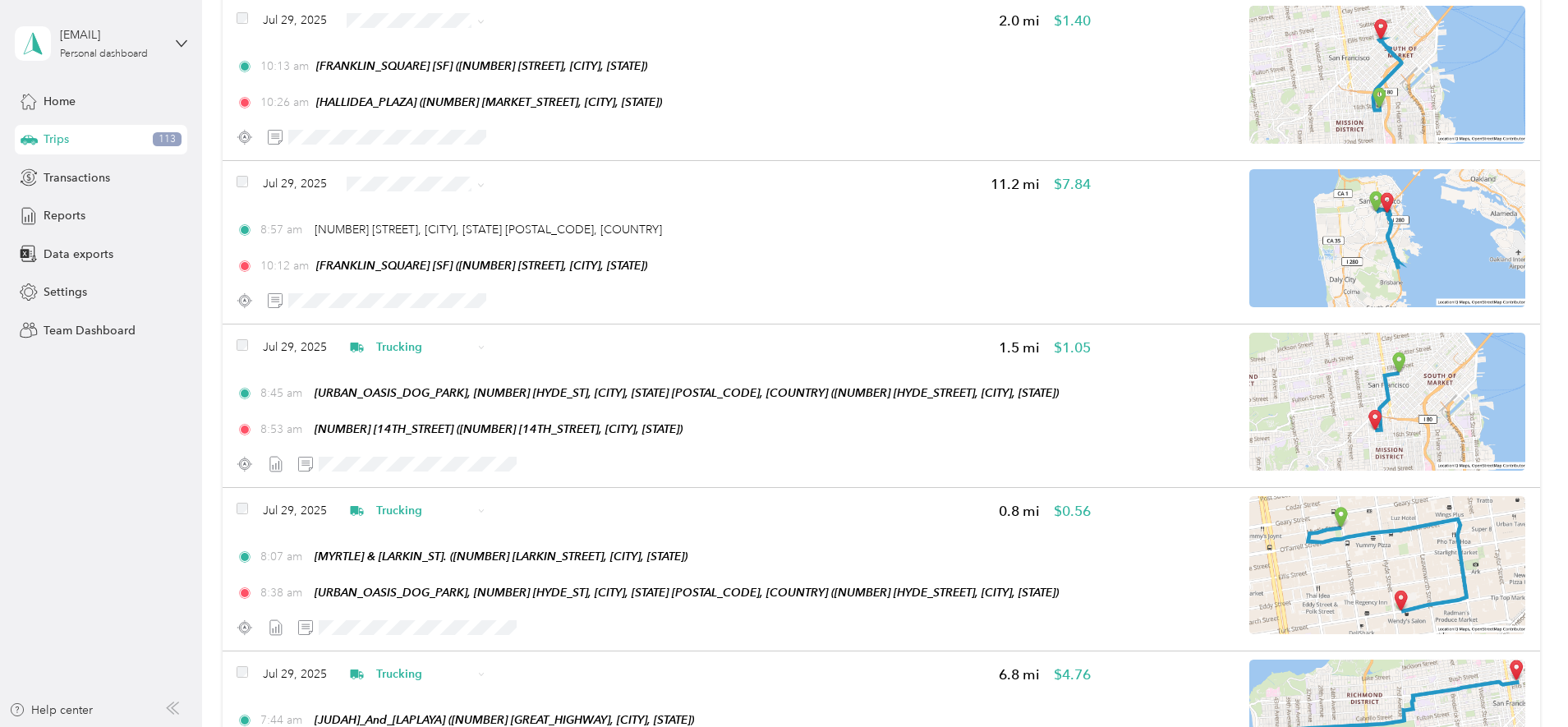 click on "Trip details Save This trip cannot be edited because it is either under review, approved, or paid. Contact your Team Manager to edit it. Miles 7.84 Value  ← Move left → Move right ↑ Move up ↓ Move down + Zoom in - Zoom out Home Jump left by 75% End Jump right by 75% Page Up Jump up by 75% Page Down Jump down by 75% Keyboard shortcuts Map Data Map data ©2025 Google Map data ©2025 Google 2 km  Click to toggle between metric and imperial units Terms Report a map error TO Add photo" at bounding box center (779, 727) 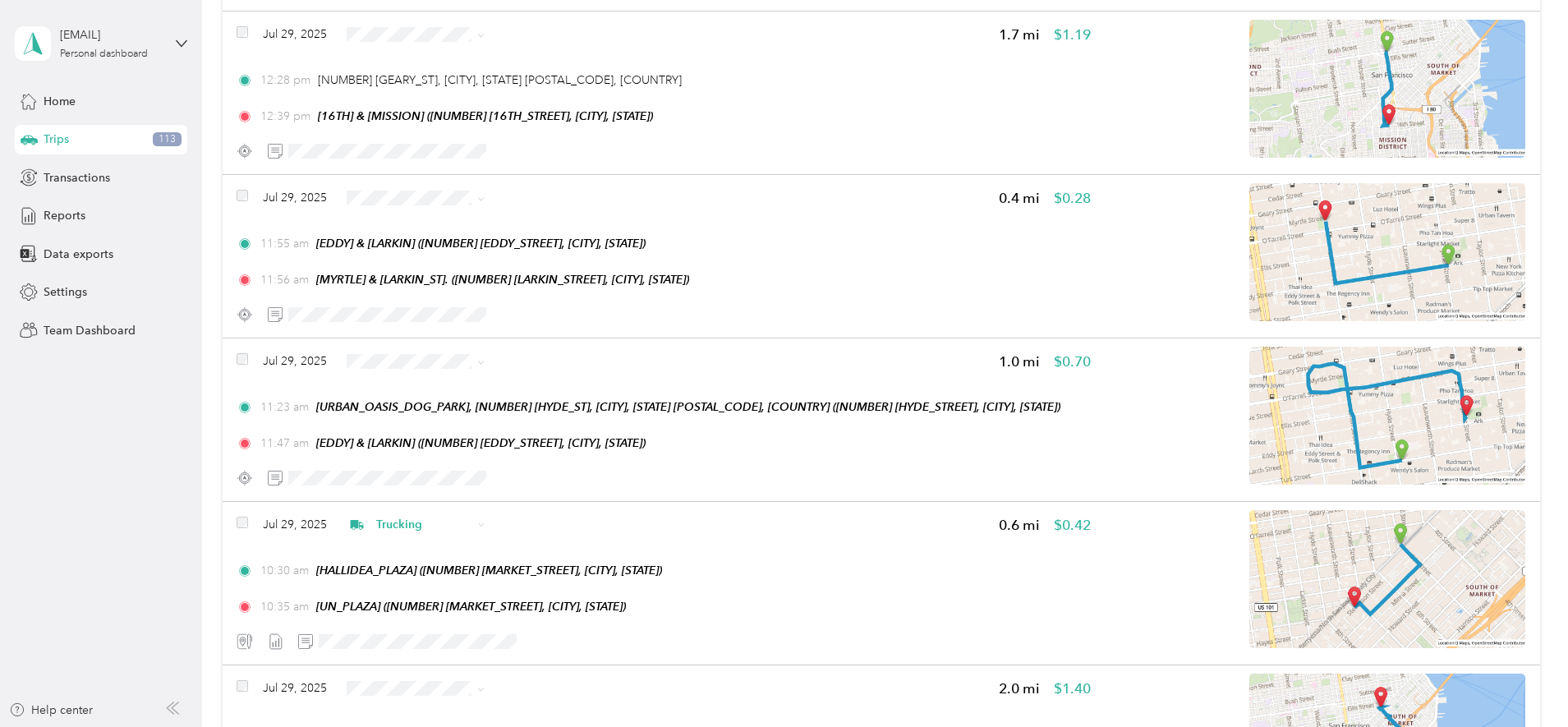 scroll, scrollTop: 0, scrollLeft: 0, axis: both 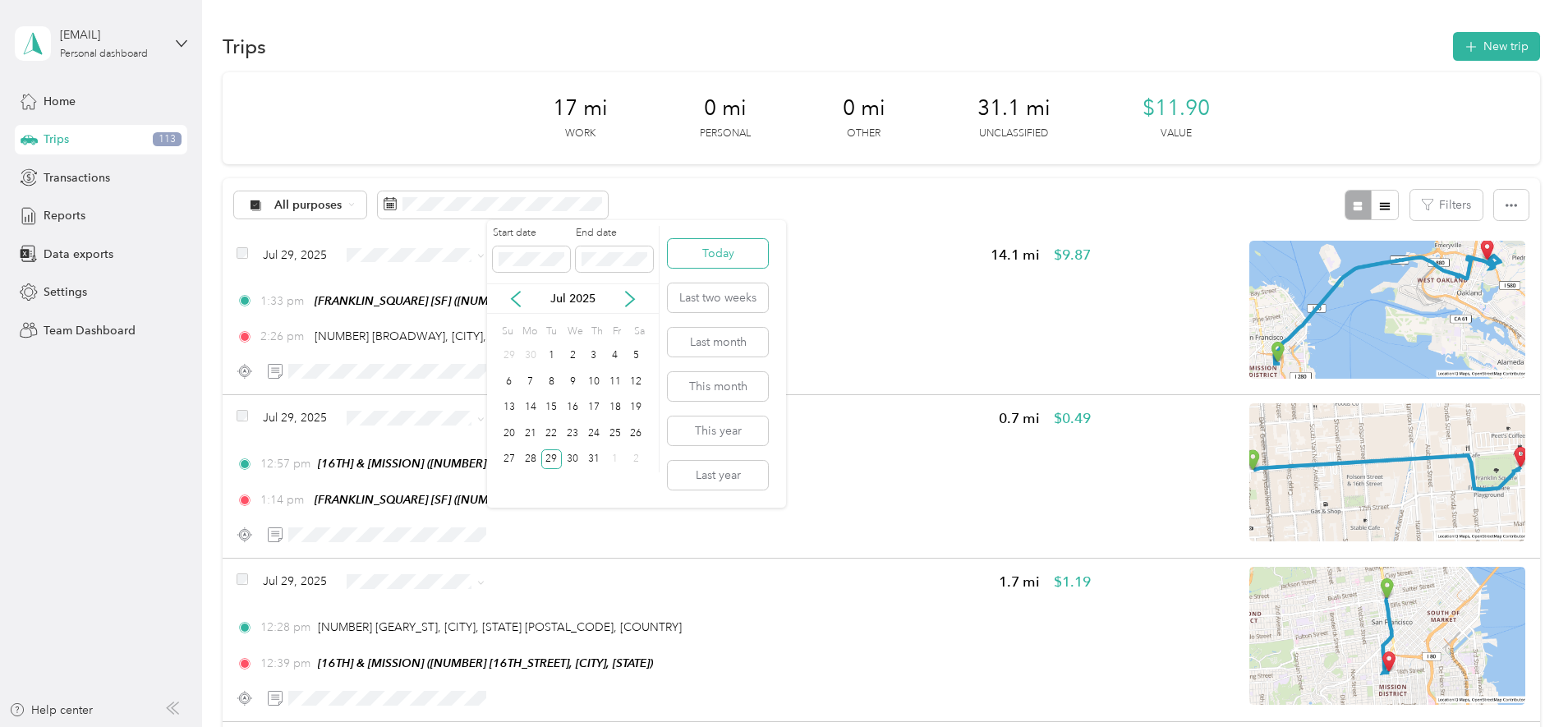 click on "Today" at bounding box center [718, 253] 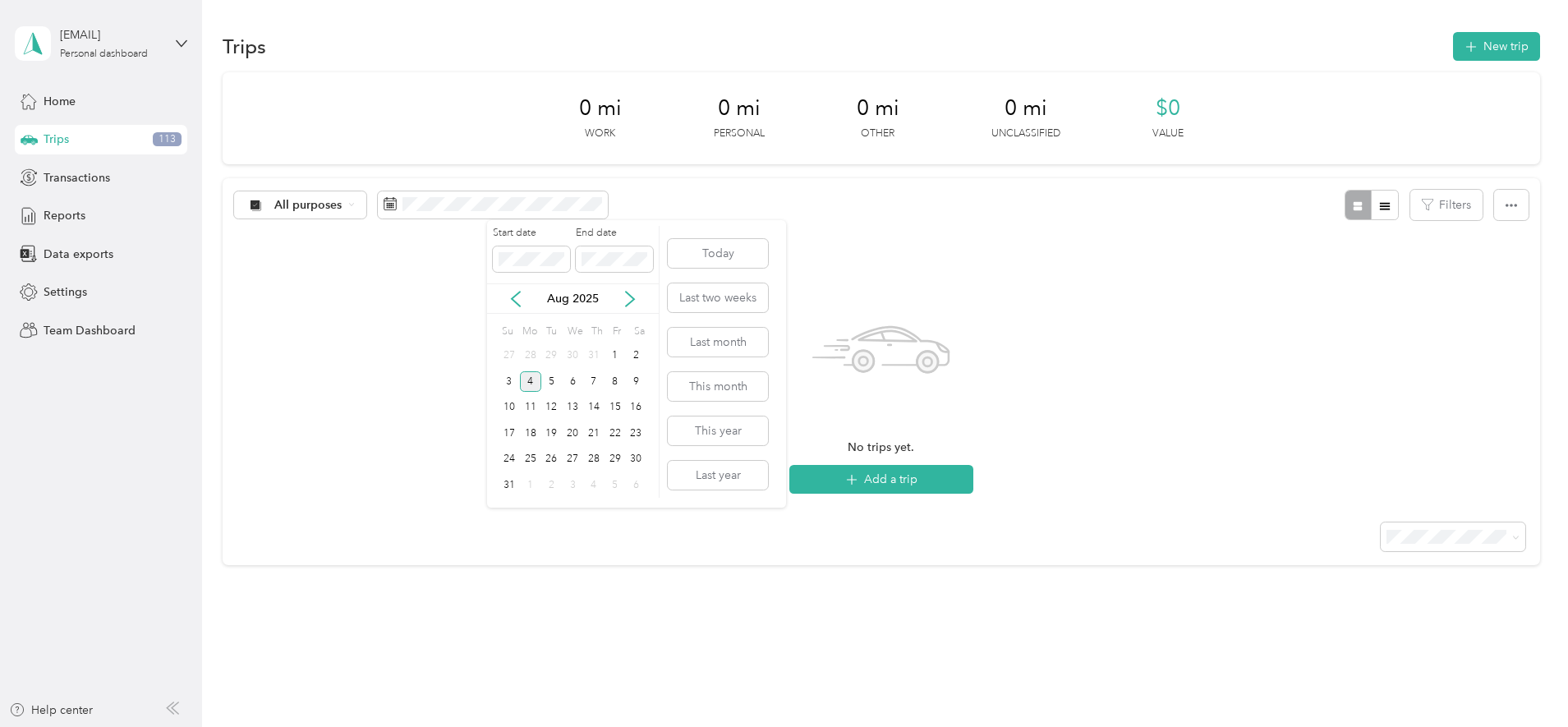 click on "Aug 2025" at bounding box center (572, 298) 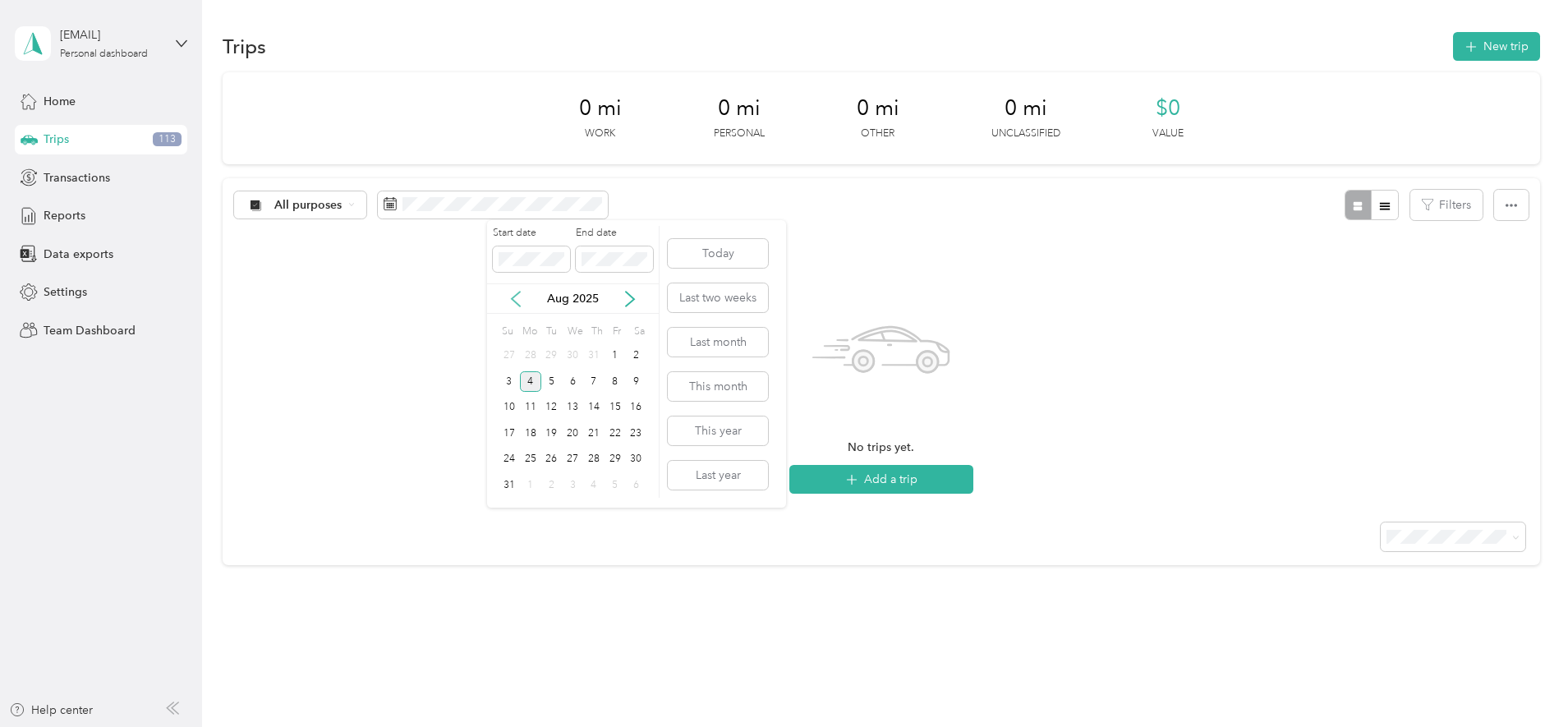 click 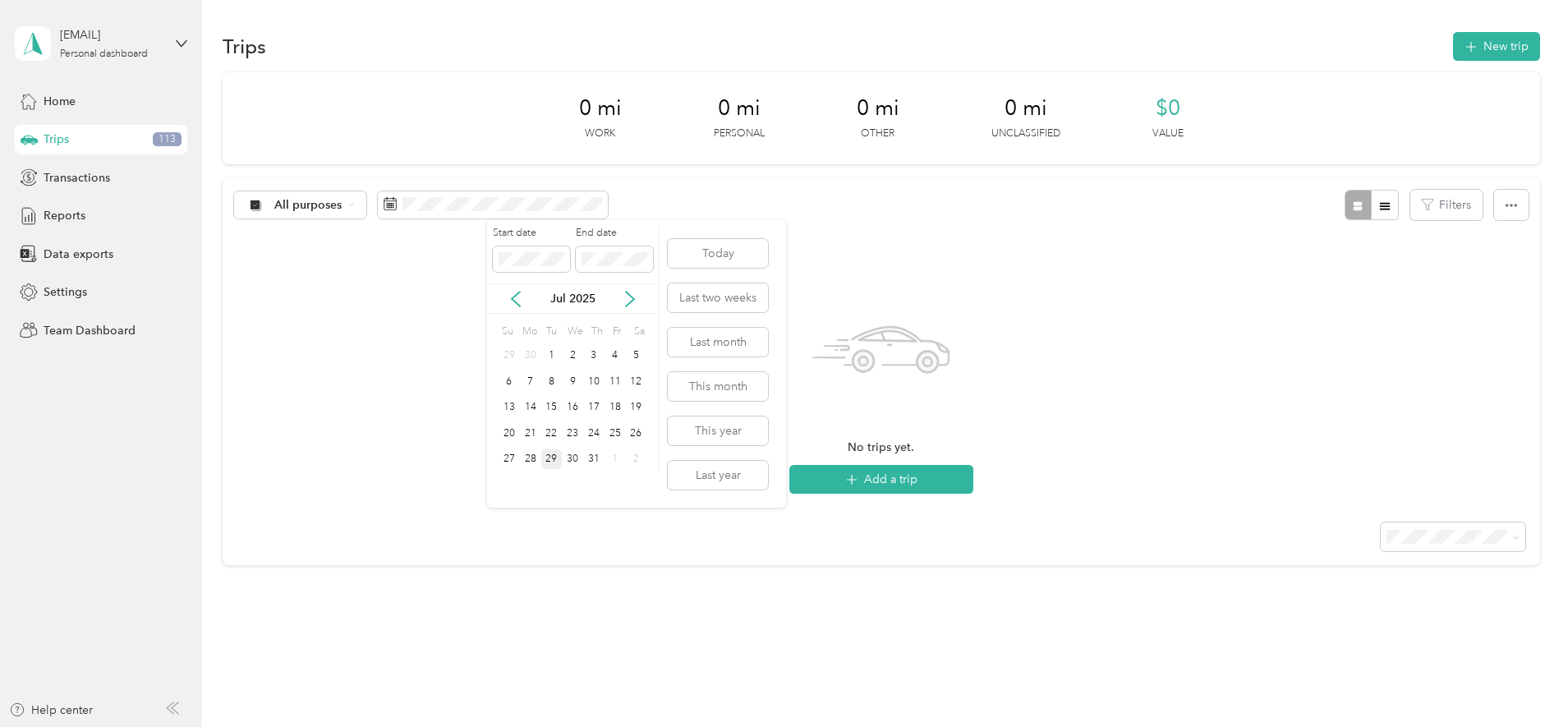 click on "29" at bounding box center (552, 459) 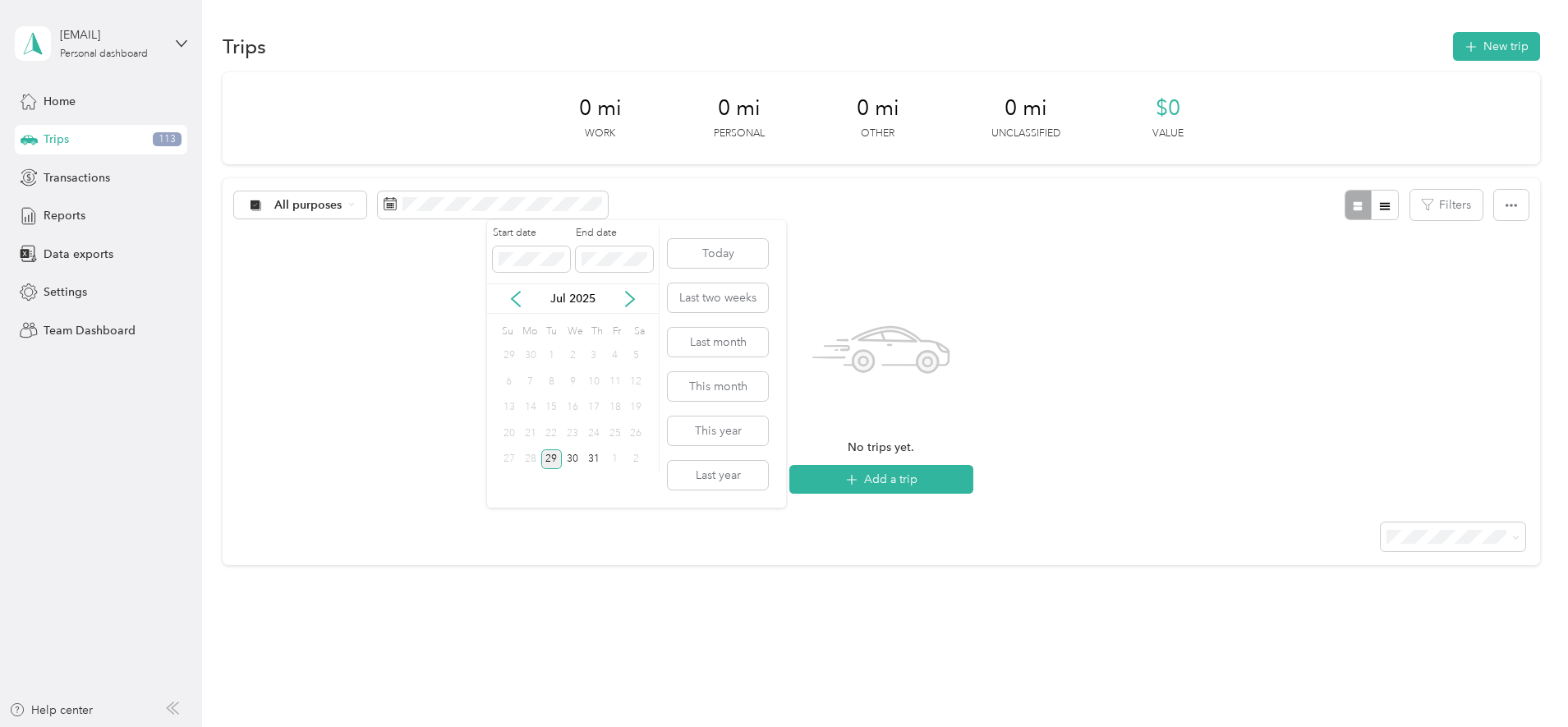 click on "29" at bounding box center [552, 459] 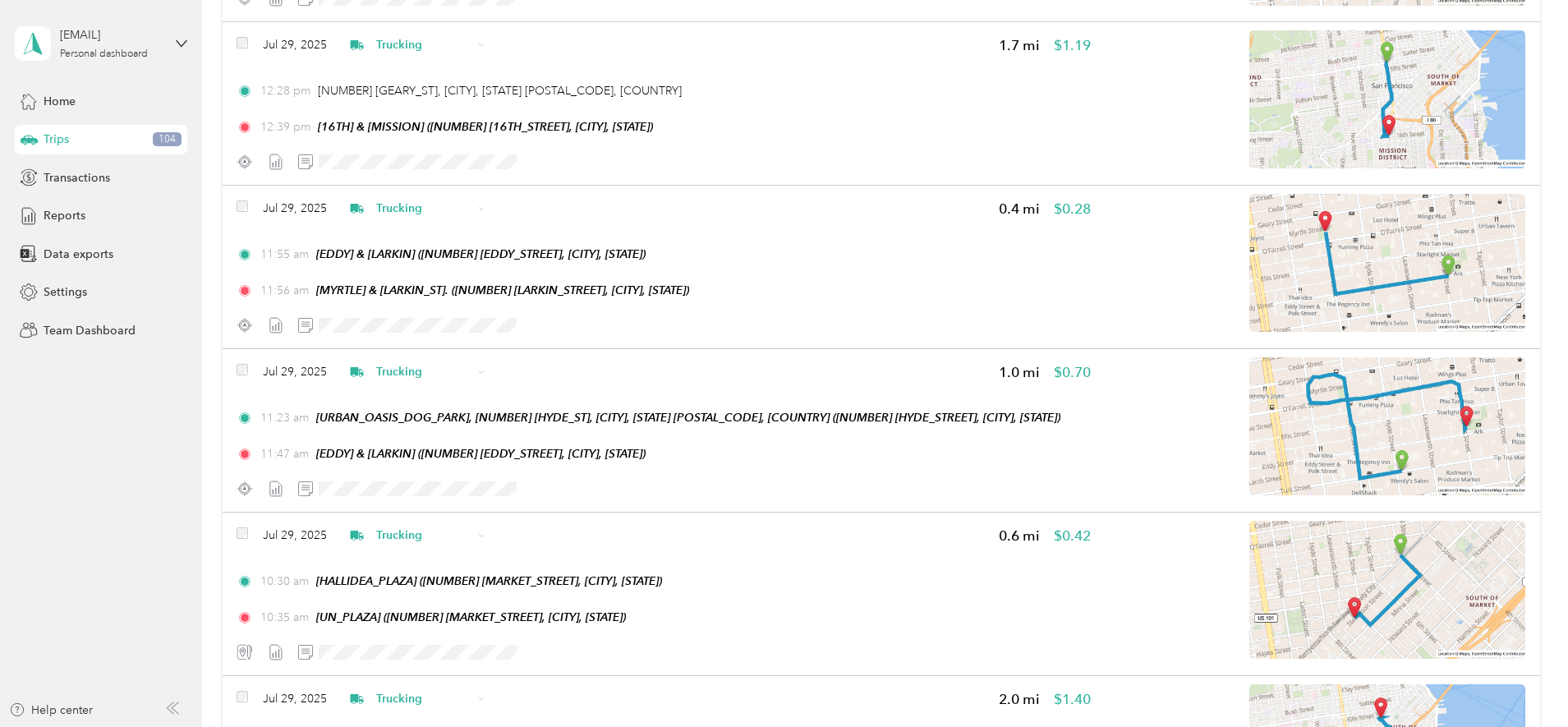 scroll, scrollTop: 0, scrollLeft: 0, axis: both 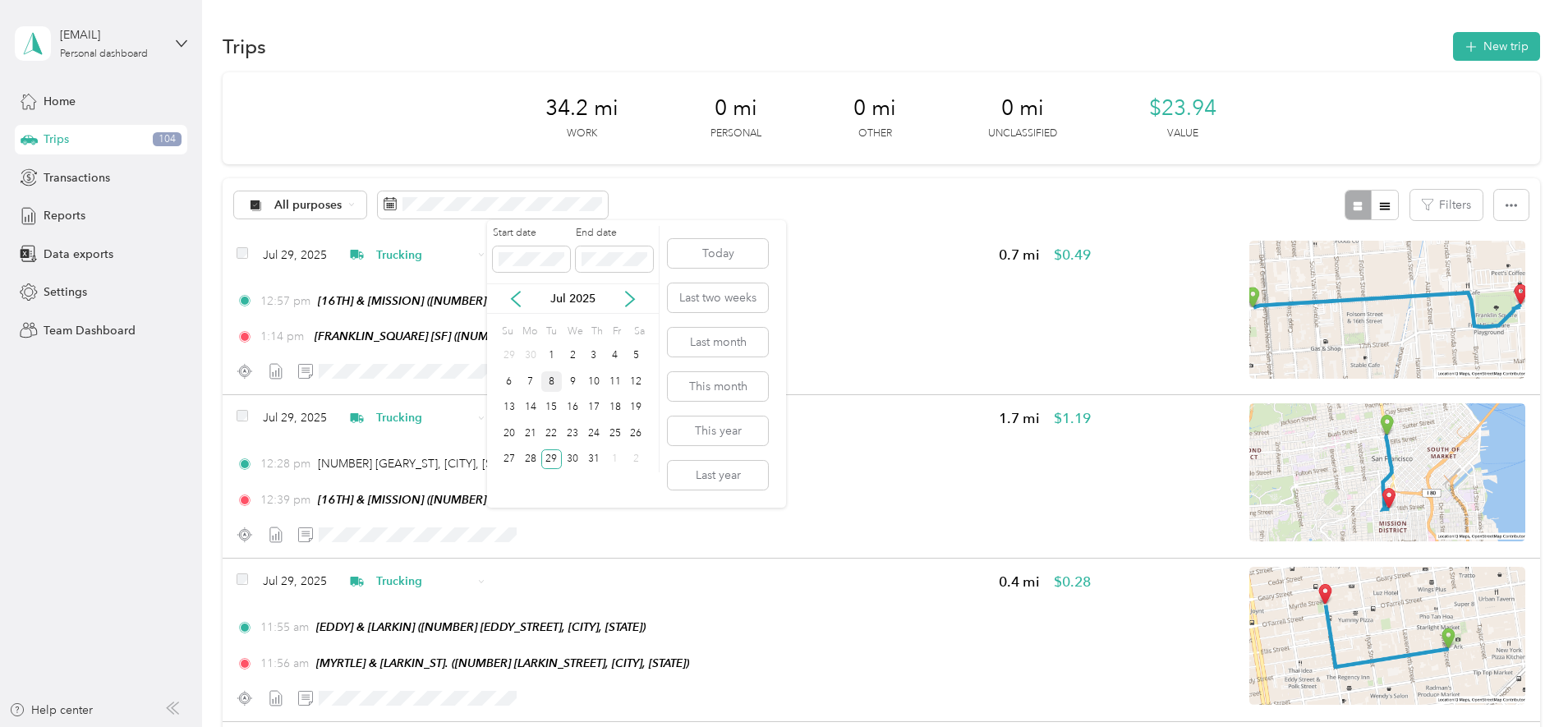 click on "8" at bounding box center [552, 381] 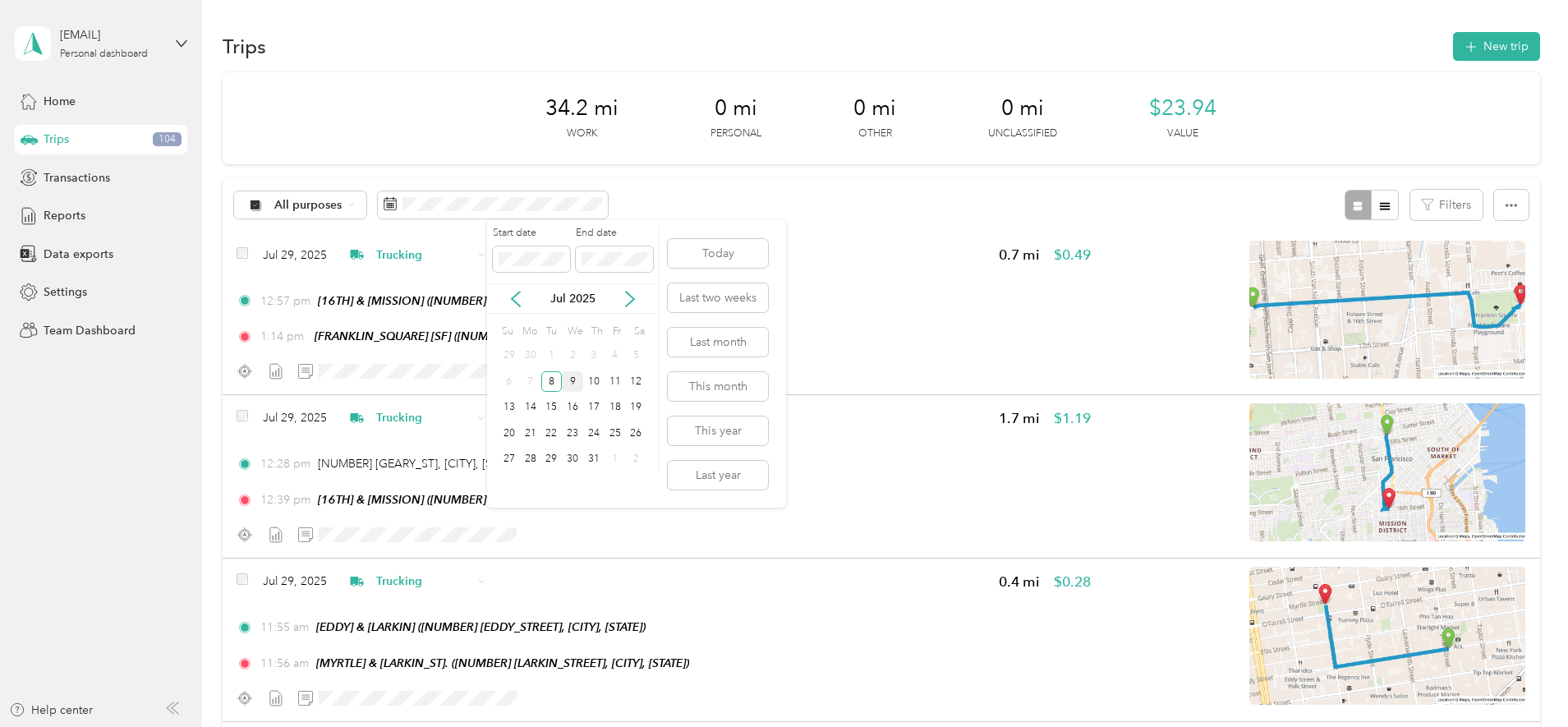 click on "9" at bounding box center (572, 381) 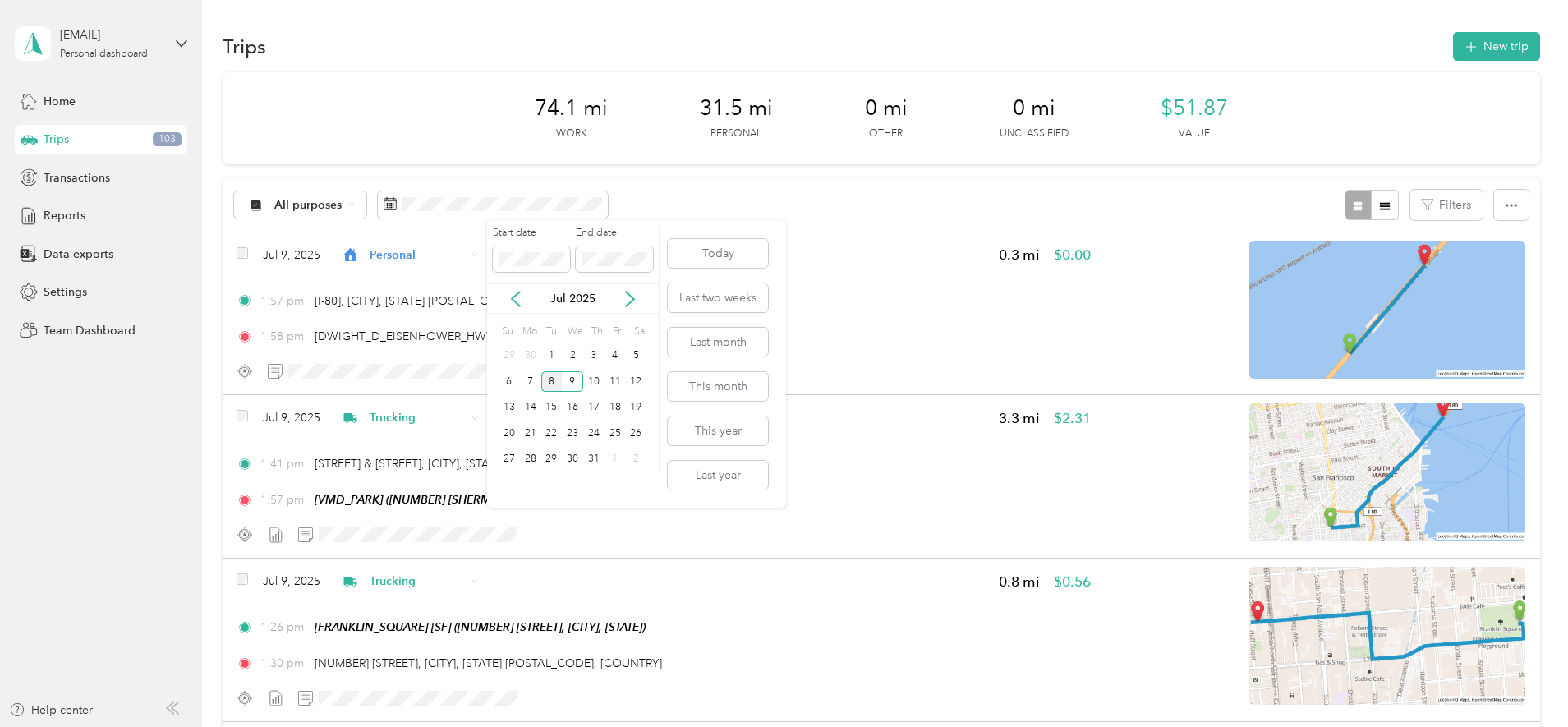 click on "8" at bounding box center [552, 381] 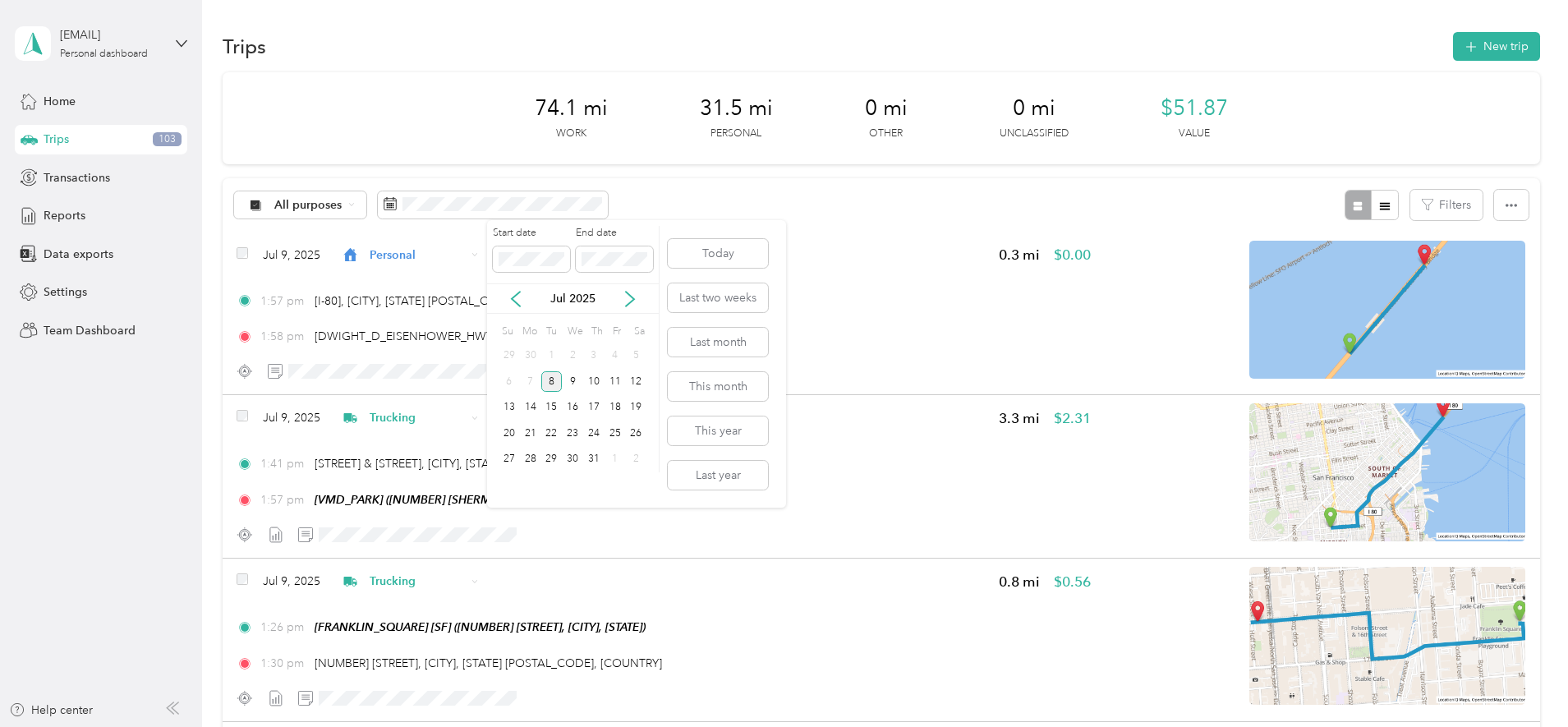 click on "8" at bounding box center [552, 381] 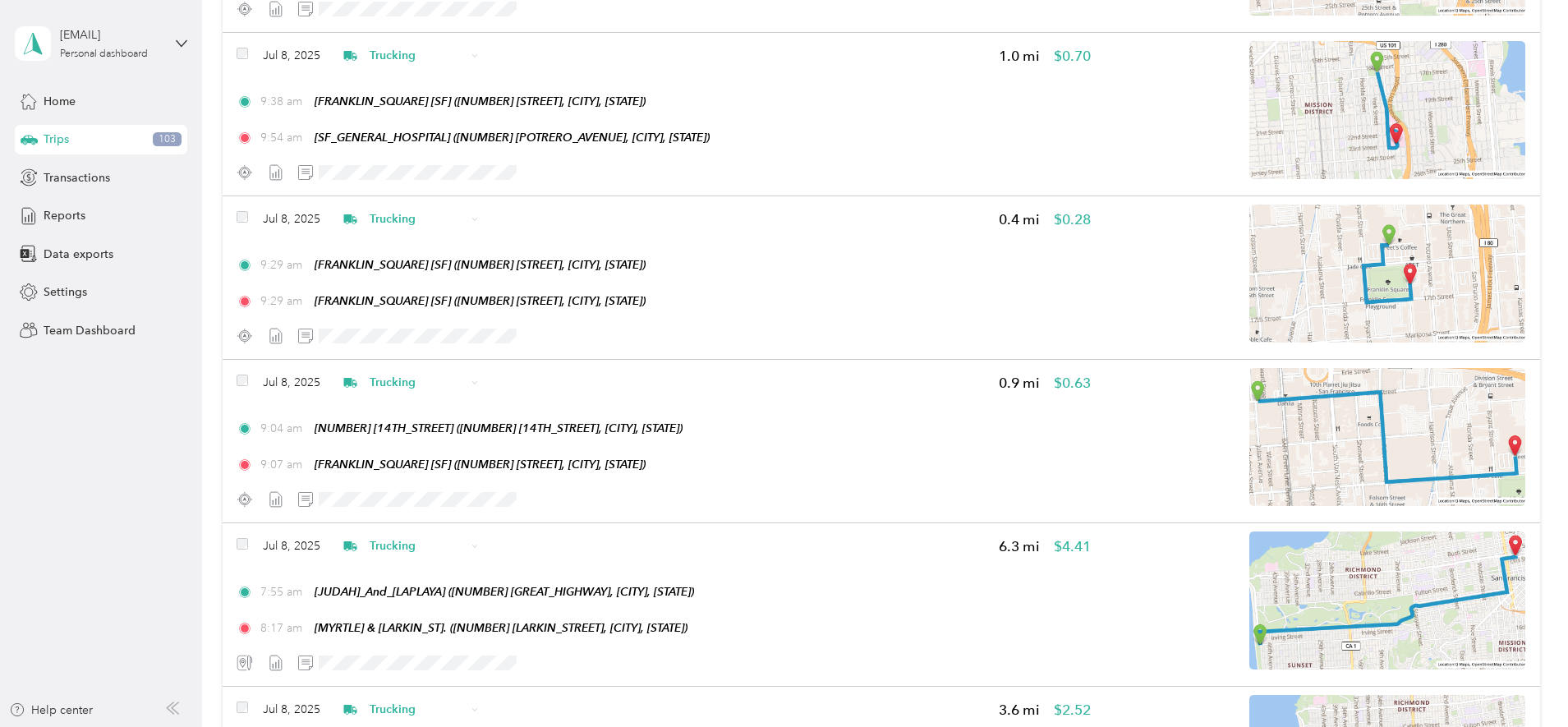 scroll, scrollTop: 1765, scrollLeft: 0, axis: vertical 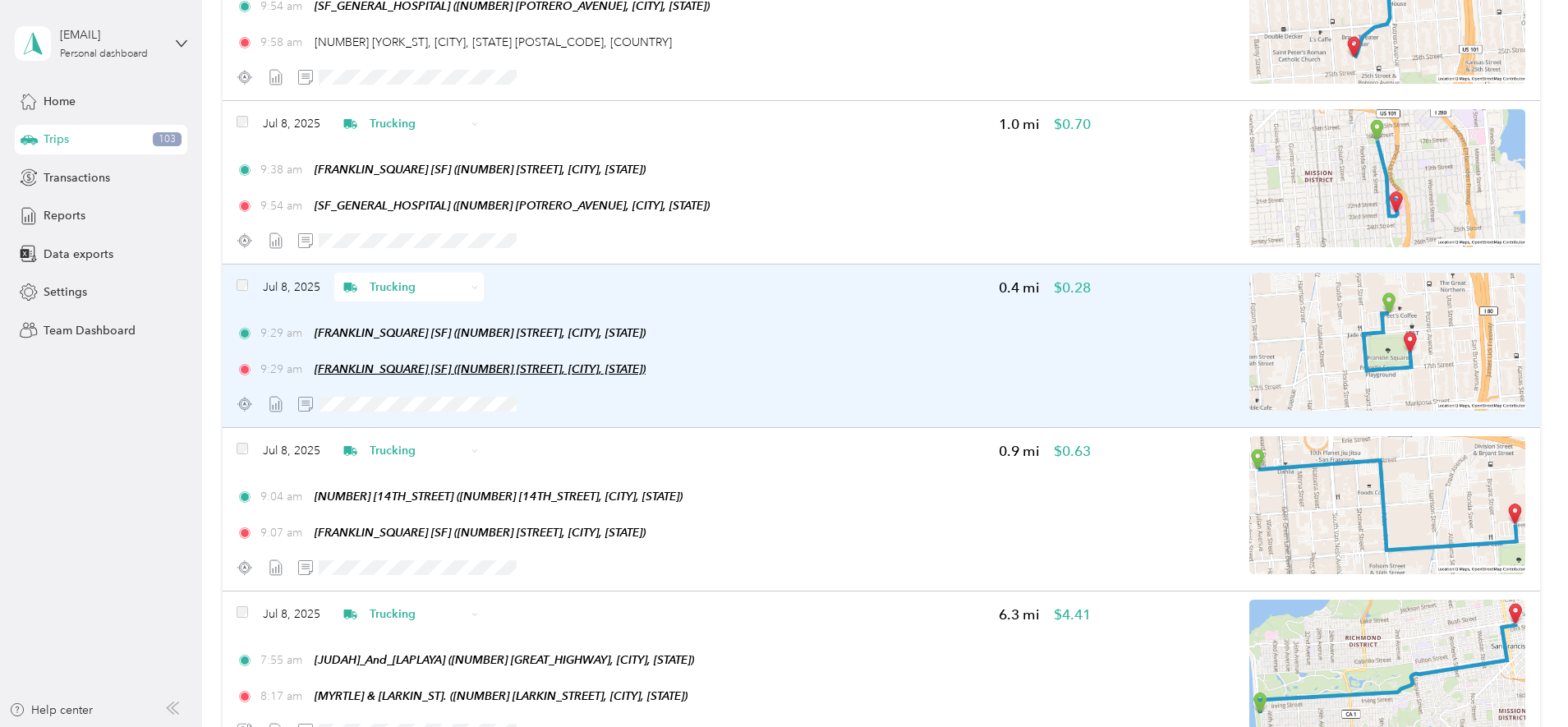 click on "Franklin Square SF (2500 17th Street, San Francisco, California)" at bounding box center [480, 369] 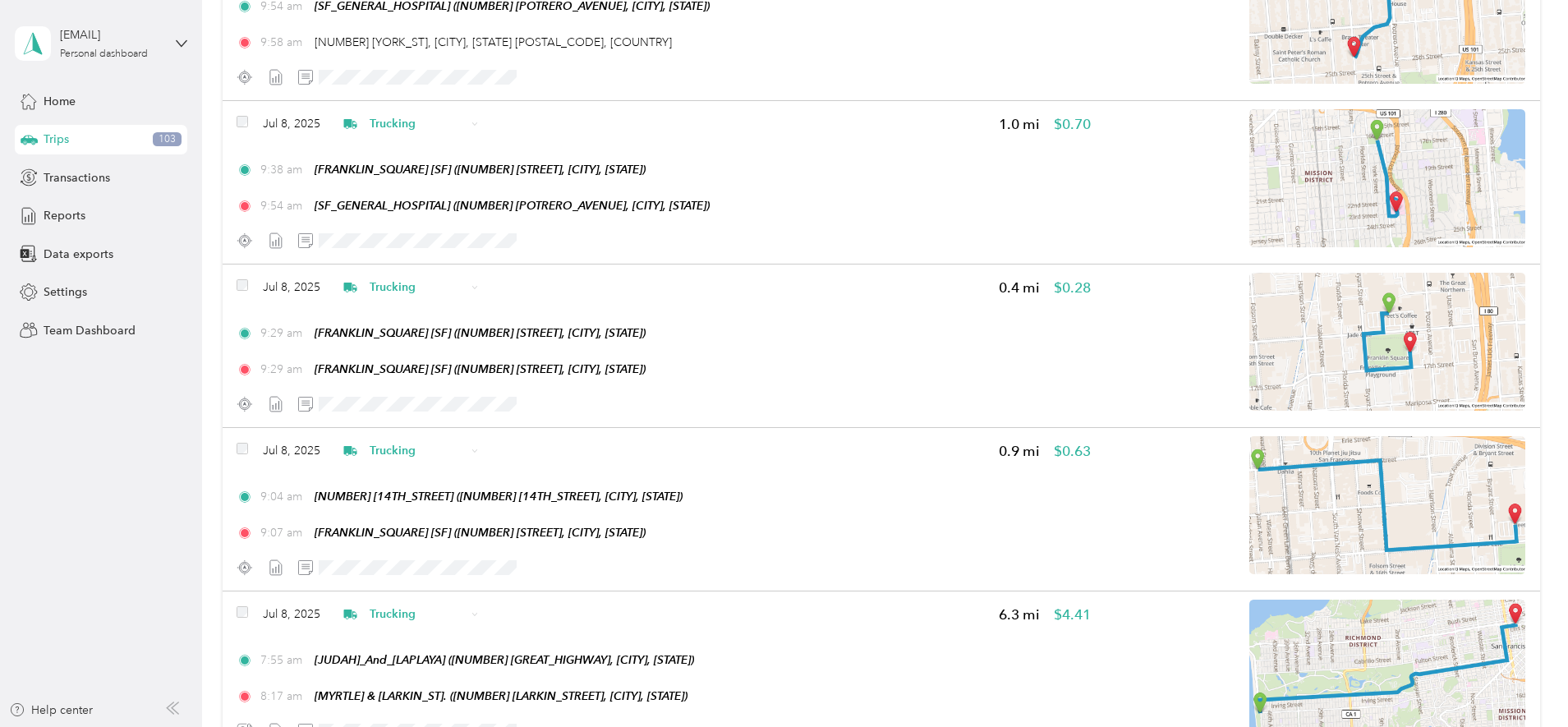 click on "Franklin Square SF (2500 17th Street, San Francisco, California) Auto detected as a  Favorite Place Edit Place" at bounding box center [594, 306] 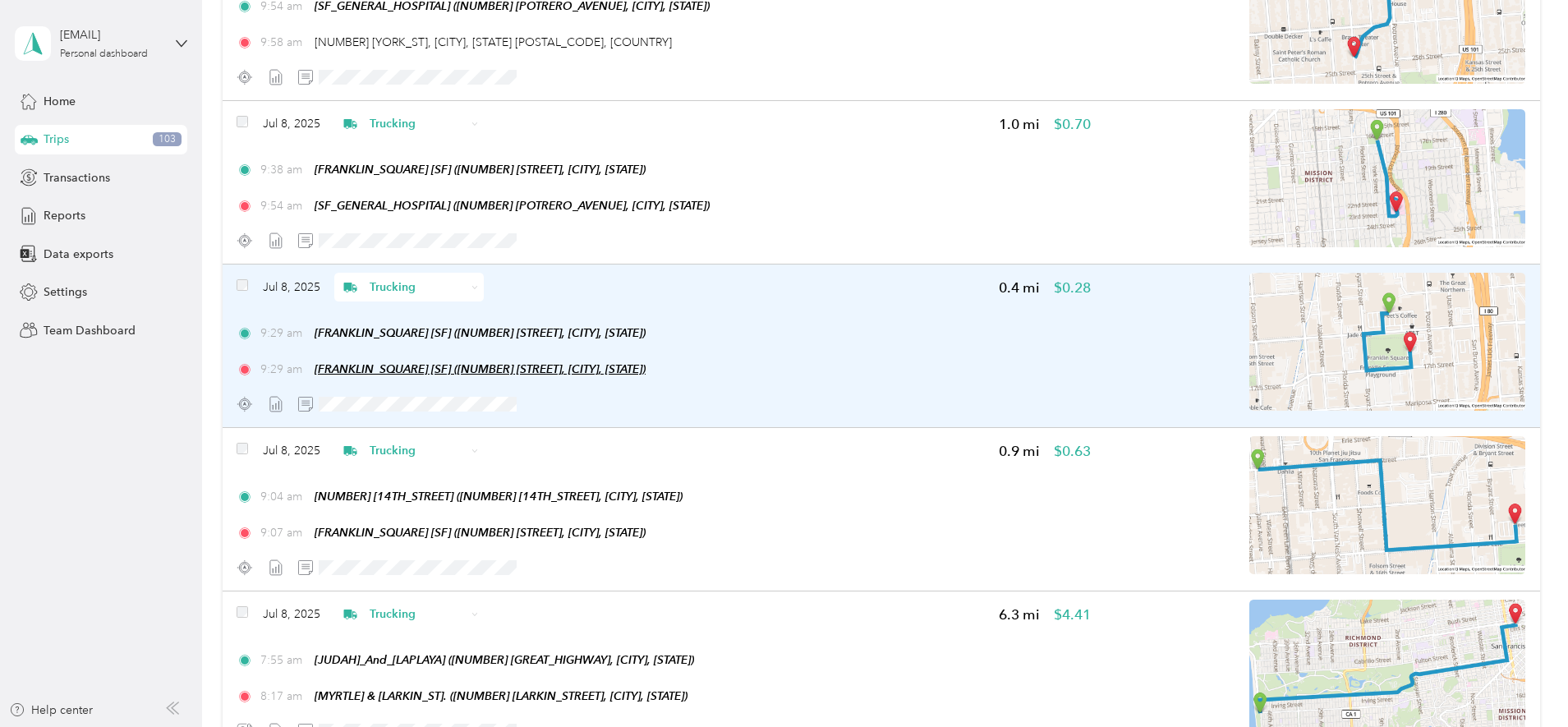 click on "Franklin Square SF (2500 17th Street, San Francisco, California)" at bounding box center [480, 369] 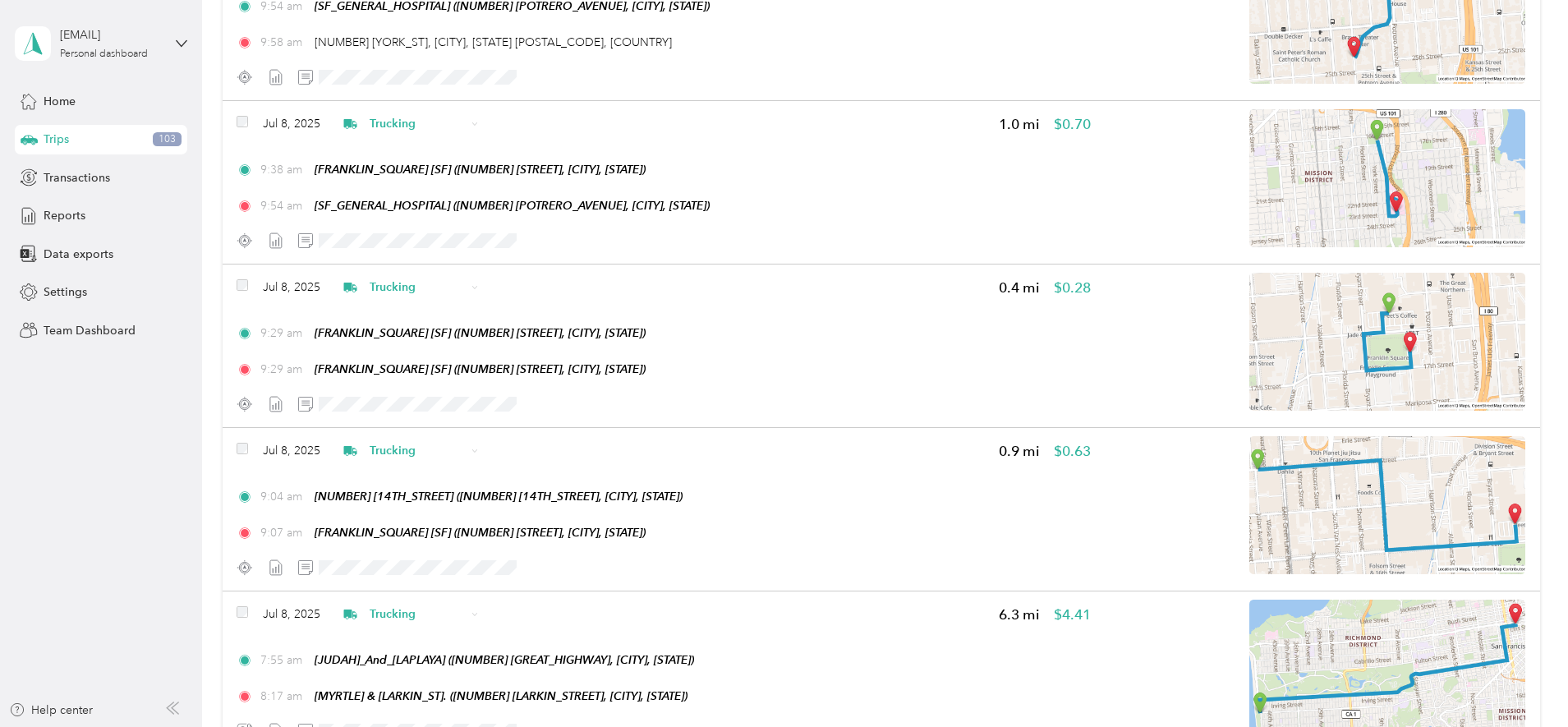 click on "Edit Place" at bounding box center [476, 322] 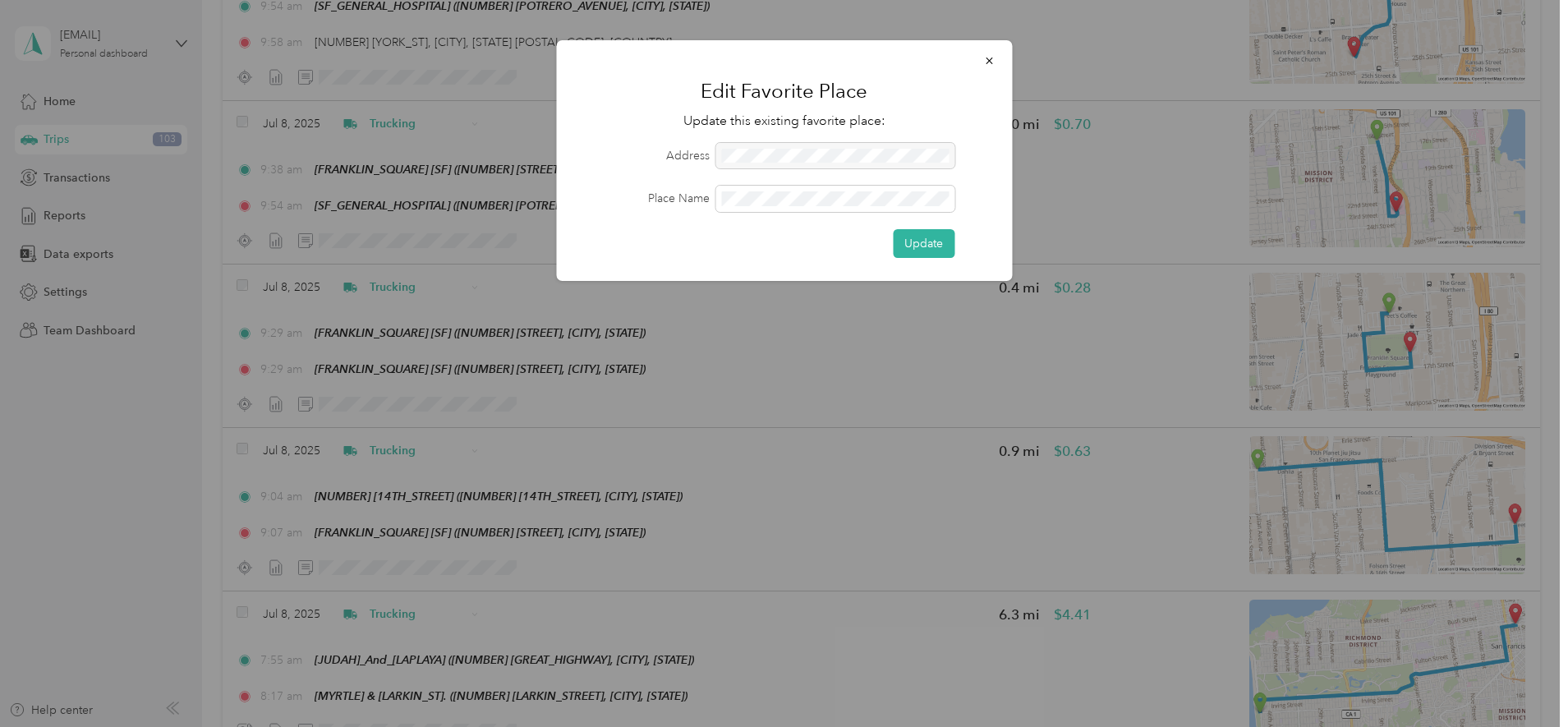click at bounding box center [835, 156] 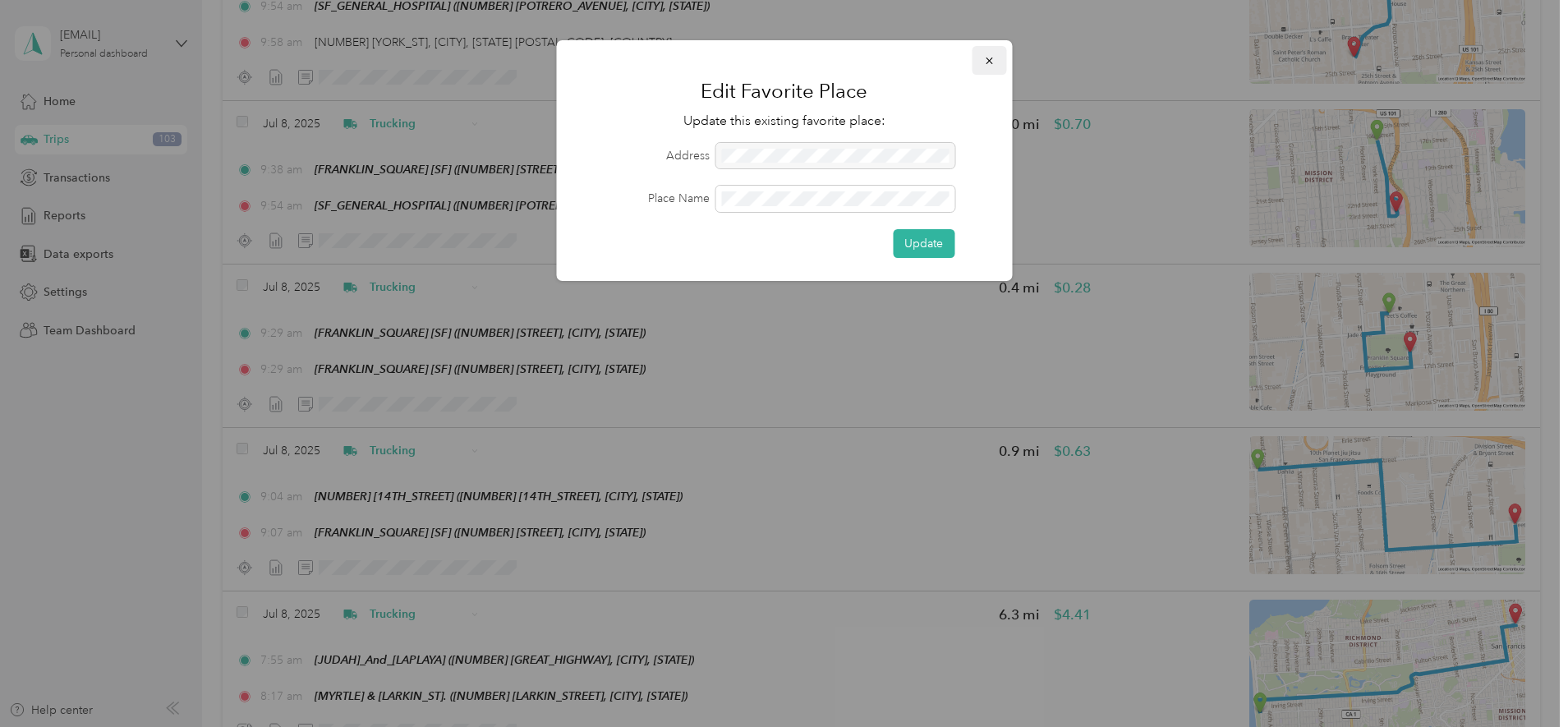click 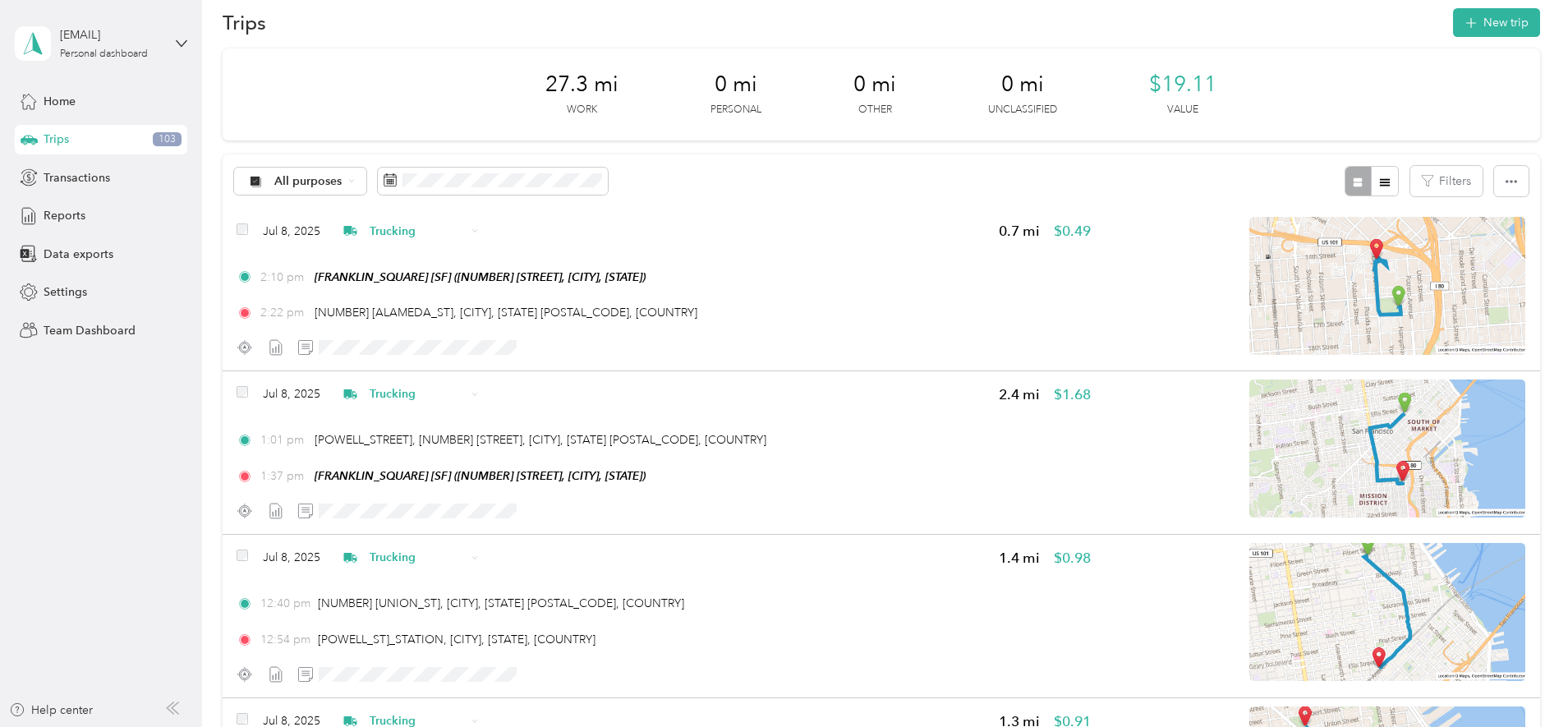 scroll, scrollTop: 0, scrollLeft: 0, axis: both 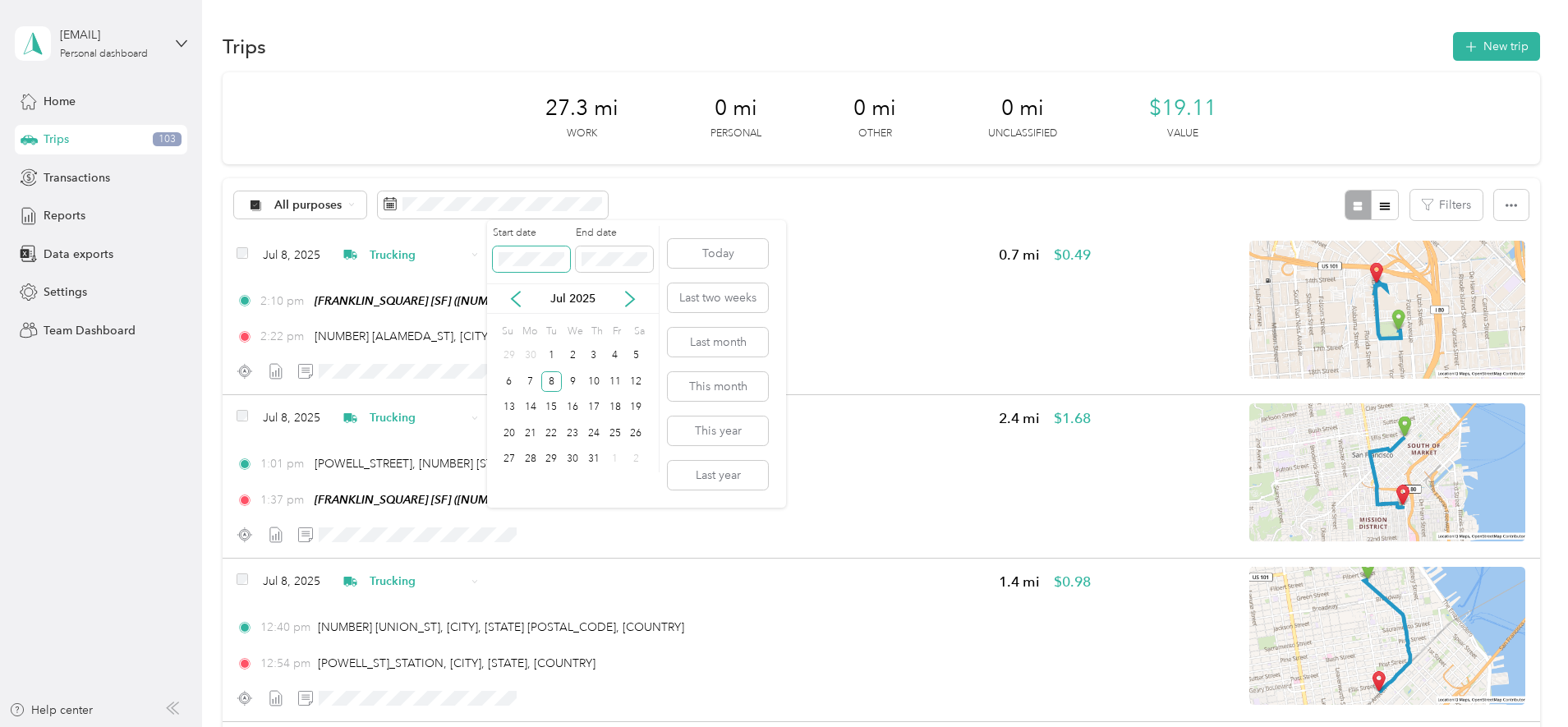 click at bounding box center (531, 260) 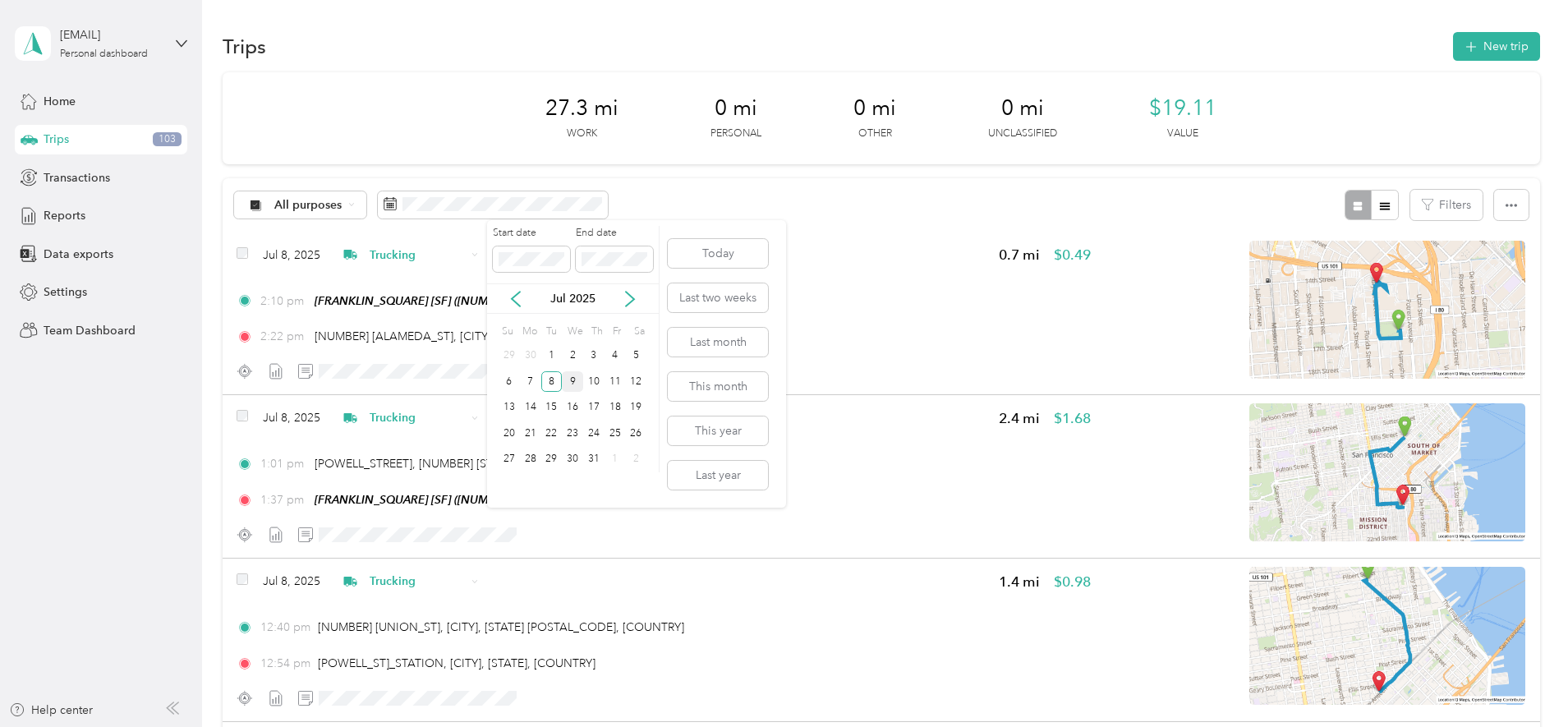click on "9" at bounding box center (572, 381) 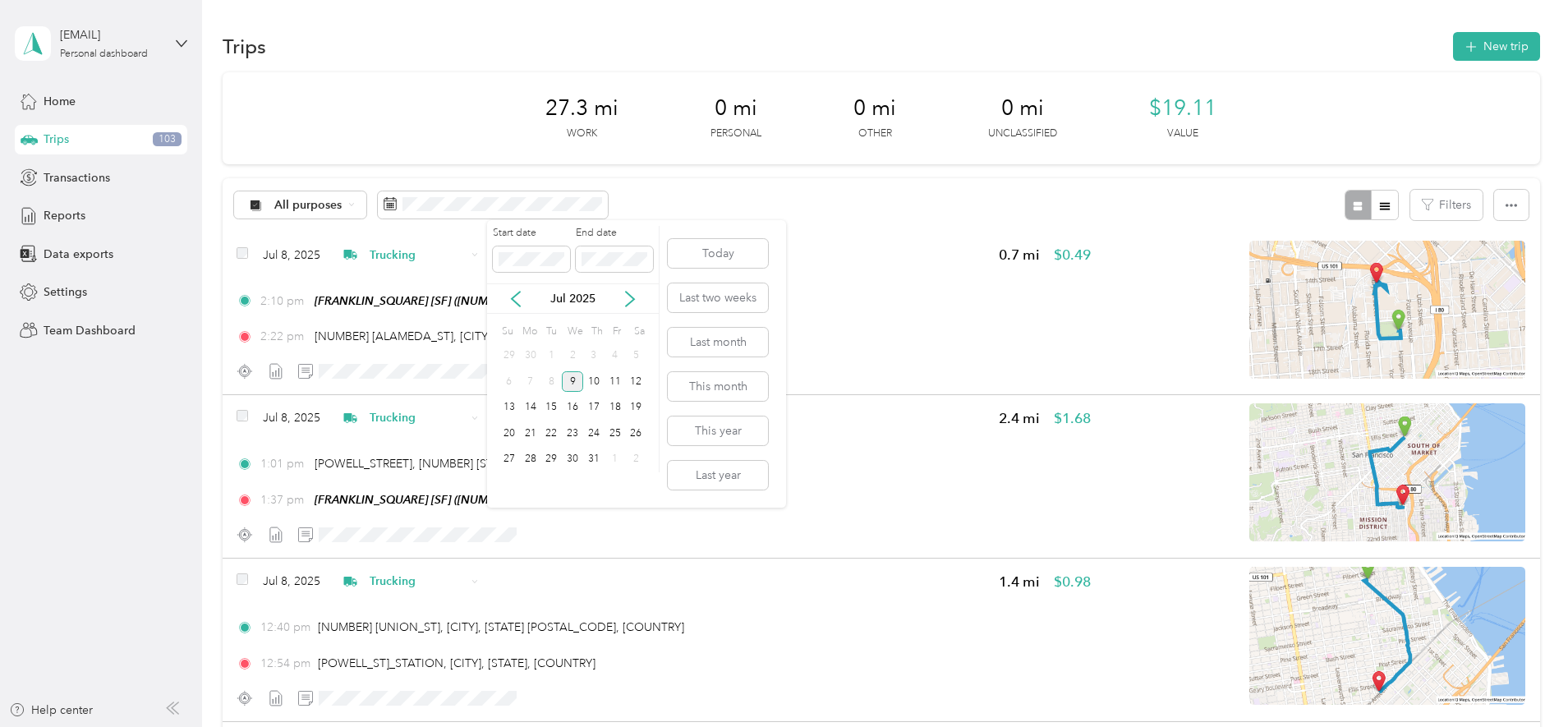 click on "9" at bounding box center (572, 381) 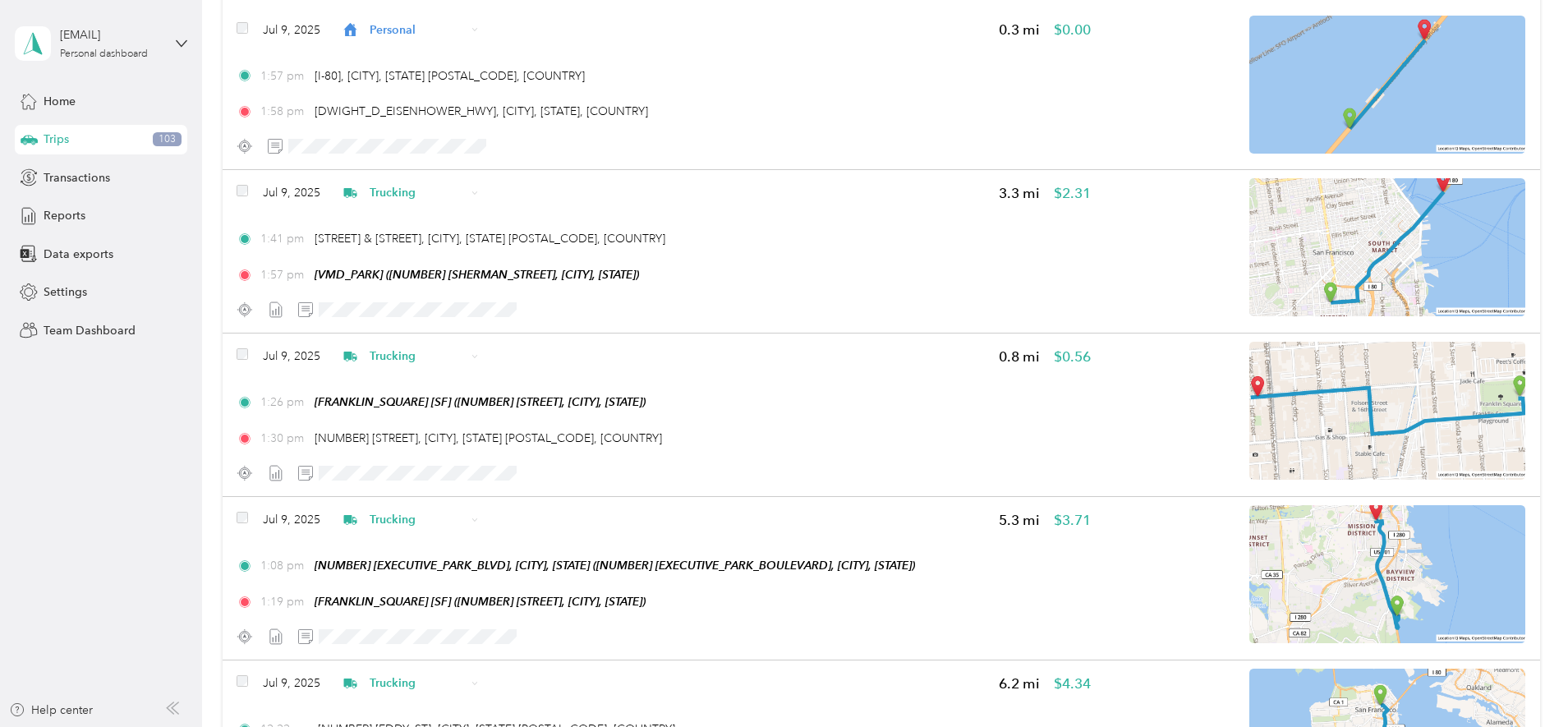 scroll, scrollTop: 24, scrollLeft: 0, axis: vertical 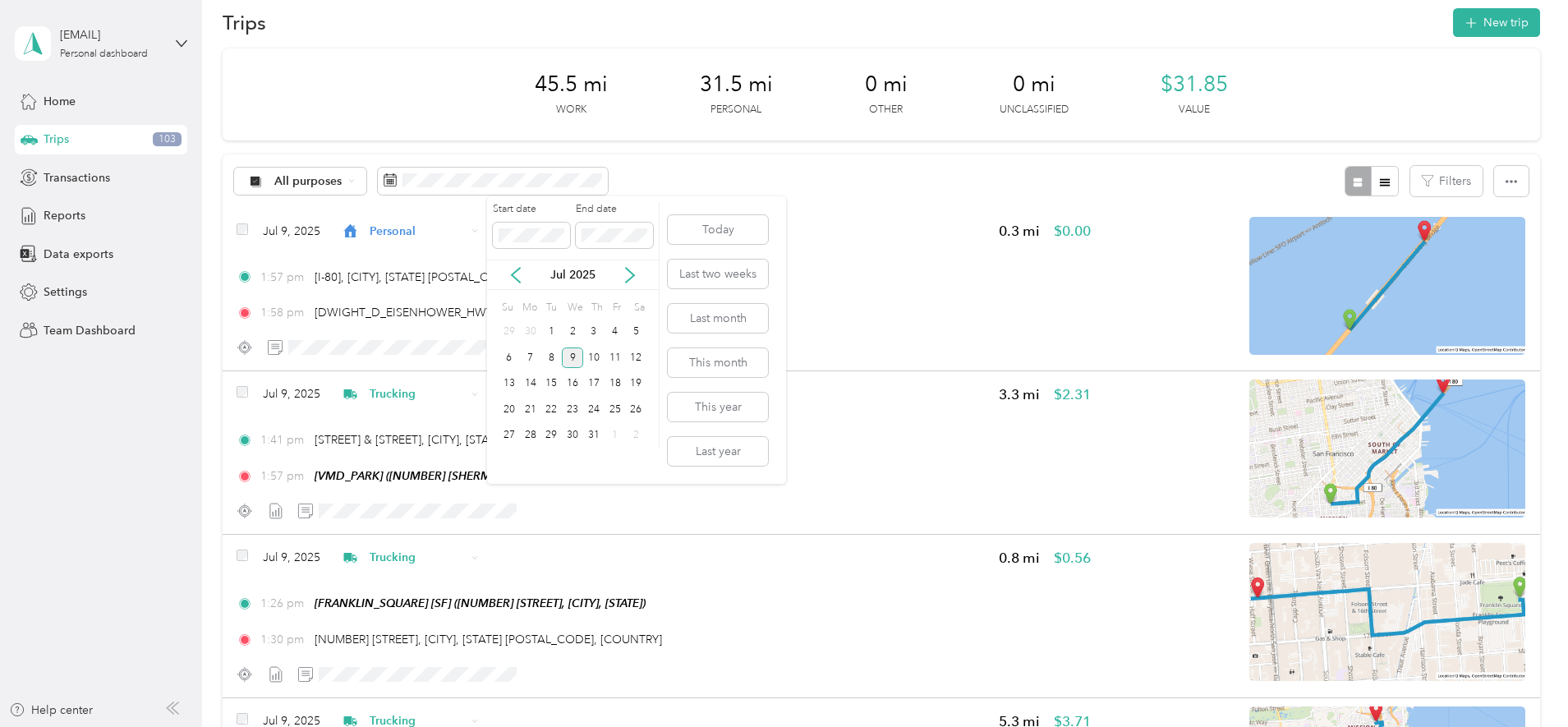 click on "9" at bounding box center [572, 357] 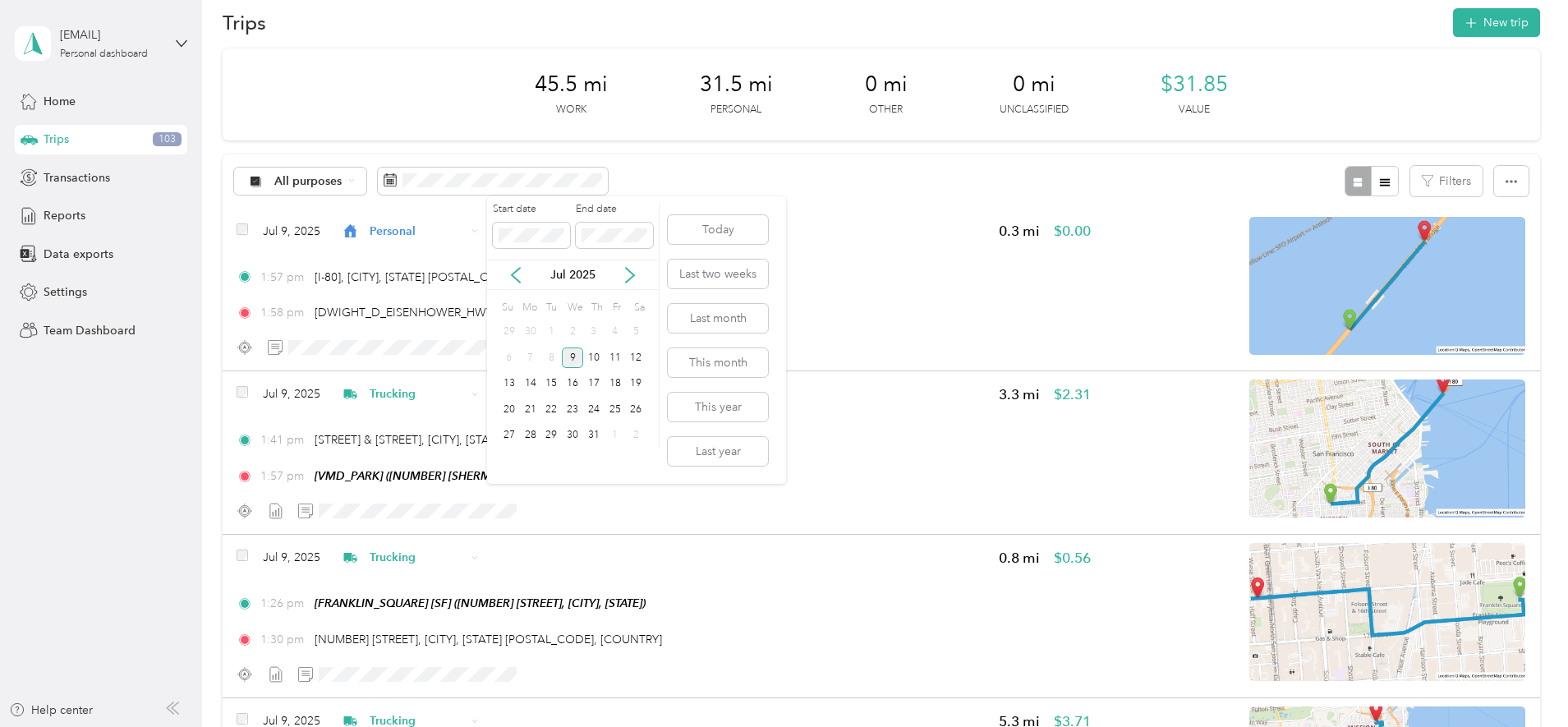 click on "9" at bounding box center [572, 357] 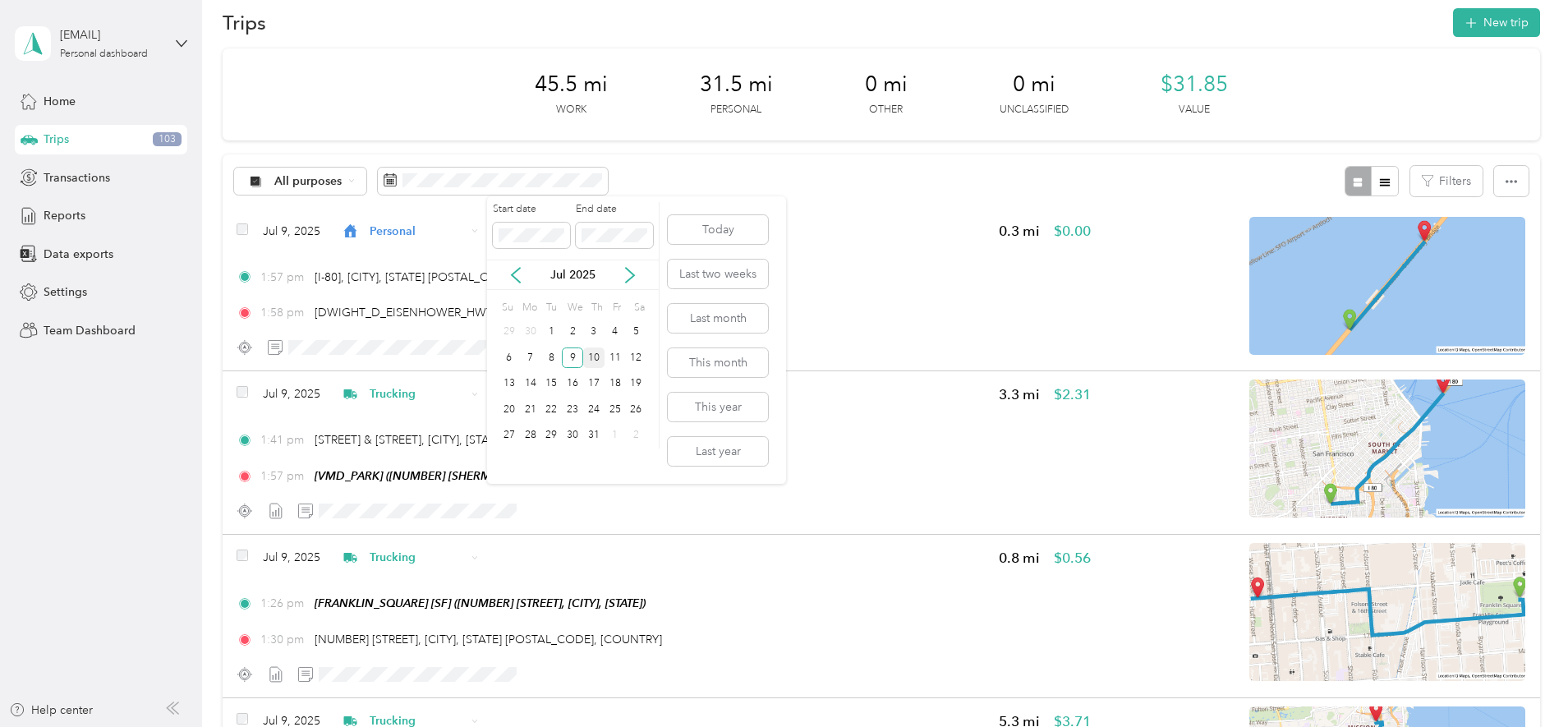 click on "10" at bounding box center [594, 357] 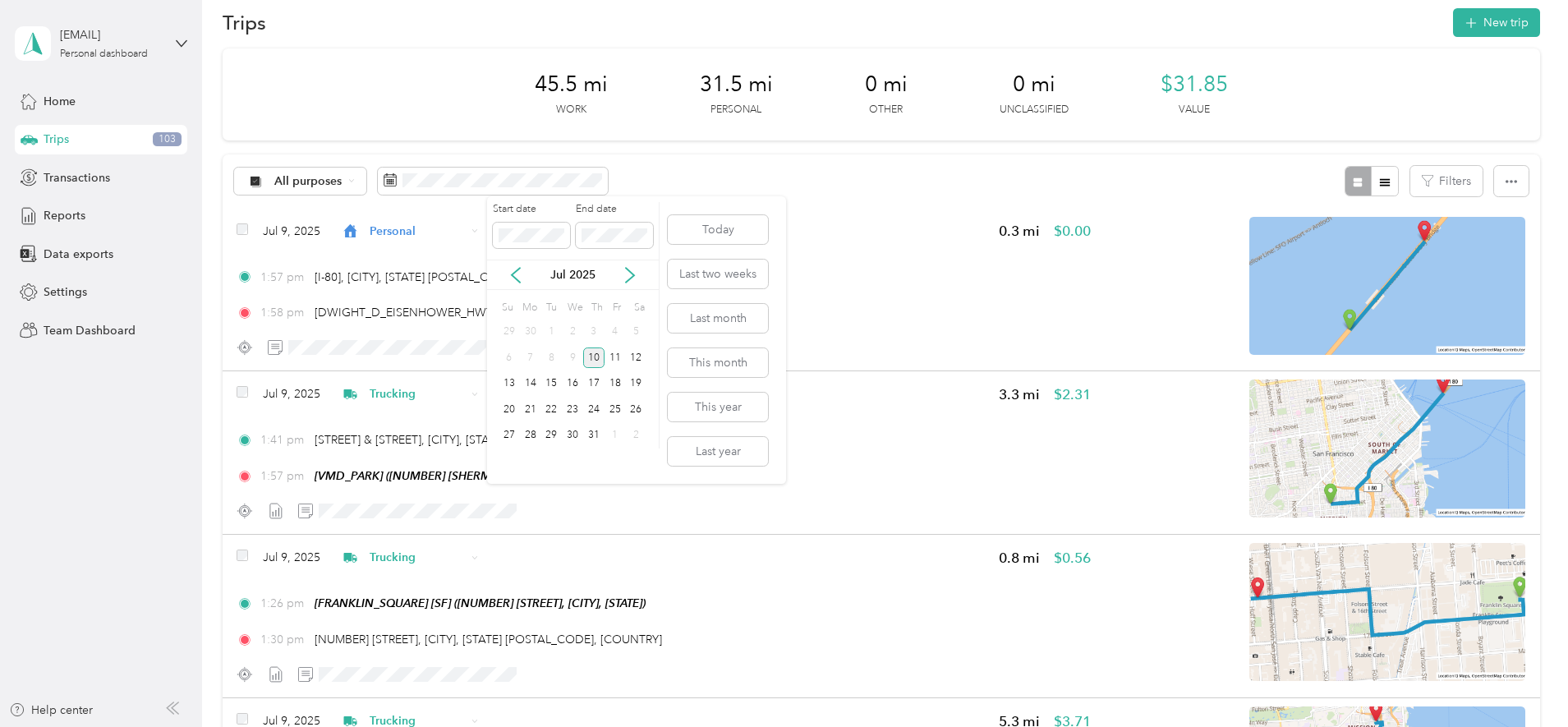 click on "10" at bounding box center [594, 357] 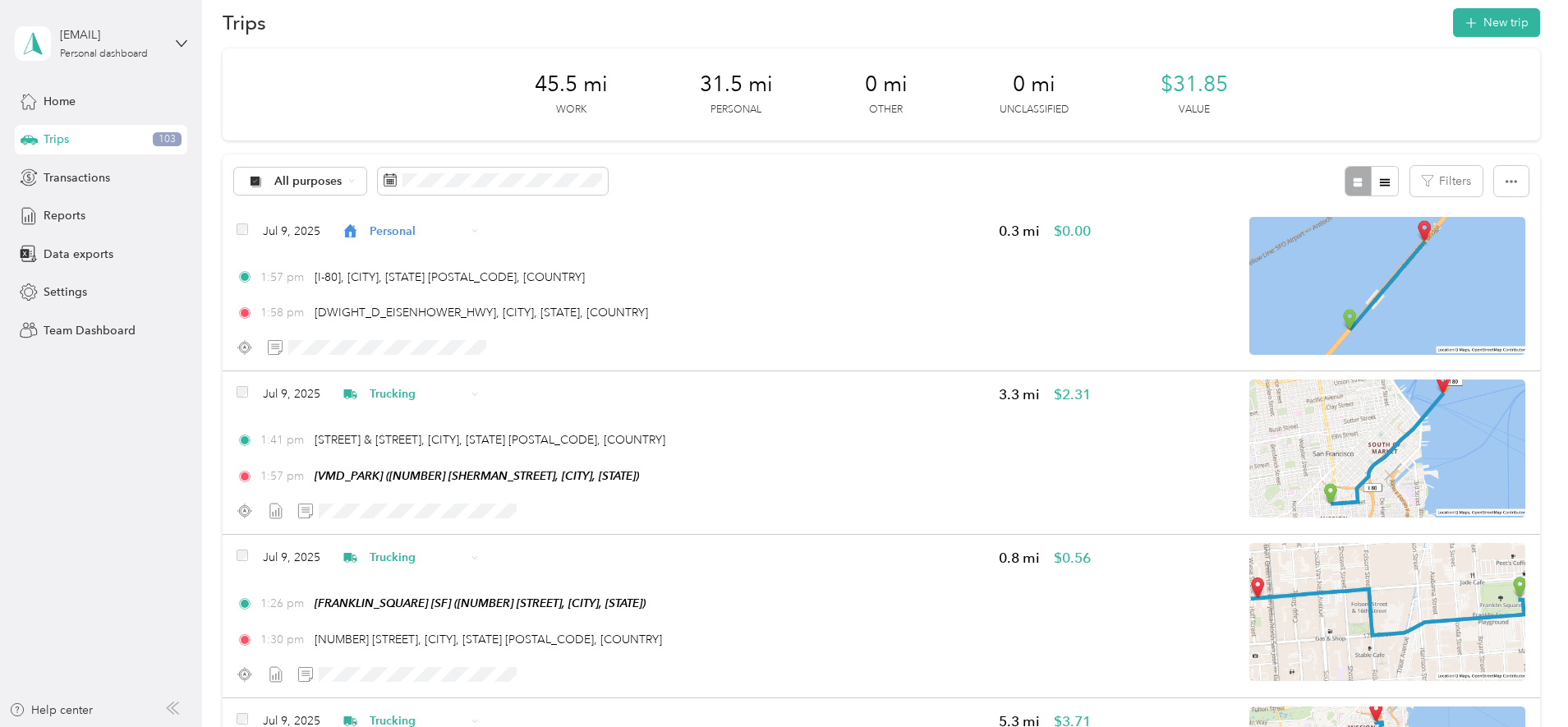 scroll, scrollTop: 0, scrollLeft: 0, axis: both 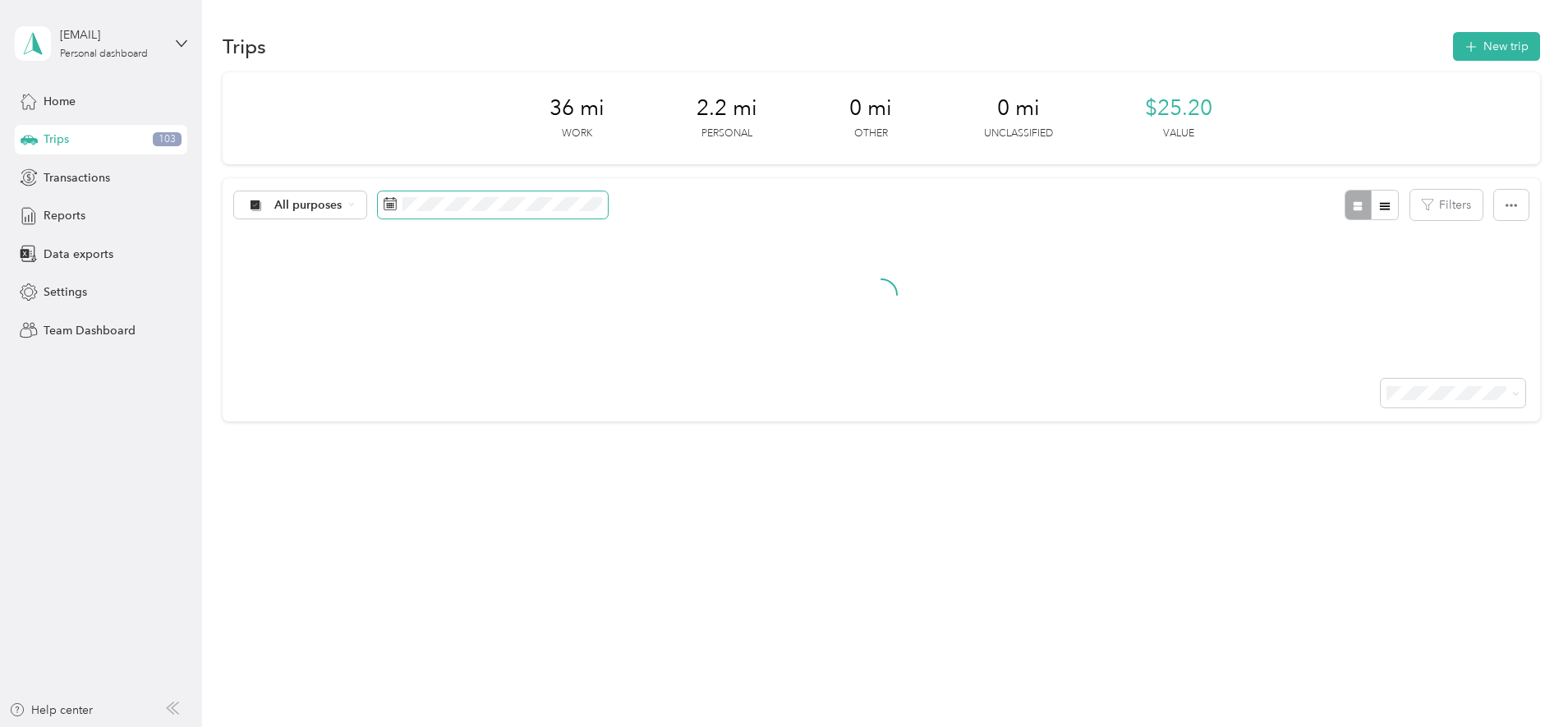 click at bounding box center (493, 205) 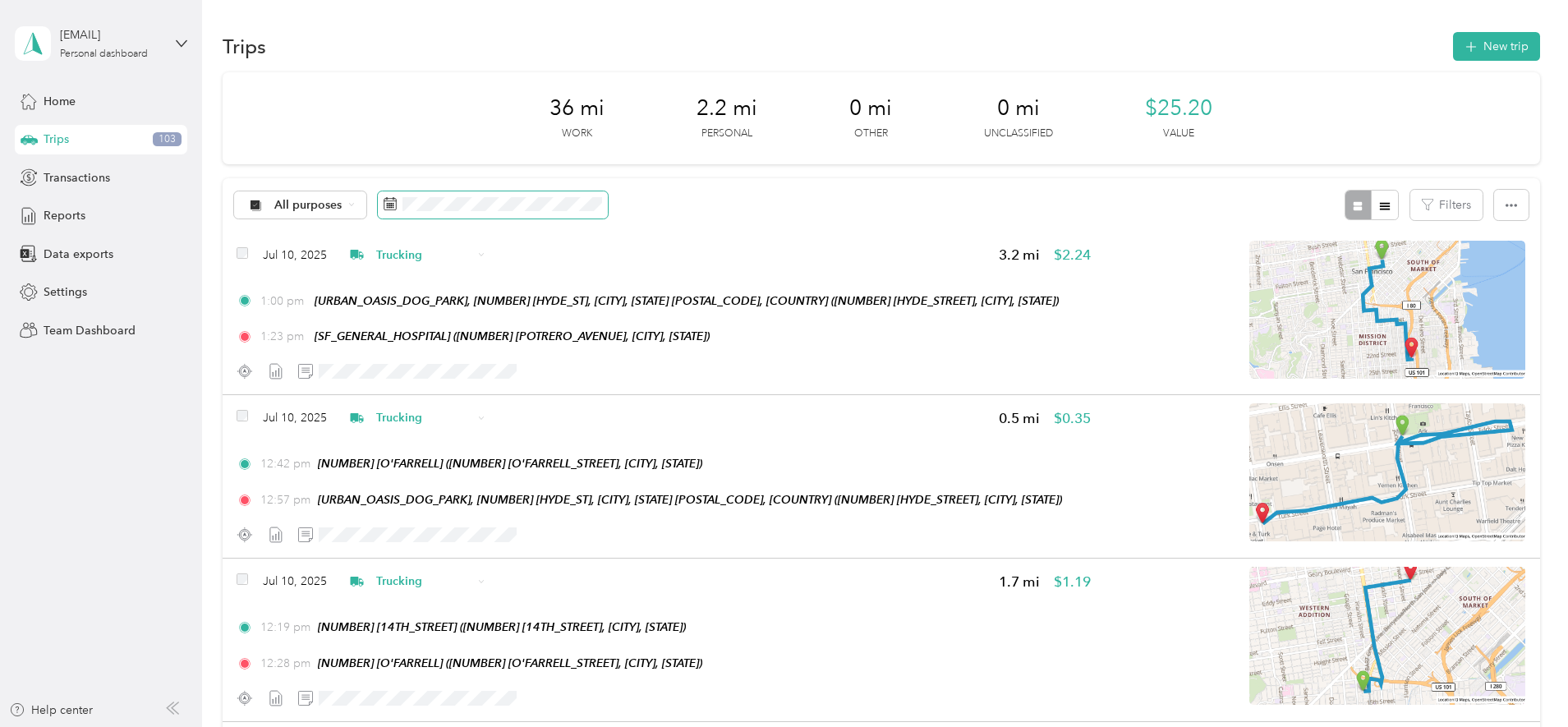click at bounding box center (493, 205) 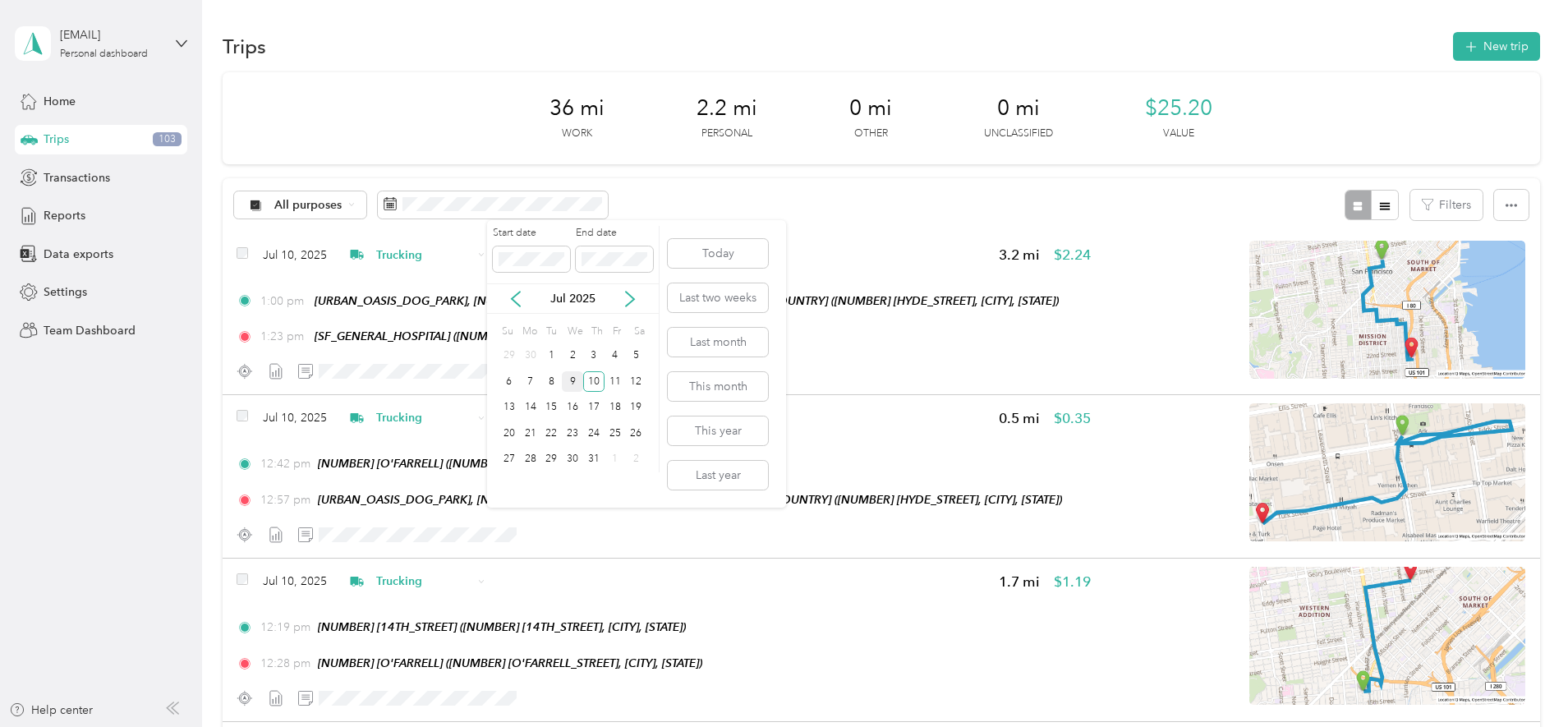 click on "9" at bounding box center (572, 381) 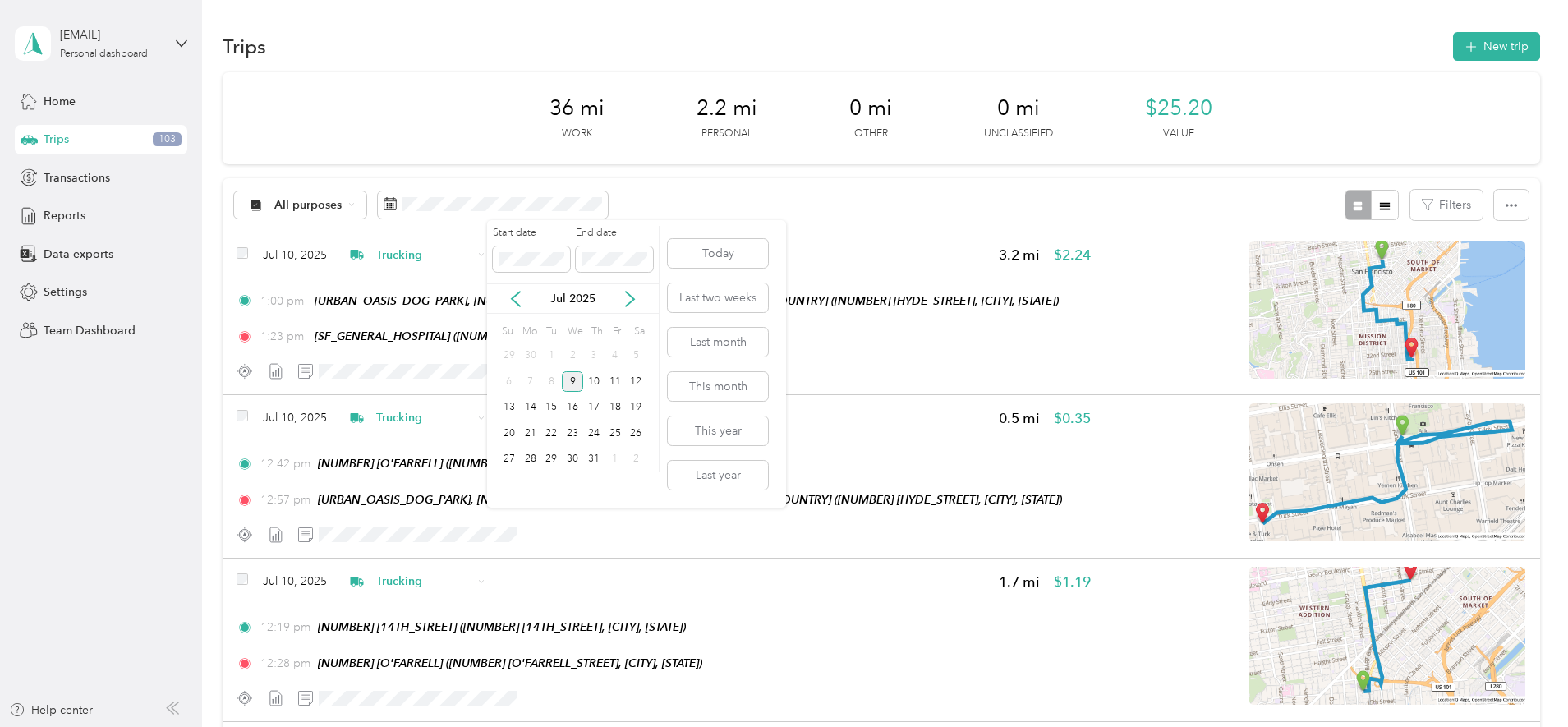 click on "9" at bounding box center [572, 381] 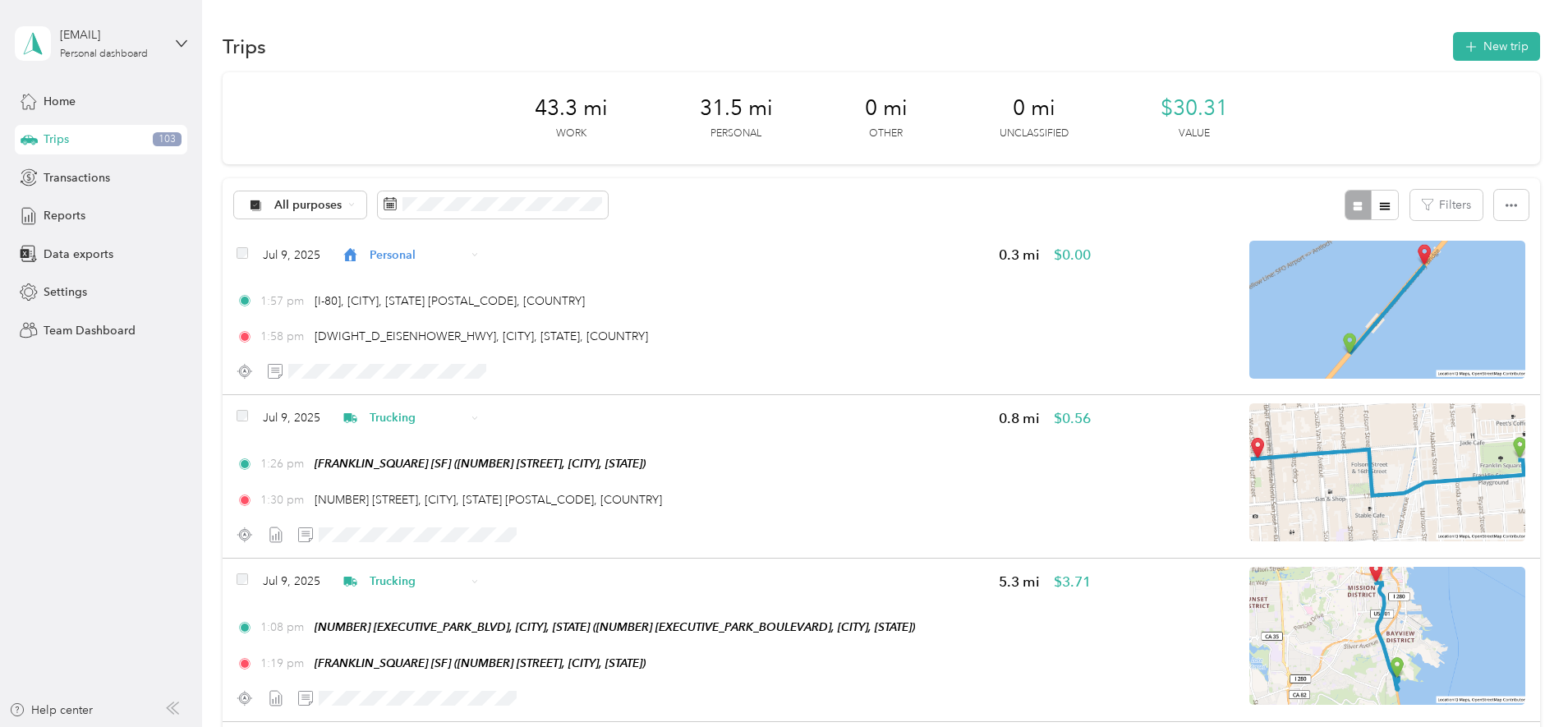 click on "43.3   mi Work 31.5   mi Personal 0   mi Other 0   mi Unclassified $30.31 Value All purposes Filters Jul 9, 2025 Personal 0.3   mi $0.00 1:57 pm I-80, San Francisco, CA 94105, USA  1:58 pm Dwight D. Eisenhower Hwy, San Francisco, CA, USA  Jul 9, 2025 Trucking 0.8   mi $0.56 1:26 pm Franklin Square SF (2500 17th Street, San Francisco, California) 1:30 pm 3030 16th St, San Francisco, CA 94103, USA  Jul 9, 2025 Trucking 5.3   mi $3.71 1:08 pm 150 Executive Park Blvd, San Francisco, CA (150 Executive Park Boulevard, San Francisco, California) 1:19 pm Franklin Square SF (2500 17th Street, San Francisco, California) Jul 9, 2025 Trucking 6.2   mi $4.34 12:22 pm 289 Eddy St, San Francisco, CA 94102, USA  12:49 pm 150 Executive Park Blvd, San Francisco, CA (150 Executive Park Boulevard, San Francisco, California) Jul 9, 2025 Trucking 2.9   mi $2.03 11:17 am 3344 24th St, San Francisco, CA 94110, USA  12:13 pm 474 O'Farrell  (474 O'farrell Street, San Francisco, California) Jul 9, 2025 Trucking 0.7   mi $0.49 11:07 am" at bounding box center (881, 1765) 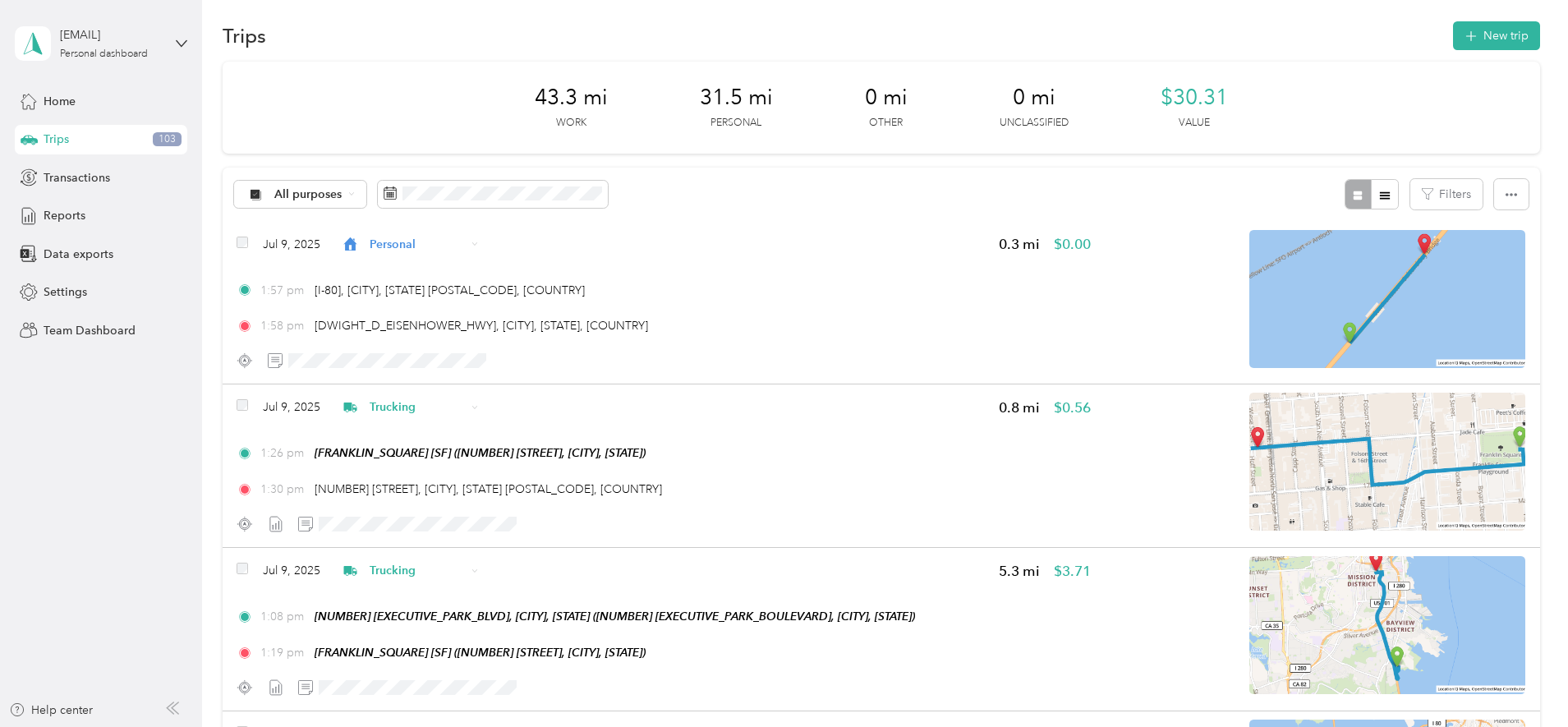 scroll, scrollTop: 0, scrollLeft: 0, axis: both 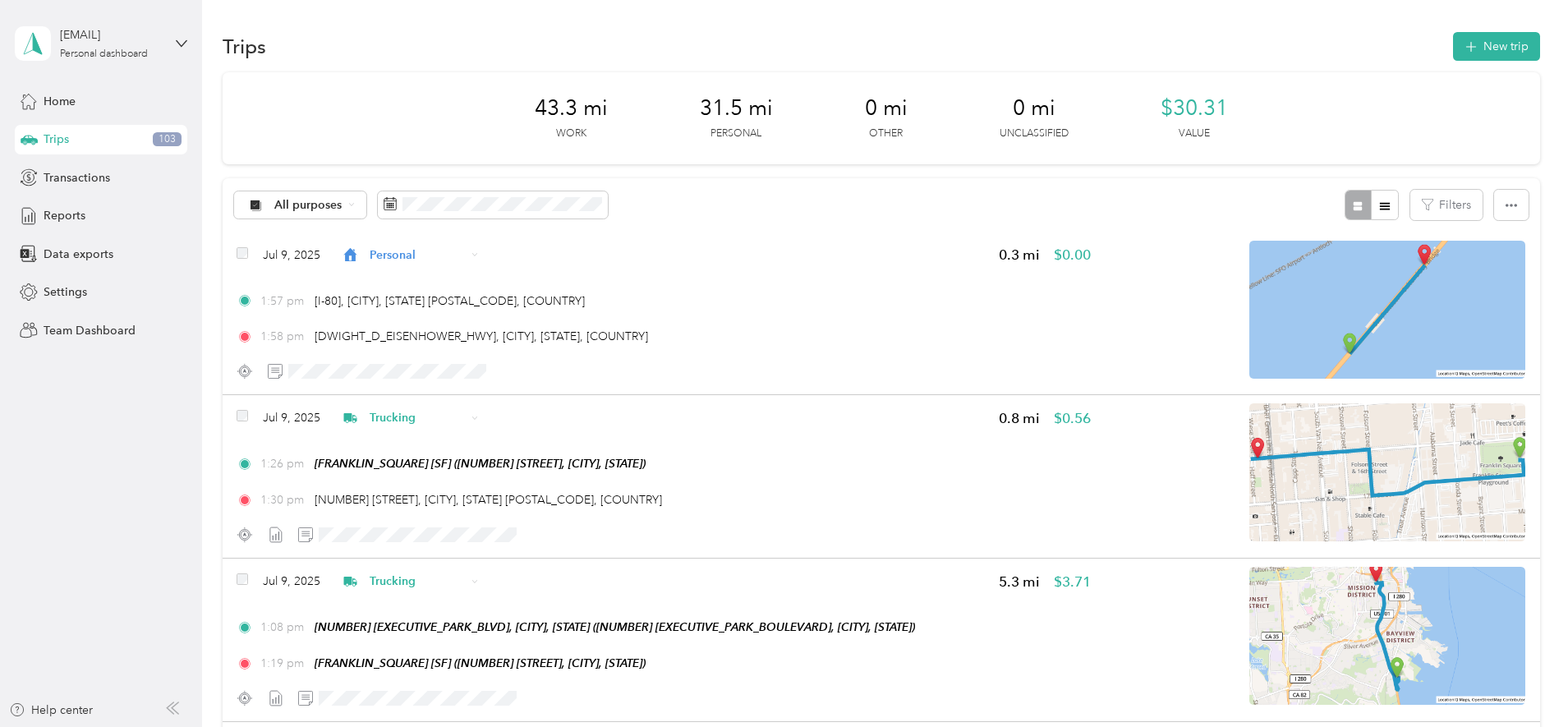 click on "43.3   mi Work 31.5   mi Personal 0   mi Other 0   mi Unclassified $30.31 Value All purposes Filters Jul 9, 2025 Personal 0.3   mi $0.00 1:57 pm I-80, San Francisco, CA 94105, USA  1:58 pm Dwight D. Eisenhower Hwy, San Francisco, CA, USA  Jul 9, 2025 Trucking 0.8   mi $0.56 1:26 pm Franklin Square SF (2500 17th Street, San Francisco, California) 1:30 pm 3030 16th St, San Francisco, CA 94103, USA  Jul 9, 2025 Trucking 5.3   mi $3.71 1:08 pm 150 Executive Park Blvd, San Francisco, CA (150 Executive Park Boulevard, San Francisco, California) 1:19 pm Franklin Square SF (2500 17th Street, San Francisco, California) Jul 9, 2025 Trucking 6.2   mi $4.34 12:22 pm 289 Eddy St, San Francisco, CA 94102, USA  12:49 pm 150 Executive Park Blvd, San Francisco, CA (150 Executive Park Boulevard, San Francisco, California) Jul 9, 2025 Trucking 2.9   mi $2.03 11:17 am 3344 24th St, San Francisco, CA 94110, USA  12:13 pm 474 O'Farrell  (474 O'farrell Street, San Francisco, California) Jul 9, 2025 Trucking 0.7   mi $0.49 11:07 am" at bounding box center [881, 1765] 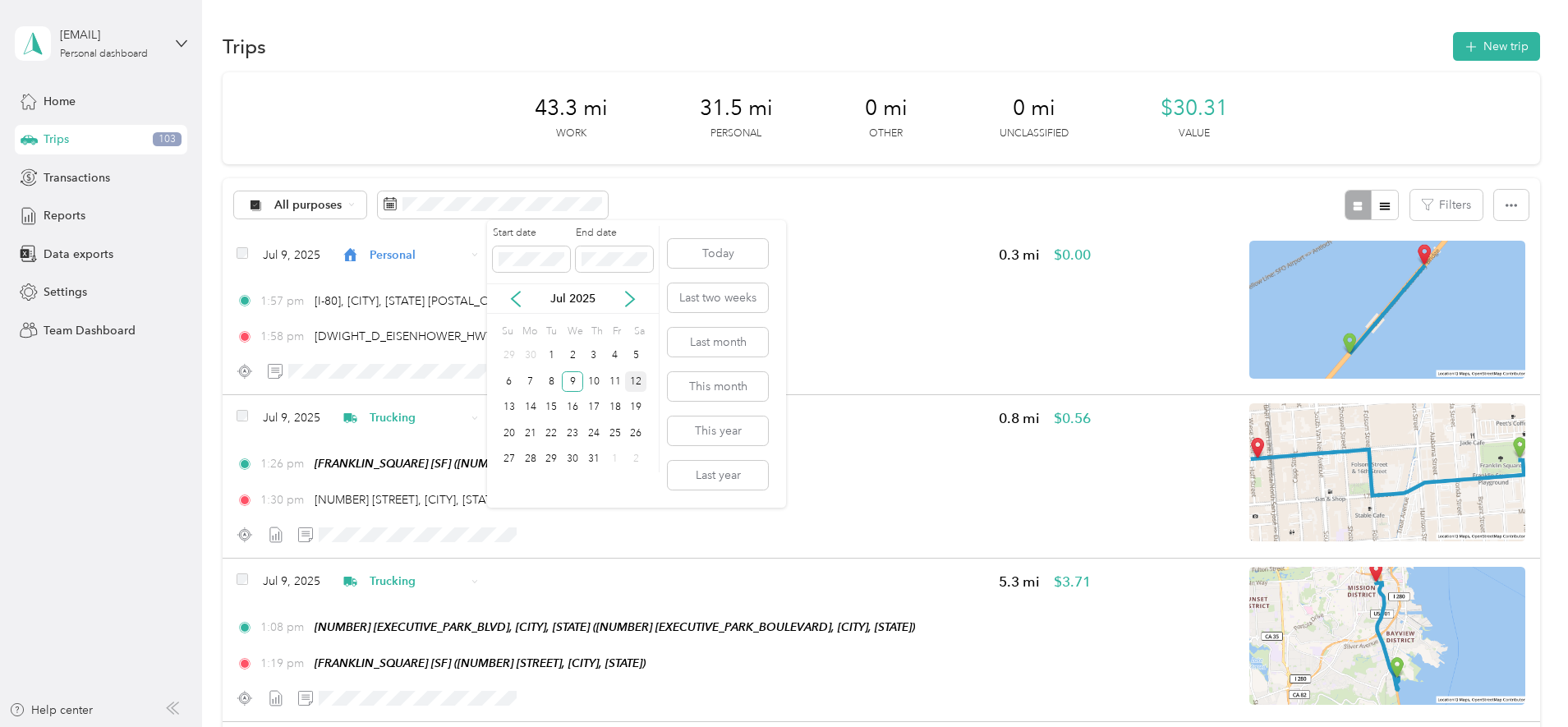 click on "12" at bounding box center (636, 381) 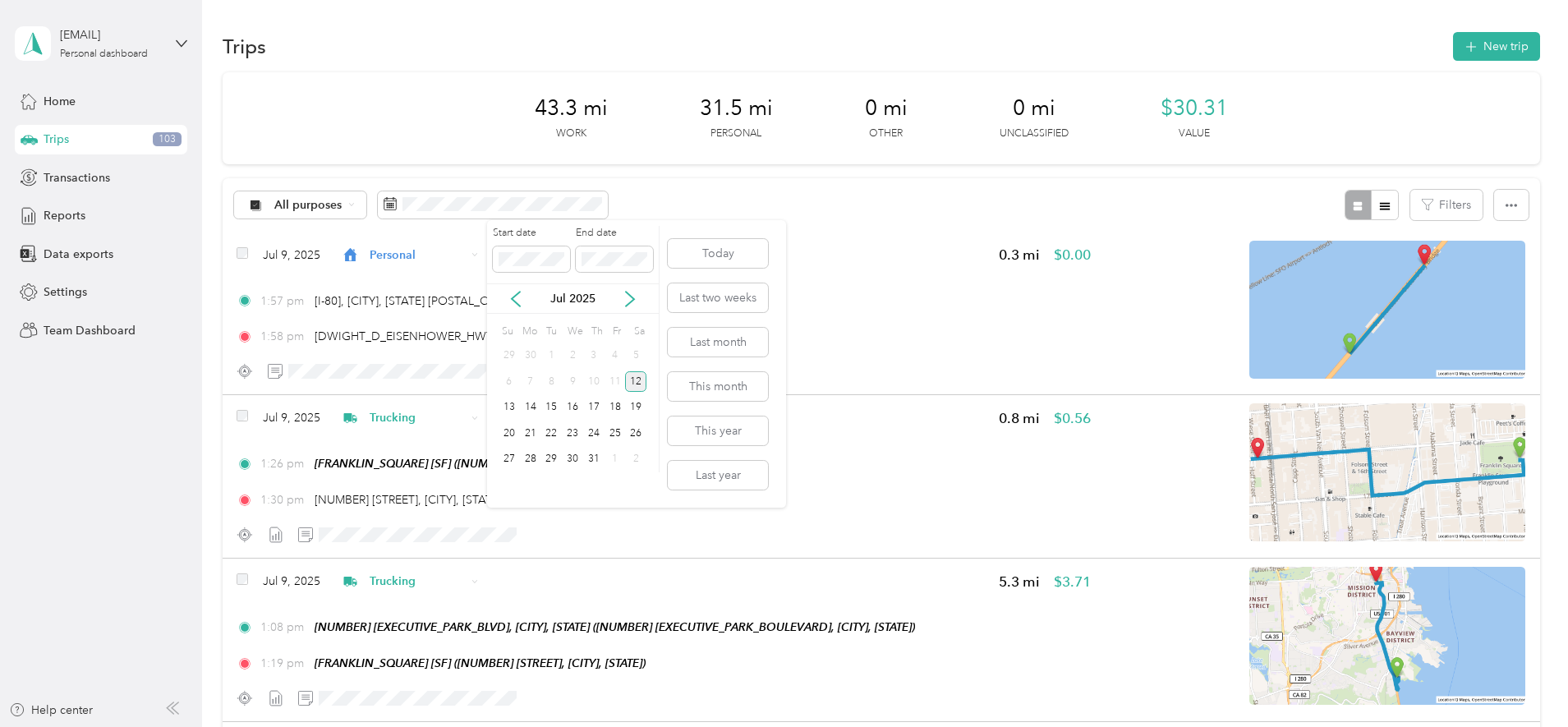 click on "12" at bounding box center [636, 381] 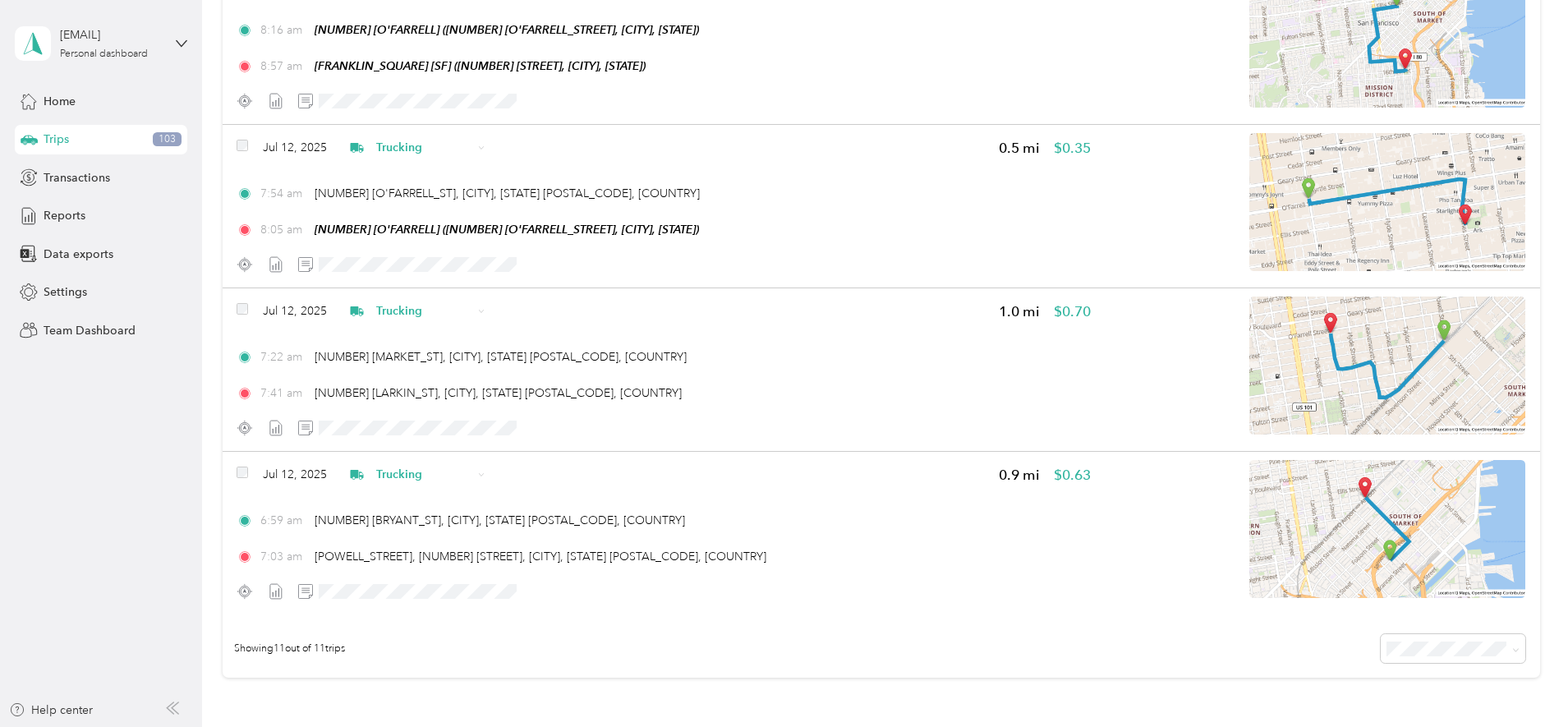 scroll, scrollTop: 1417, scrollLeft: 0, axis: vertical 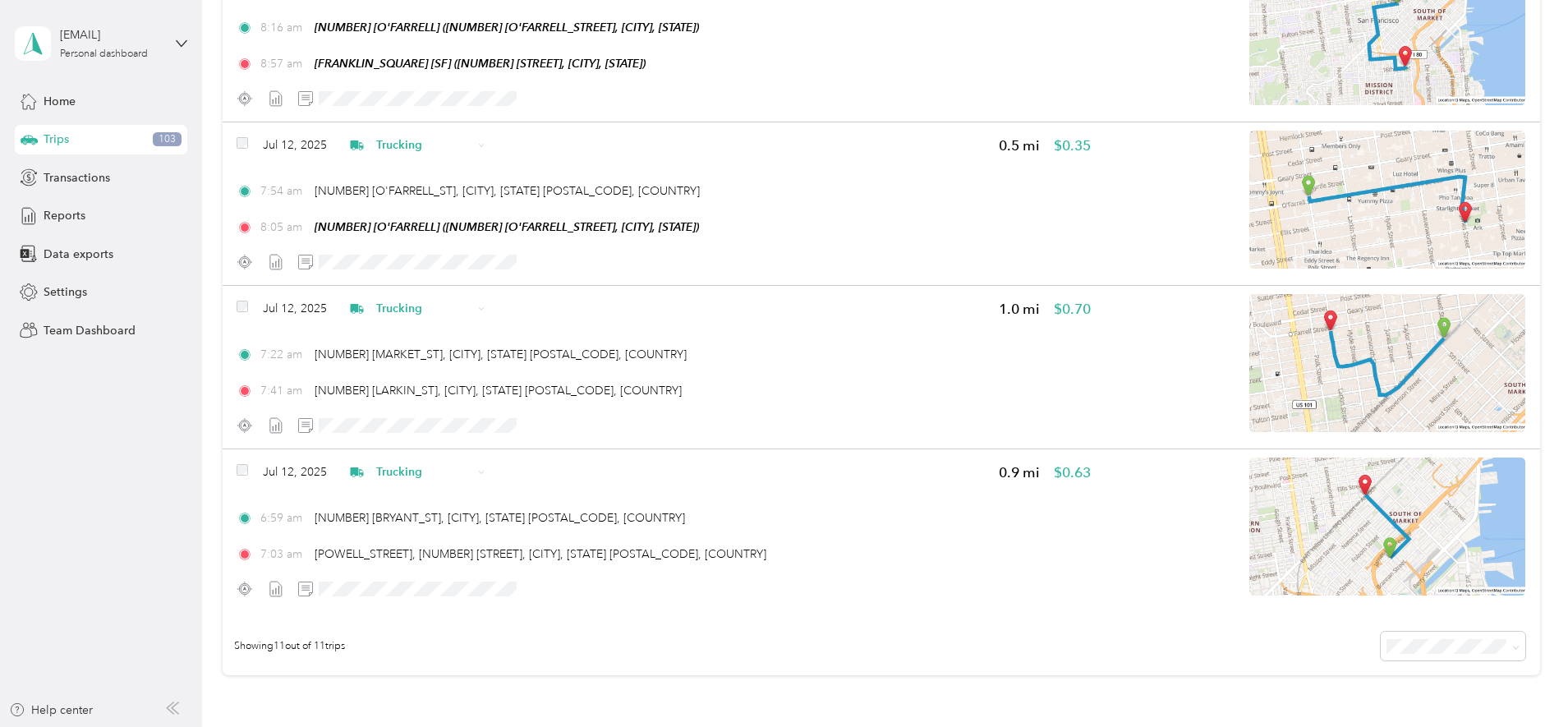 click on "29.9   mi Work 4.1   mi Personal 0   mi Other 0   mi Unclassified $20.93 Value All purposes Filters Jul 12, 2025 Personal 0.9   mi $0.00 11:21 pm 2122 Harrison St, Oakland, CA 94612, USA  11:30 pm 363 13th St, Oakland, CA 94607, USA  Jul 12, 2025 Personal 0.8   mi $0.00 11:02 pm 1501 Broadway, Oakland, CA 94612, USA  11:19 pm 2122 Harrison St, Oakland, CA 94612, USA  Jul 12, 2025 Personal 2.4   mi $0.00 10:39 pm 4097 San Pablo Ave, Emeryville, CA 94608, USA  11:02 pm 1500 Broadway #400, Oakland, CA 94612, USA  Jul 12, 2025 Trucking 8.0   mi $5.60 11:10 am Stanyan & Waller  (Waller Street, San Francisco, California) 11:32 am 150 Executive Park Blvd, San Francisco, CA (150 Executive Park Boulevard, San Francisco, California) Jul 12, 2025 Trucking 3.5   mi $2.45 10:50 am Judah And LaPlaya (1401 Great Highway, San Francisco, California) 11:04 am Stanyan & Waller  (Waller Street, San Francisco, California) Jul 12, 2025 Trucking 12.2   mi $8.54 10:15 am 10:43 am Jul 12, 2025 Trucking 1.3   mi $0.91 9:49 am 10:04 am" at bounding box center (881, -306) 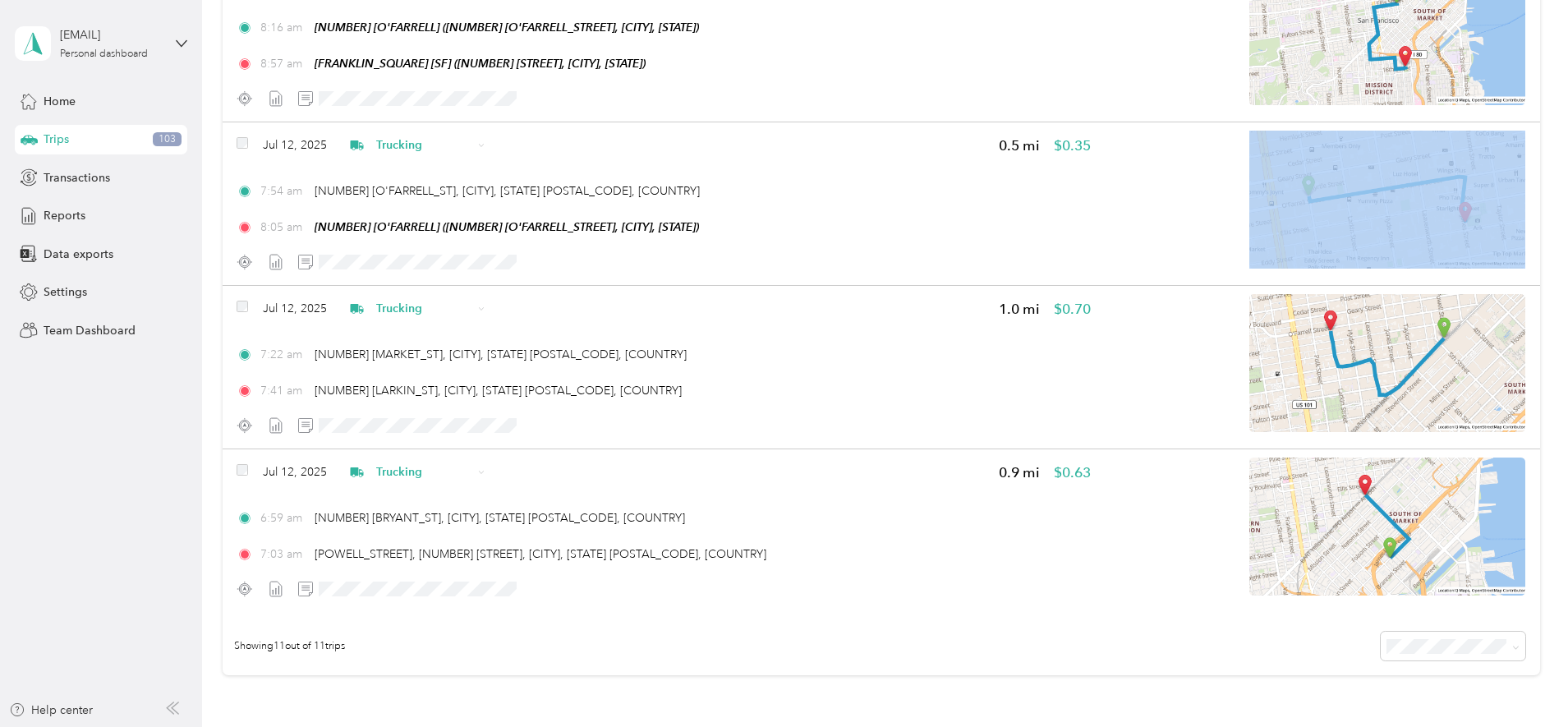 click on "29.9   mi Work 4.1   mi Personal 0   mi Other 0   mi Unclassified $20.93 Value All purposes Filters Jul 12, 2025 Personal 0.9   mi $0.00 11:21 pm 2122 Harrison St, Oakland, CA 94612, USA  11:30 pm 363 13th St, Oakland, CA 94607, USA  Jul 12, 2025 Personal 0.8   mi $0.00 11:02 pm 1501 Broadway, Oakland, CA 94612, USA  11:19 pm 2122 Harrison St, Oakland, CA 94612, USA  Jul 12, 2025 Personal 2.4   mi $0.00 10:39 pm 4097 San Pablo Ave, Emeryville, CA 94608, USA  11:02 pm 1500 Broadway #400, Oakland, CA 94612, USA  Jul 12, 2025 Trucking 8.0   mi $5.60 11:10 am Stanyan & Waller  (Waller Street, San Francisco, California) 11:32 am 150 Executive Park Blvd, San Francisco, CA (150 Executive Park Boulevard, San Francisco, California) Jul 12, 2025 Trucking 3.5   mi $2.45 10:50 am Judah And LaPlaya (1401 Great Highway, San Francisco, California) 11:04 am Stanyan & Waller  (Waller Street, San Francisco, California) Jul 12, 2025 Trucking 12.2   mi $8.54 10:15 am 10:43 am Jul 12, 2025 Trucking 1.3   mi $0.91 9:49 am 10:04 am" at bounding box center (881, -306) 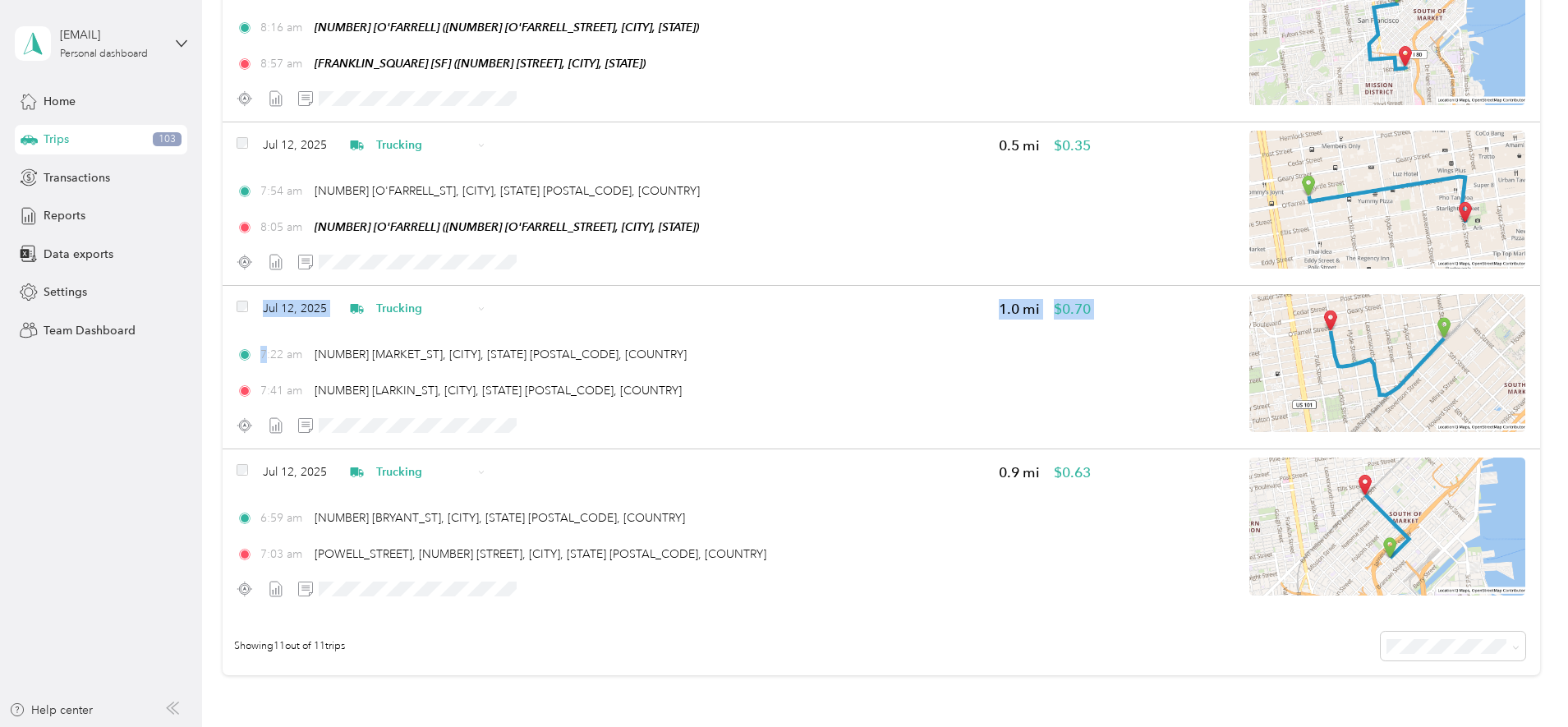 drag, startPoint x: 283, startPoint y: 315, endPoint x: 256, endPoint y: 324, distance: 28.4605 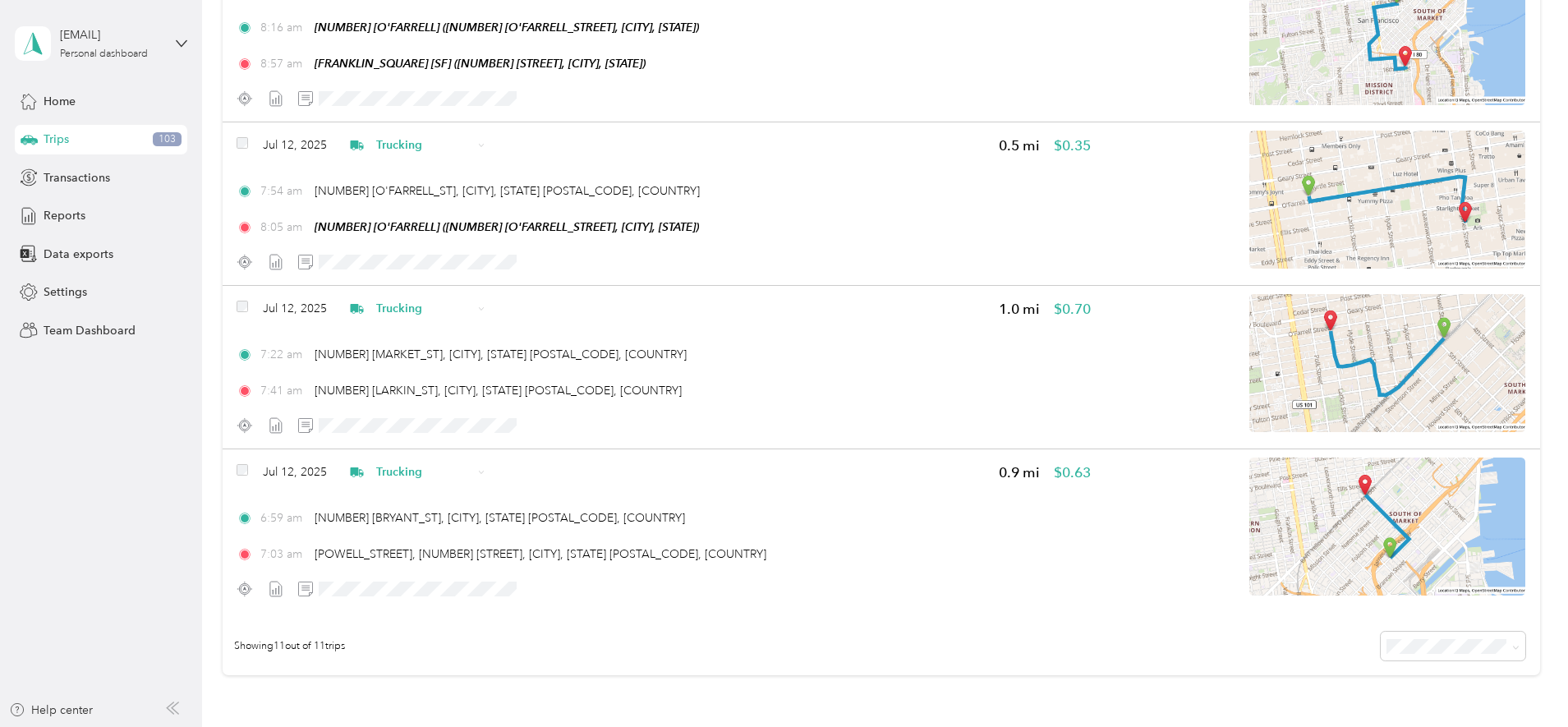 click on "29.9   mi Work 4.1   mi Personal 0   mi Other 0   mi Unclassified $20.93 Value All purposes Filters Jul 12, 2025 Personal 0.9   mi $0.00 11:21 pm 2122 Harrison St, Oakland, CA 94612, USA  11:30 pm 363 13th St, Oakland, CA 94607, USA  Jul 12, 2025 Personal 0.8   mi $0.00 11:02 pm 1501 Broadway, Oakland, CA 94612, USA  11:19 pm 2122 Harrison St, Oakland, CA 94612, USA  Jul 12, 2025 Personal 2.4   mi $0.00 10:39 pm 4097 San Pablo Ave, Emeryville, CA 94608, USA  11:02 pm 1500 Broadway #400, Oakland, CA 94612, USA  Jul 12, 2025 Trucking 8.0   mi $5.60 11:10 am Stanyan & Waller  (Waller Street, San Francisco, California) 11:32 am 150 Executive Park Blvd, San Francisco, CA (150 Executive Park Boulevard, San Francisco, California) Jul 12, 2025 Trucking 3.5   mi $2.45 10:50 am Judah And LaPlaya (1401 Great Highway, San Francisco, California) 11:04 am Stanyan & Waller  (Waller Street, San Francisco, California) Jul 12, 2025 Trucking 12.2   mi $8.54 10:15 am 10:43 am Jul 12, 2025 Trucking 1.3   mi $0.91 9:49 am 10:04 am" at bounding box center (881, -306) 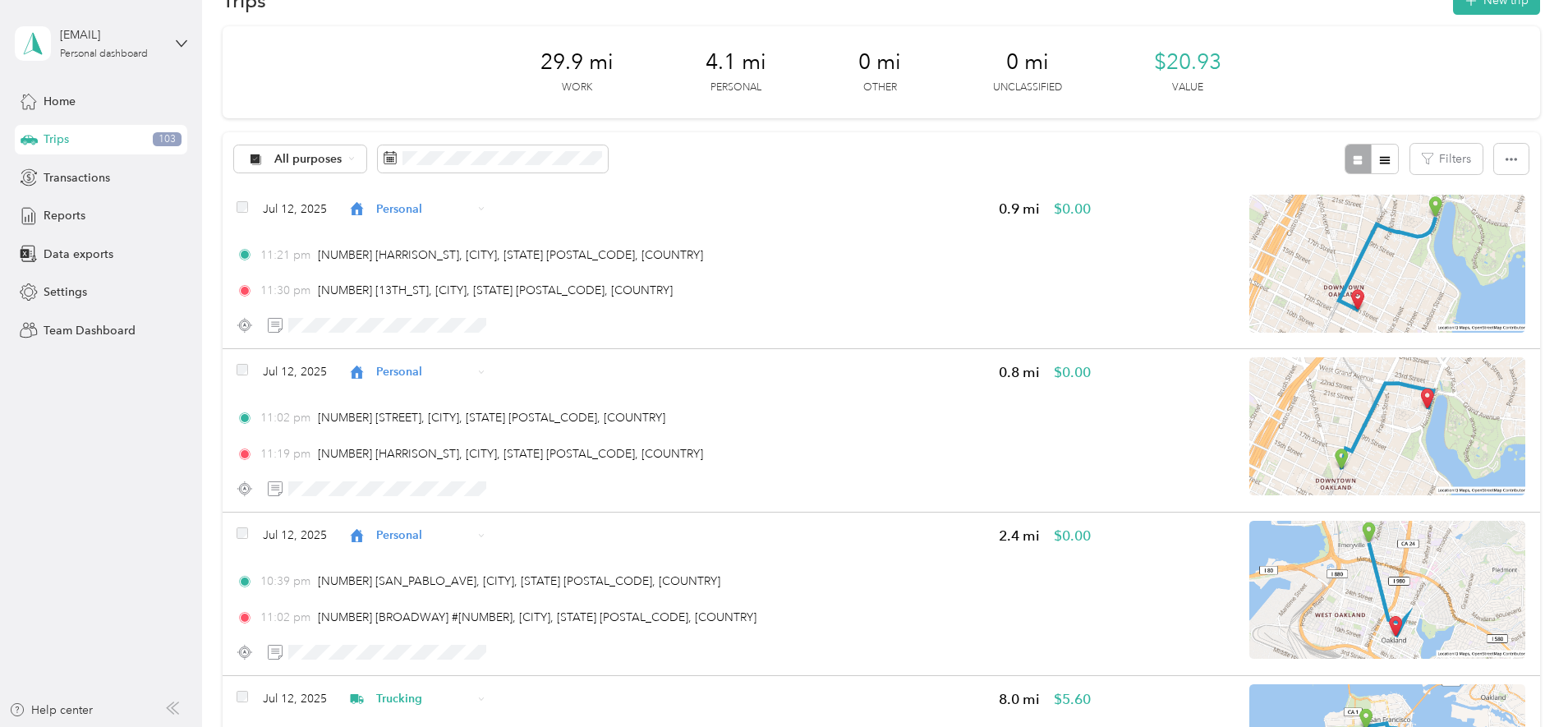 scroll, scrollTop: 0, scrollLeft: 0, axis: both 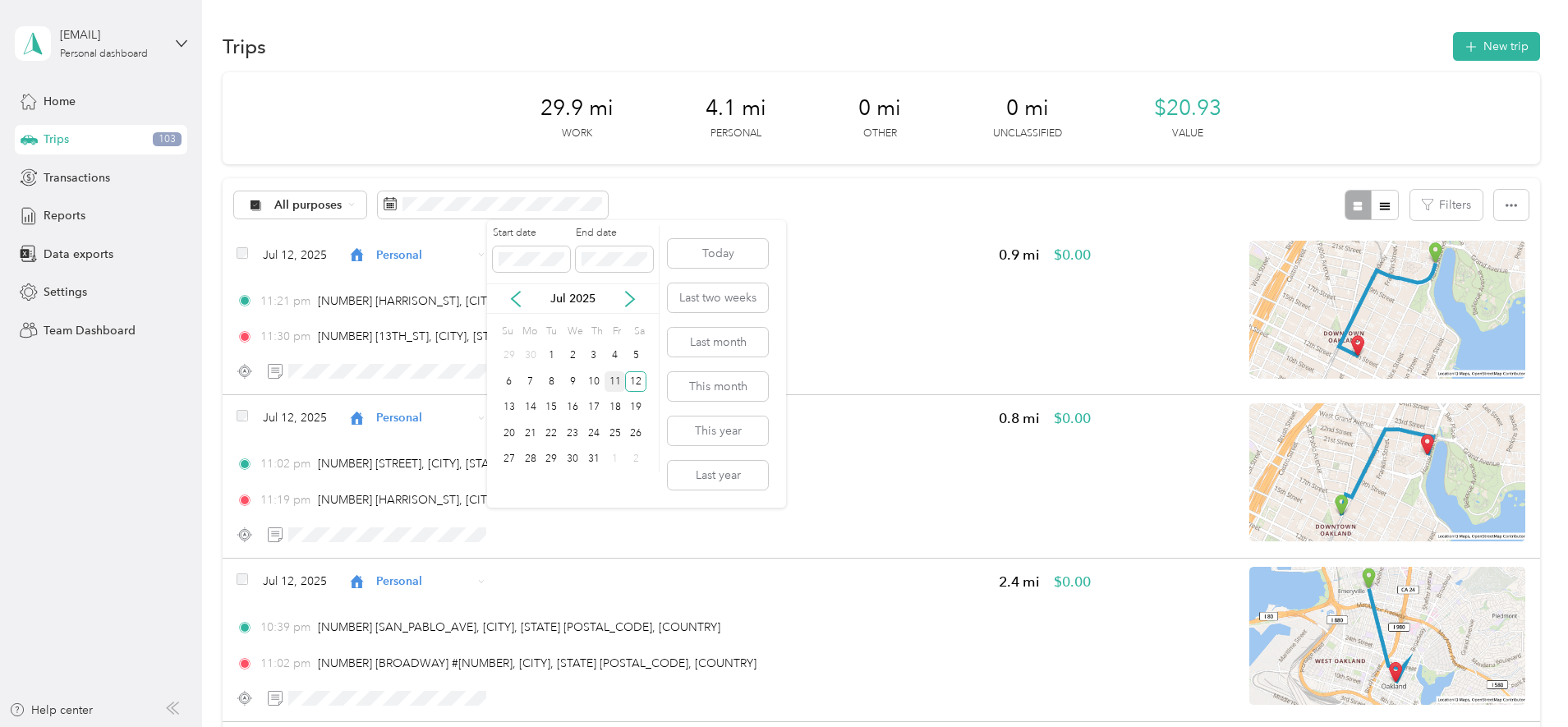 click on "11" at bounding box center (615, 381) 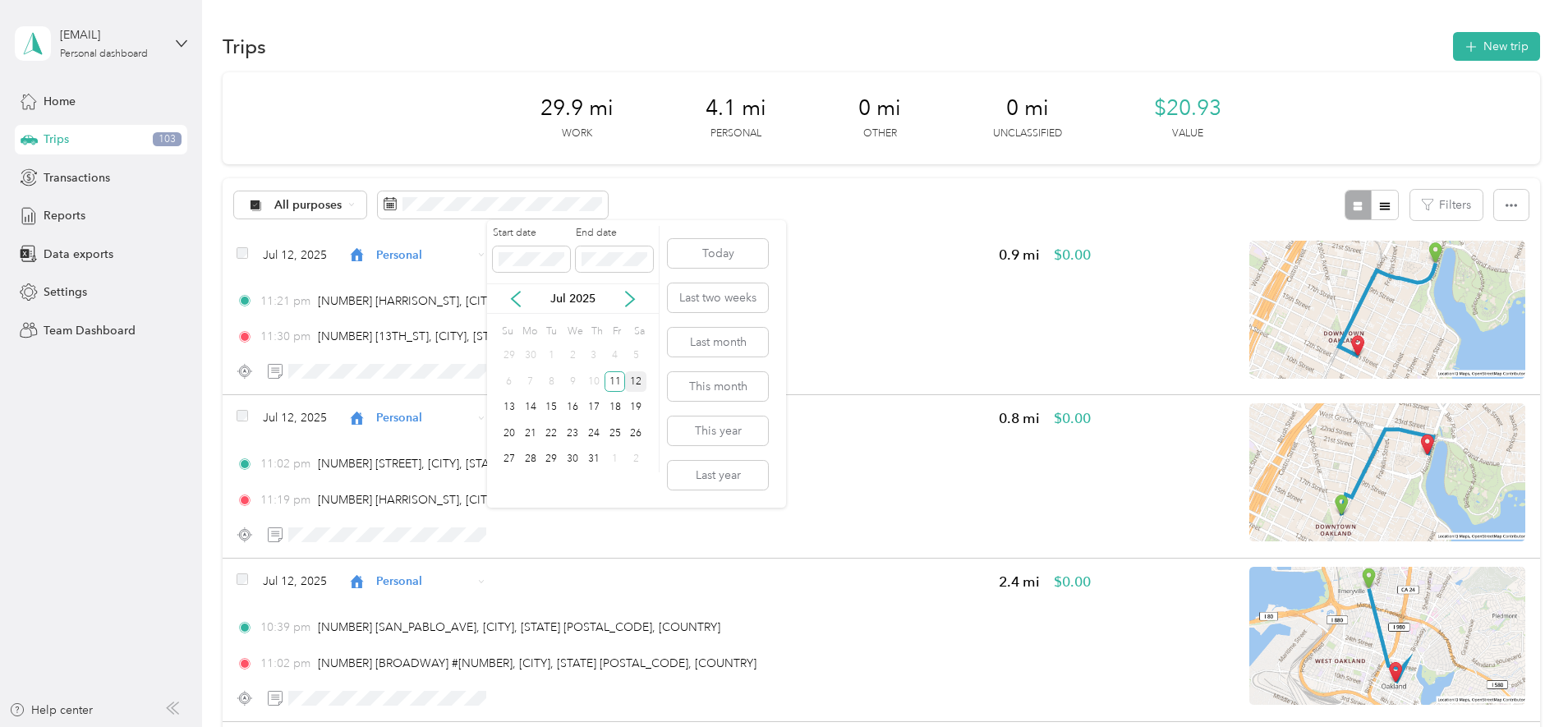 click on "12" at bounding box center [636, 381] 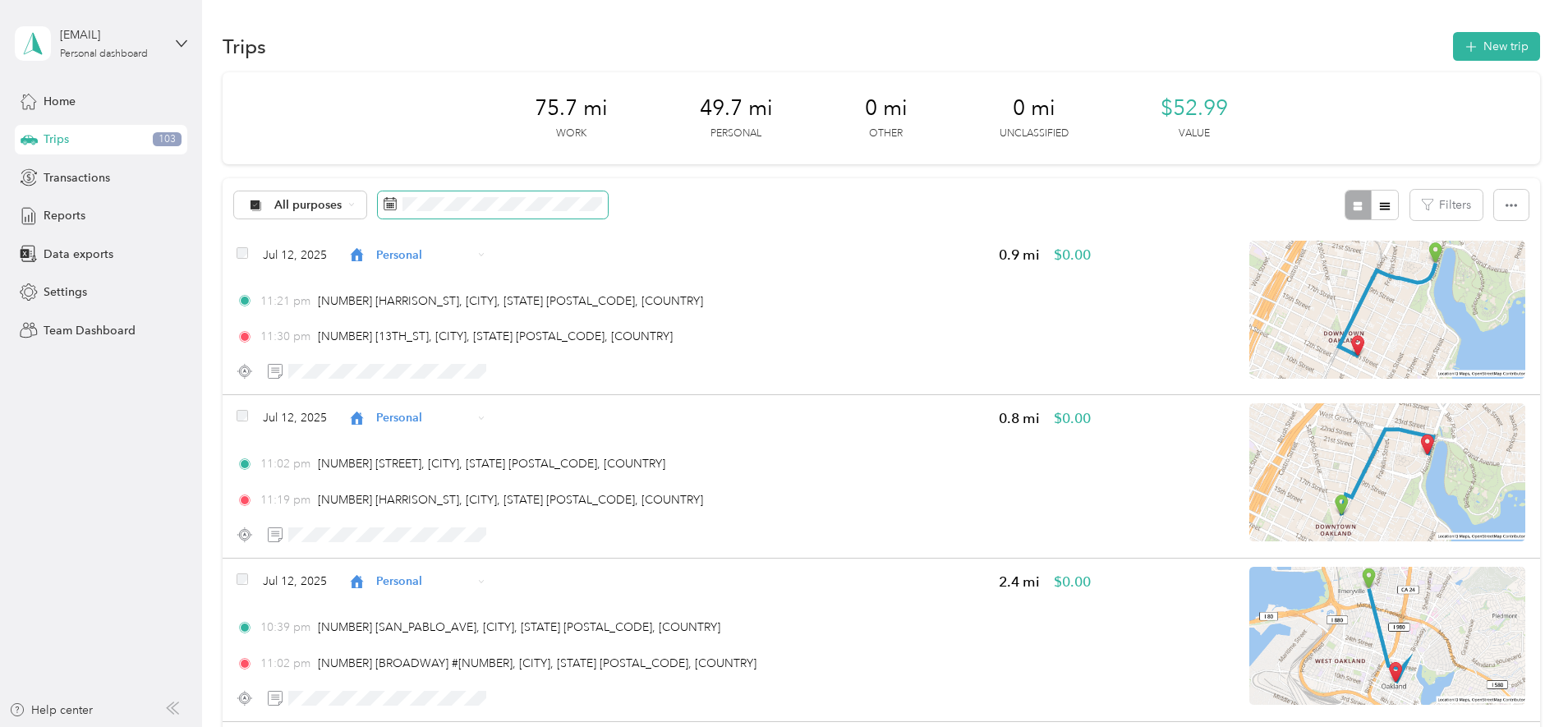 click at bounding box center (493, 205) 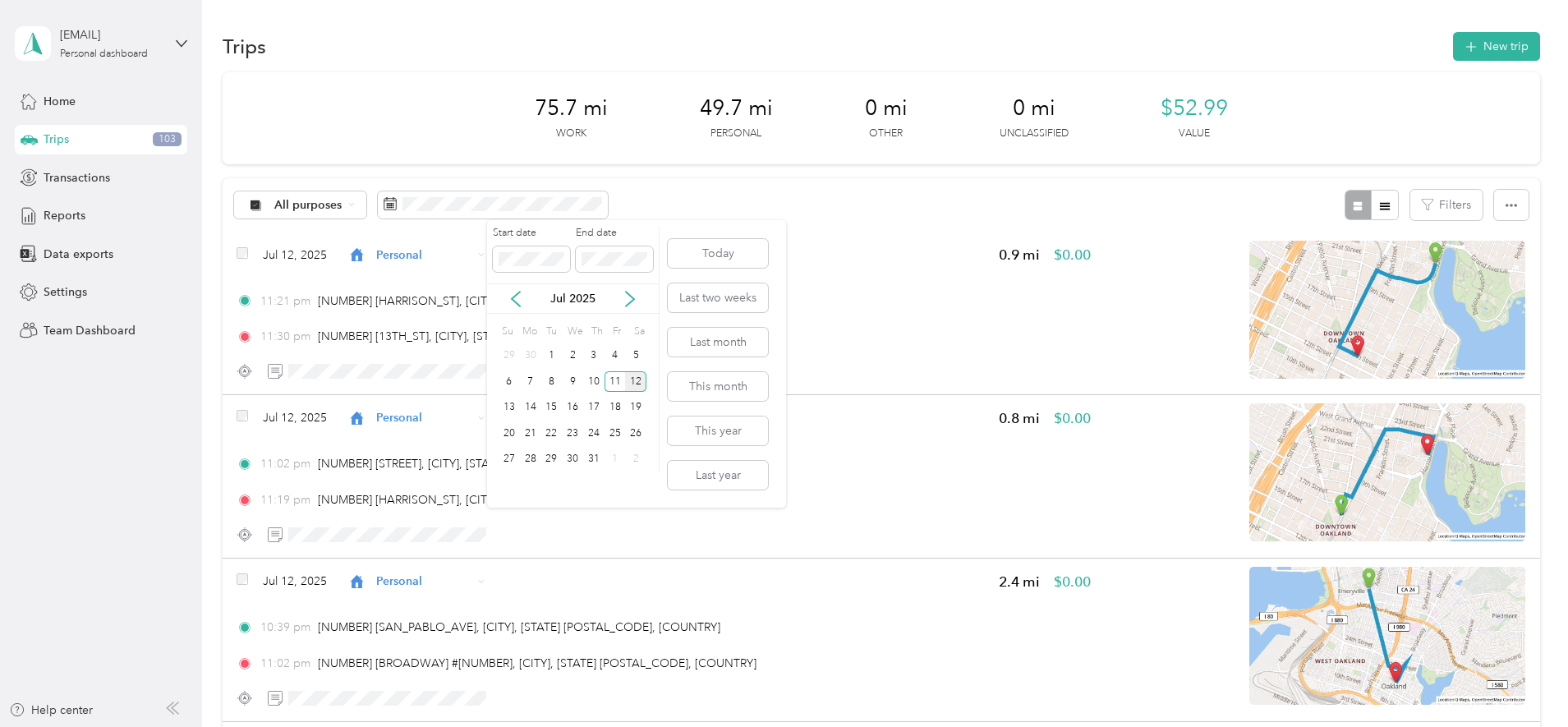 click on "12" at bounding box center [636, 381] 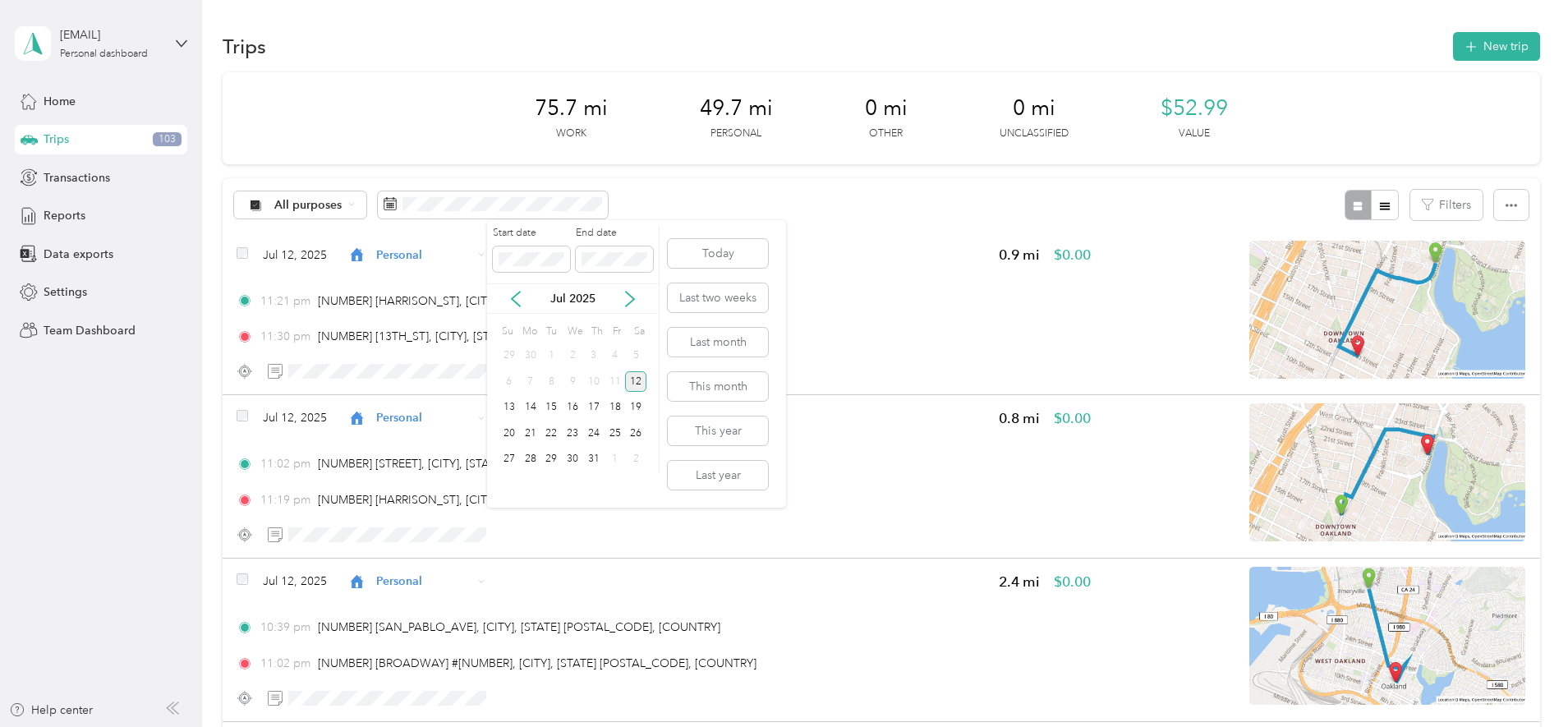 click on "12" at bounding box center (636, 381) 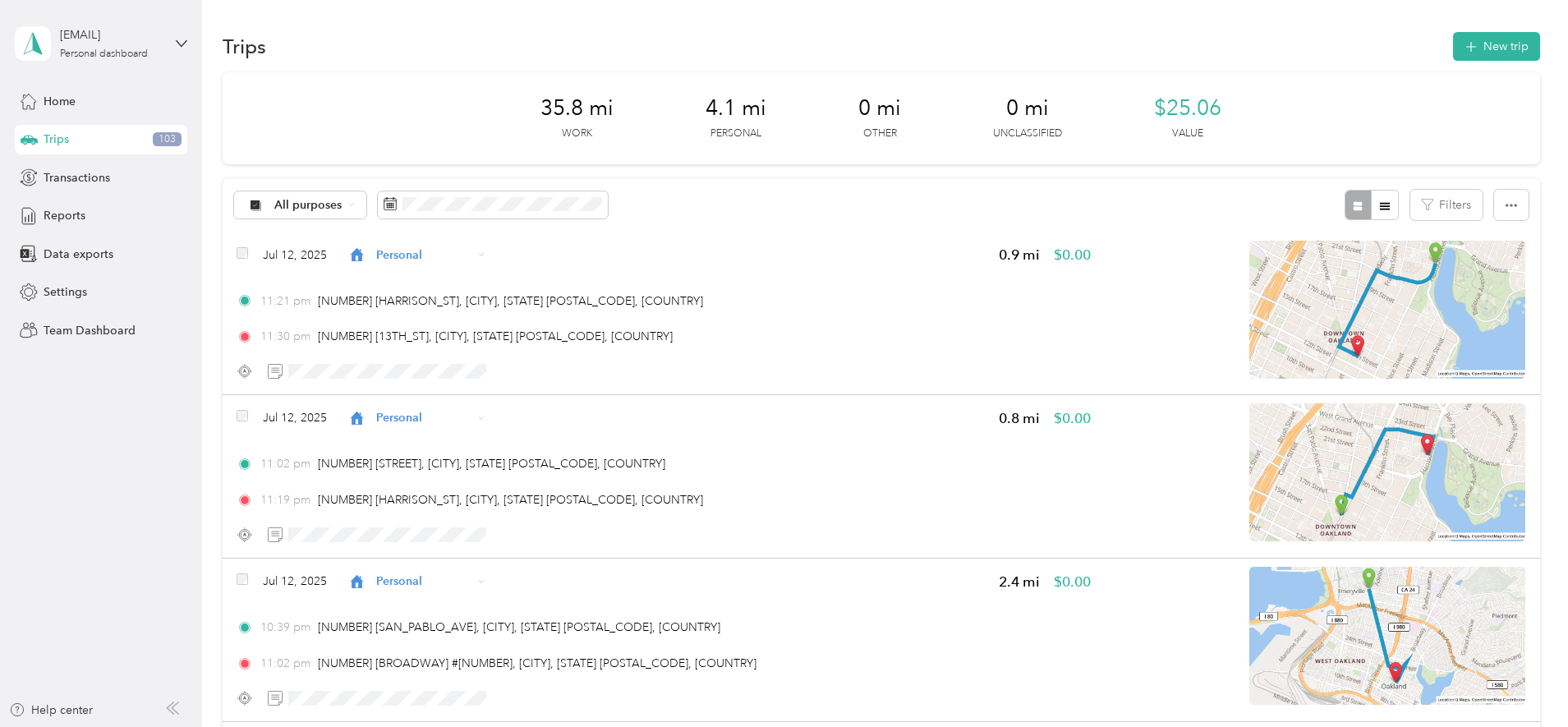 click on "35.8   mi Work 4.1   mi Personal 0   mi Other 0   mi Unclassified $25.06 Value All purposes Filters Jul 12, 2025 Personal 0.9   mi $0.00 11:21 pm 2122 Harrison St, Oakland, CA 94612, USA  11:30 pm 363 13th St, Oakland, CA 94607, USA  Jul 12, 2025 Personal 0.8   mi $0.00 11:02 pm 1501 Broadway, Oakland, CA 94612, USA  11:19 pm 2122 Harrison St, Oakland, CA 94612, USA  Jul 12, 2025 Personal 2.4   mi $0.00 10:39 pm 4097 San Pablo Ave, Emeryville, CA 94608, USA  11:02 pm 1500 Broadway #400, Oakland, CA 94612, USA  Jul 12, 2025 Trucking 5.9   mi $4.13 11:45 am 150 Executive Park Blvd, San Francisco, CA (150 Executive Park Boulevard, San Francisco, California) 12:02 pm 16th & Mission  (3014 16th Street, San Francisco, California) Jul 12, 2025 Trucking 8.0   mi $5.60 11:10 am Stanyan & Waller  (Waller Street, San Francisco, California) 11:32 am 150 Executive Park Blvd, San Francisco, CA (150 Executive Park Boulevard, San Francisco, California) Jul 12, 2025 Trucking 3.5   mi $2.45 10:50 am 11:04 am Jul 12, 2025 12.2" at bounding box center (881, 1193) 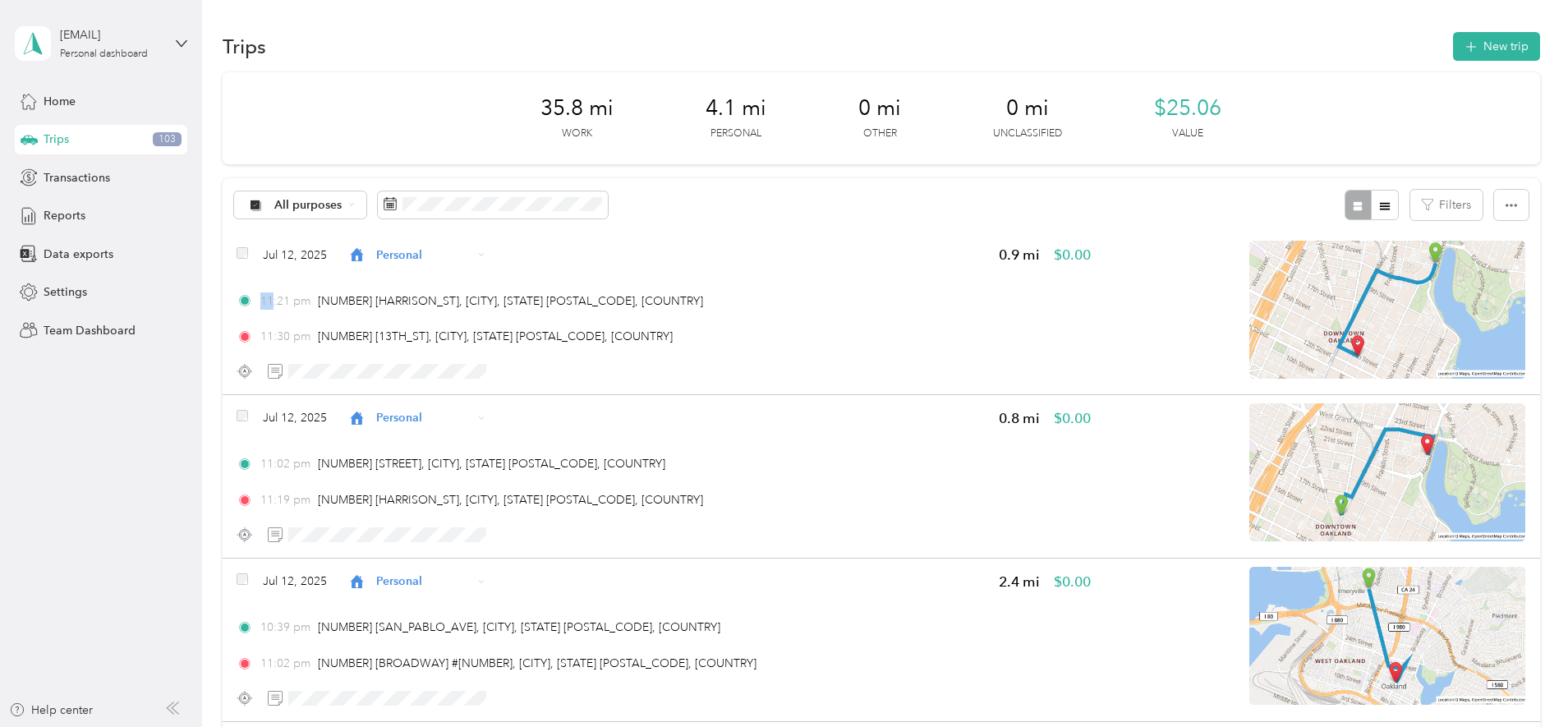 click on "35.8   mi Work 4.1   mi Personal 0   mi Other 0   mi Unclassified $25.06 Value All purposes Filters Jul 12, 2025 Personal 0.9   mi $0.00 11:21 pm 2122 Harrison St, Oakland, CA 94612, USA  11:30 pm 363 13th St, Oakland, CA 94607, USA  Jul 12, 2025 Personal 0.8   mi $0.00 11:02 pm 1501 Broadway, Oakland, CA 94612, USA  11:19 pm 2122 Harrison St, Oakland, CA 94612, USA  Jul 12, 2025 Personal 2.4   mi $0.00 10:39 pm 4097 San Pablo Ave, Emeryville, CA 94608, USA  11:02 pm 1500 Broadway #400, Oakland, CA 94612, USA  Jul 12, 2025 Trucking 5.9   mi $4.13 11:45 am 150 Executive Park Blvd, San Francisco, CA (150 Executive Park Boulevard, San Francisco, California) 12:02 pm 16th & Mission  (3014 16th Street, San Francisco, California) Jul 12, 2025 Trucking 8.0   mi $5.60 11:10 am Stanyan & Waller  (Waller Street, San Francisco, California) 11:32 am 150 Executive Park Blvd, San Francisco, CA (150 Executive Park Boulevard, San Francisco, California) Jul 12, 2025 Trucking 3.5   mi $2.45 10:50 am 11:04 am Jul 12, 2025 12.2" at bounding box center (881, 1193) 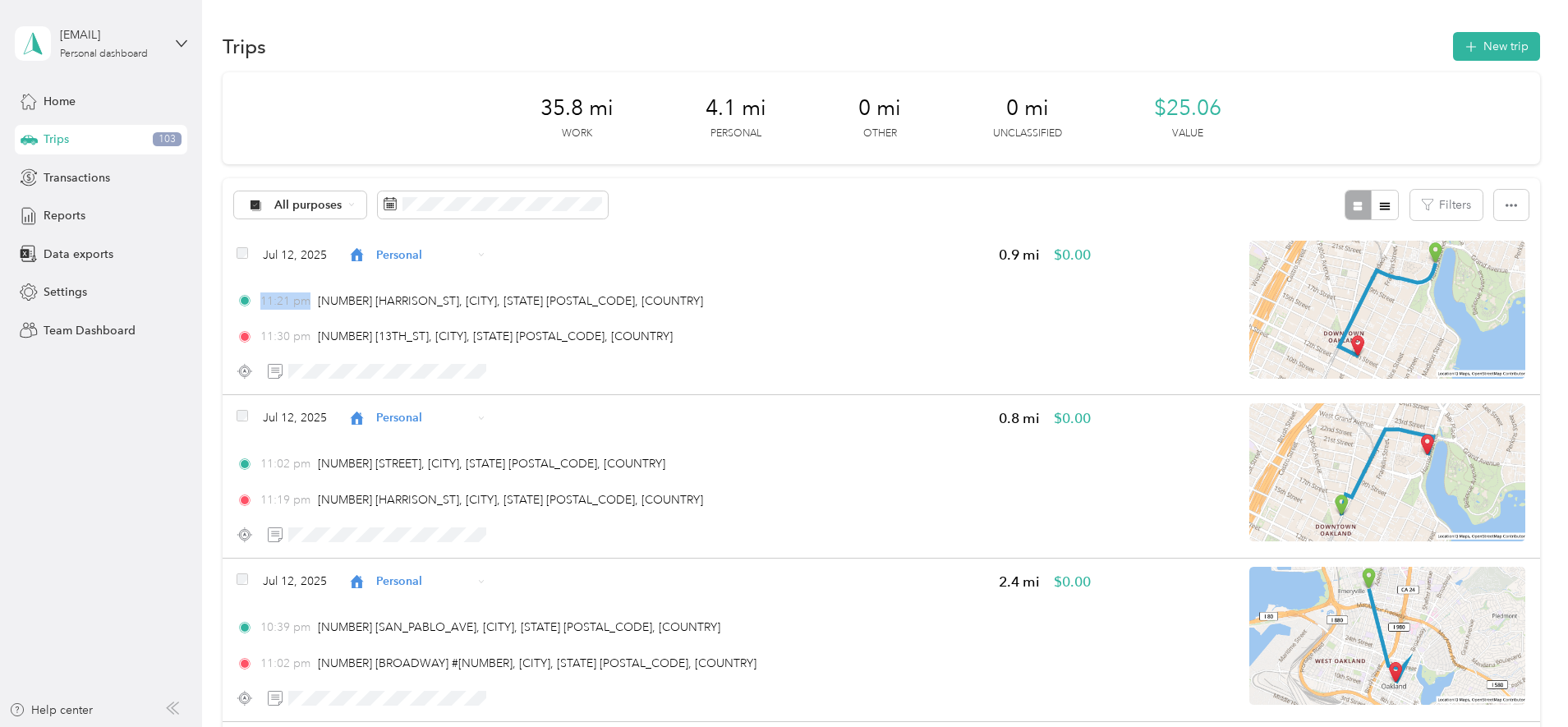 click on "35.8   mi Work 4.1   mi Personal 0   mi Other 0   mi Unclassified $25.06 Value All purposes Filters Jul 12, 2025 Personal 0.9   mi $0.00 11:21 pm 2122 Harrison St, Oakland, CA 94612, USA  11:30 pm 363 13th St, Oakland, CA 94607, USA  Jul 12, 2025 Personal 0.8   mi $0.00 11:02 pm 1501 Broadway, Oakland, CA 94612, USA  11:19 pm 2122 Harrison St, Oakland, CA 94612, USA  Jul 12, 2025 Personal 2.4   mi $0.00 10:39 pm 4097 San Pablo Ave, Emeryville, CA 94608, USA  11:02 pm 1500 Broadway #400, Oakland, CA 94612, USA  Jul 12, 2025 Trucking 5.9   mi $4.13 11:45 am 150 Executive Park Blvd, San Francisco, CA (150 Executive Park Boulevard, San Francisco, California) 12:02 pm 16th & Mission  (3014 16th Street, San Francisco, California) Jul 12, 2025 Trucking 8.0   mi $5.60 11:10 am Stanyan & Waller  (Waller Street, San Francisco, California) 11:32 am 150 Executive Park Blvd, San Francisco, CA (150 Executive Park Boulevard, San Francisco, California) Jul 12, 2025 Trucking 3.5   mi $2.45 10:50 am 11:04 am Jul 12, 2025 12.2" at bounding box center (881, 1193) 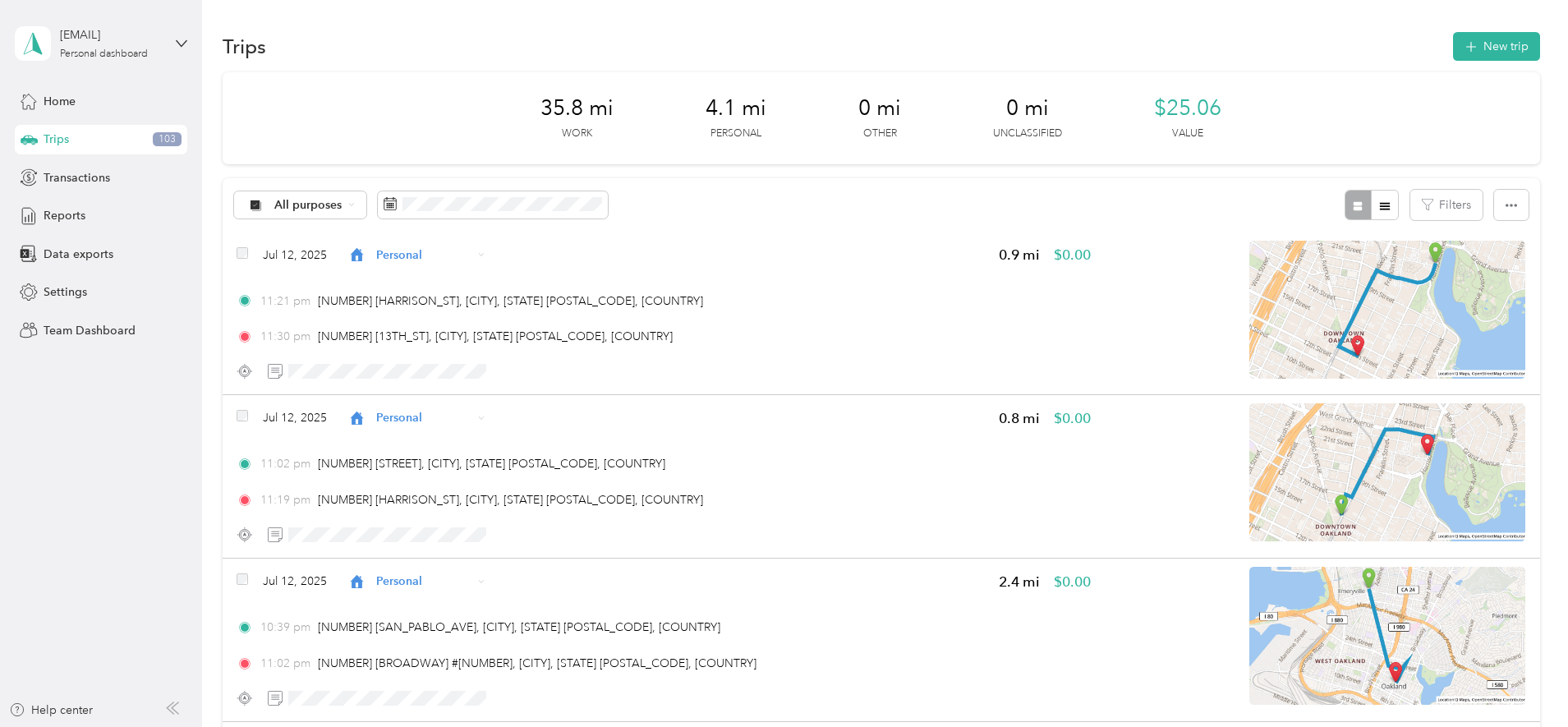 click on "35.8   mi Work 4.1   mi Personal 0   mi Other 0   mi Unclassified $25.06 Value All purposes Filters Jul 12, 2025 Personal 0.9   mi $0.00 11:21 pm 2122 Harrison St, Oakland, CA 94612, USA  11:30 pm 363 13th St, Oakland, CA 94607, USA  Jul 12, 2025 Personal 0.8   mi $0.00 11:02 pm 1501 Broadway, Oakland, CA 94612, USA  11:19 pm 2122 Harrison St, Oakland, CA 94612, USA  Jul 12, 2025 Personal 2.4   mi $0.00 10:39 pm 4097 San Pablo Ave, Emeryville, CA 94608, USA  11:02 pm 1500 Broadway #400, Oakland, CA 94612, USA  Jul 12, 2025 Trucking 5.9   mi $4.13 11:45 am 150 Executive Park Blvd, San Francisco, CA (150 Executive Park Boulevard, San Francisco, California) 12:02 pm 16th & Mission  (3014 16th Street, San Francisco, California) Jul 12, 2025 Trucking 8.0   mi $5.60 11:10 am Stanyan & Waller  (Waller Street, San Francisco, California) 11:32 am 150 Executive Park Blvd, San Francisco, CA (150 Executive Park Boulevard, San Francisco, California) Jul 12, 2025 Trucking 3.5   mi $2.45 10:50 am 11:04 am Jul 12, 2025 12.2" at bounding box center (881, 1193) 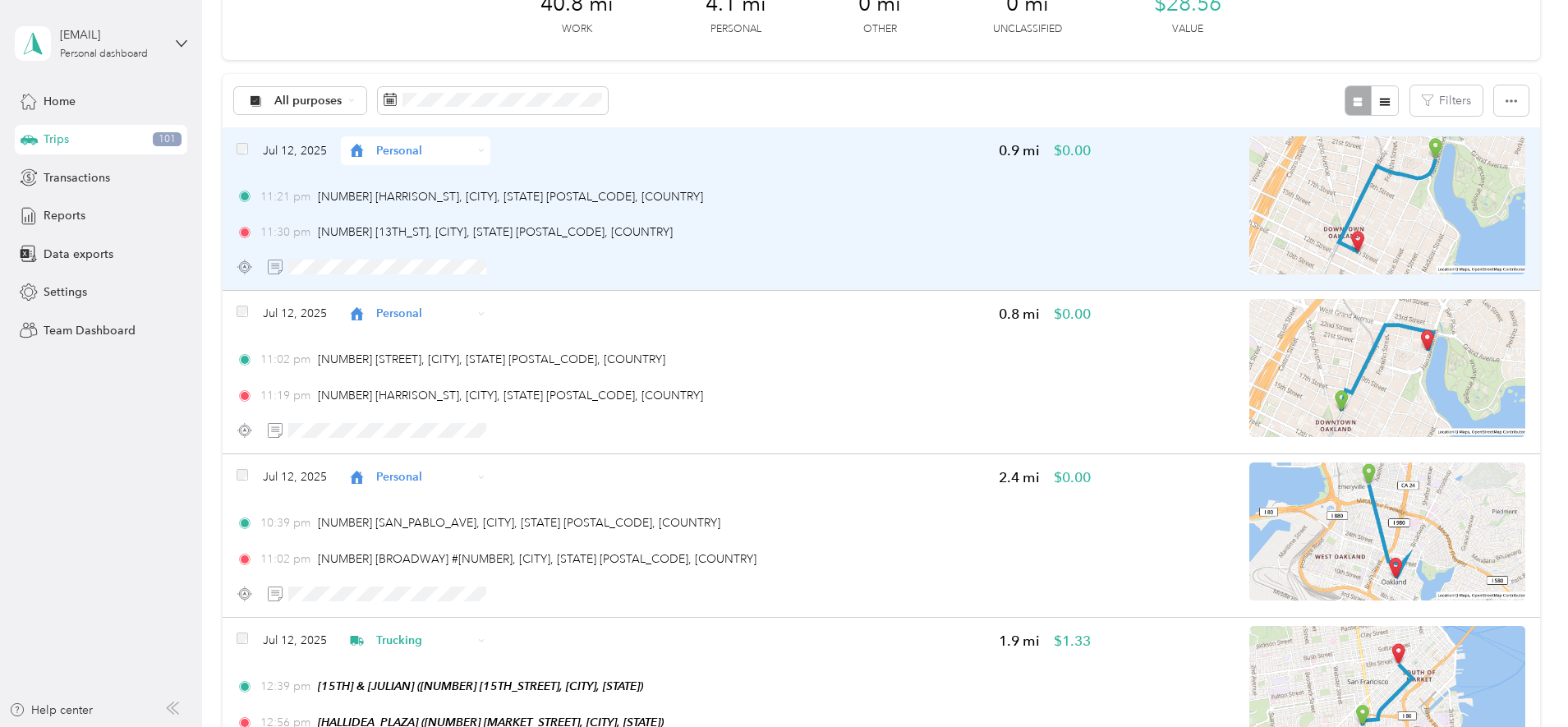 scroll, scrollTop: 96, scrollLeft: 0, axis: vertical 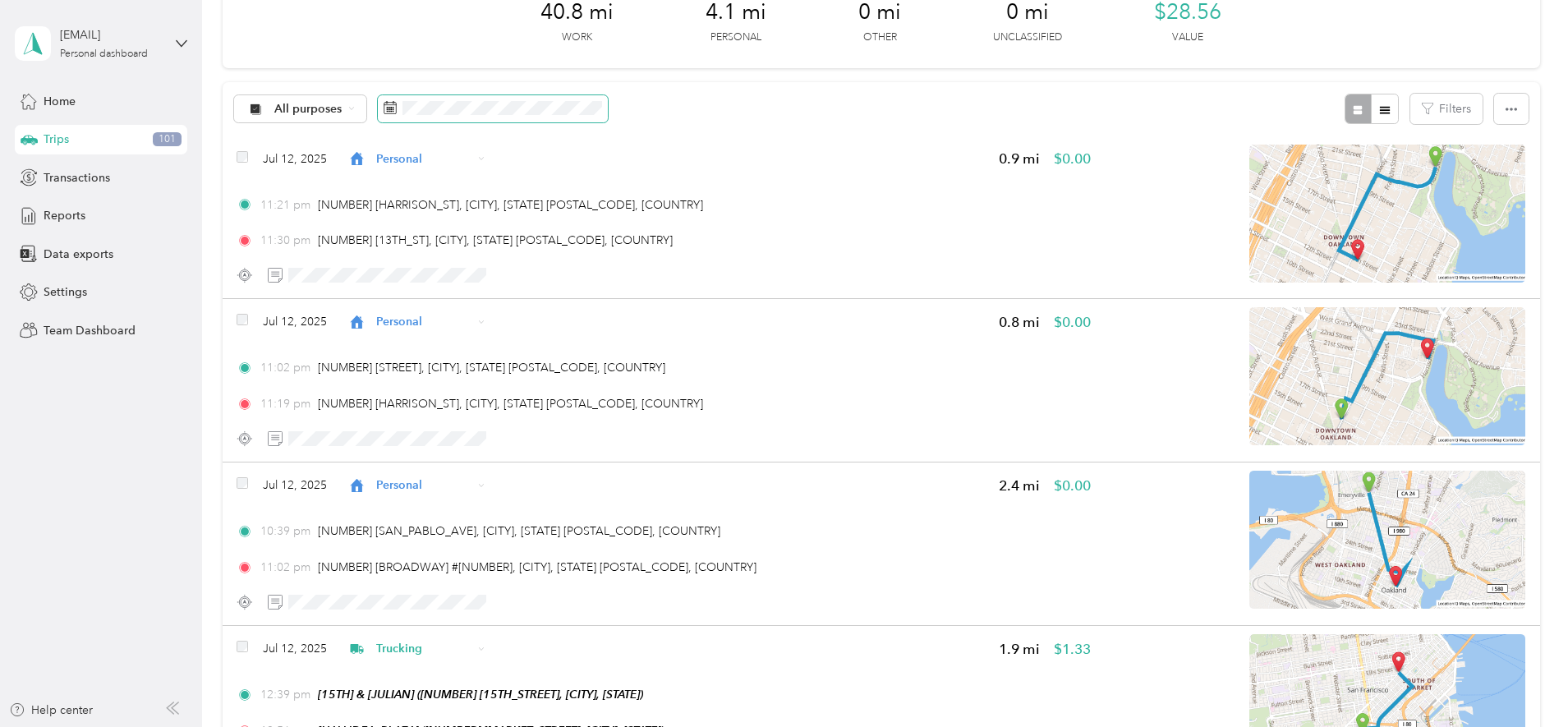 click at bounding box center (493, 109) 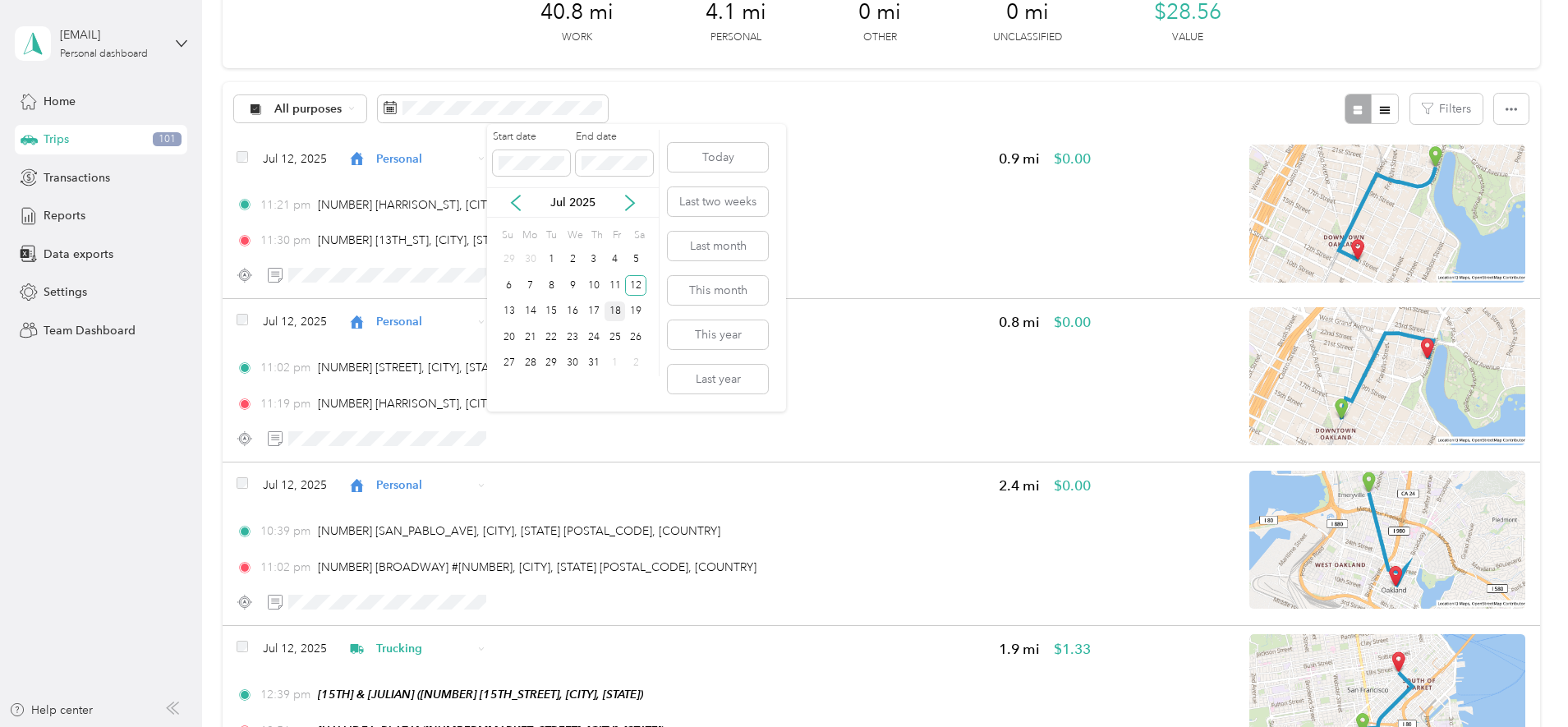 click on "18" at bounding box center (615, 311) 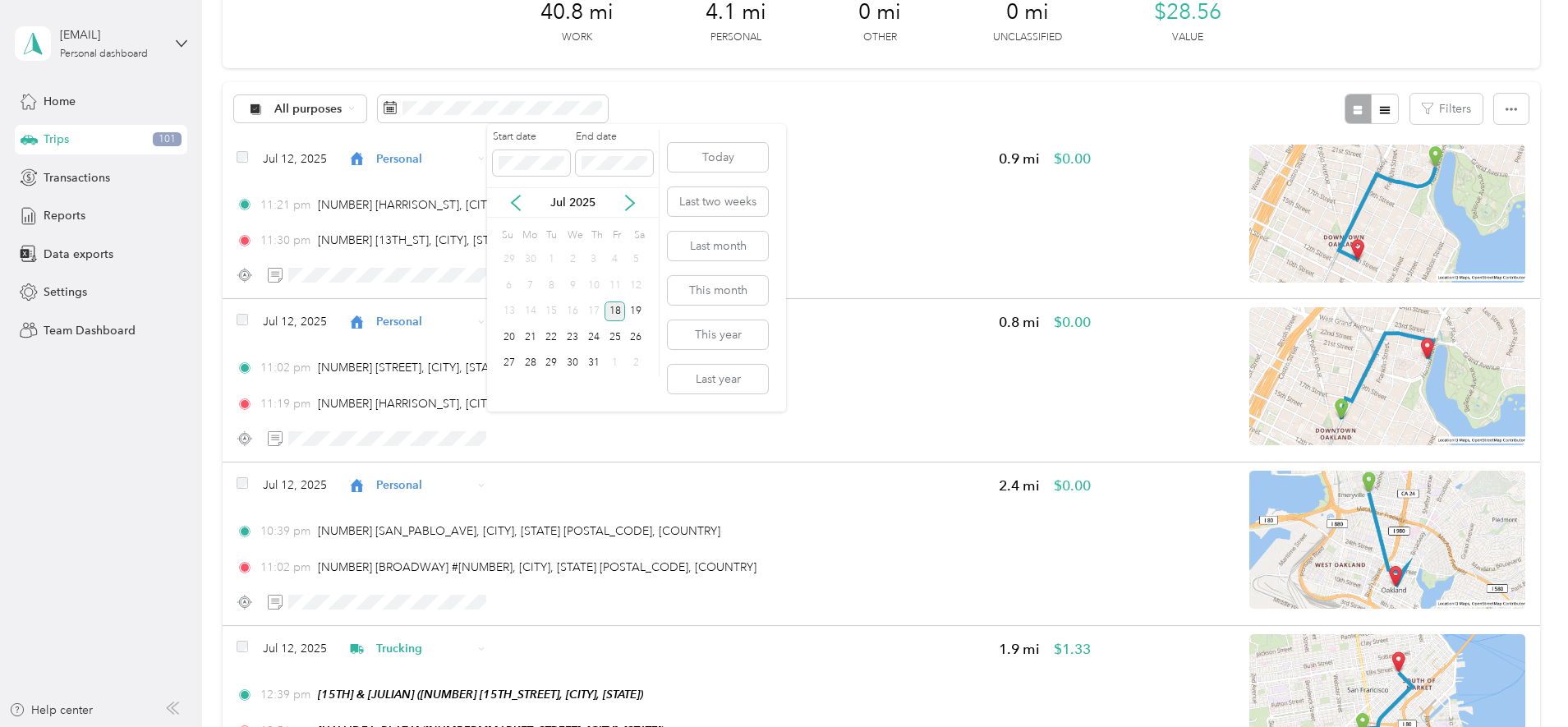 click on "18" at bounding box center [615, 311] 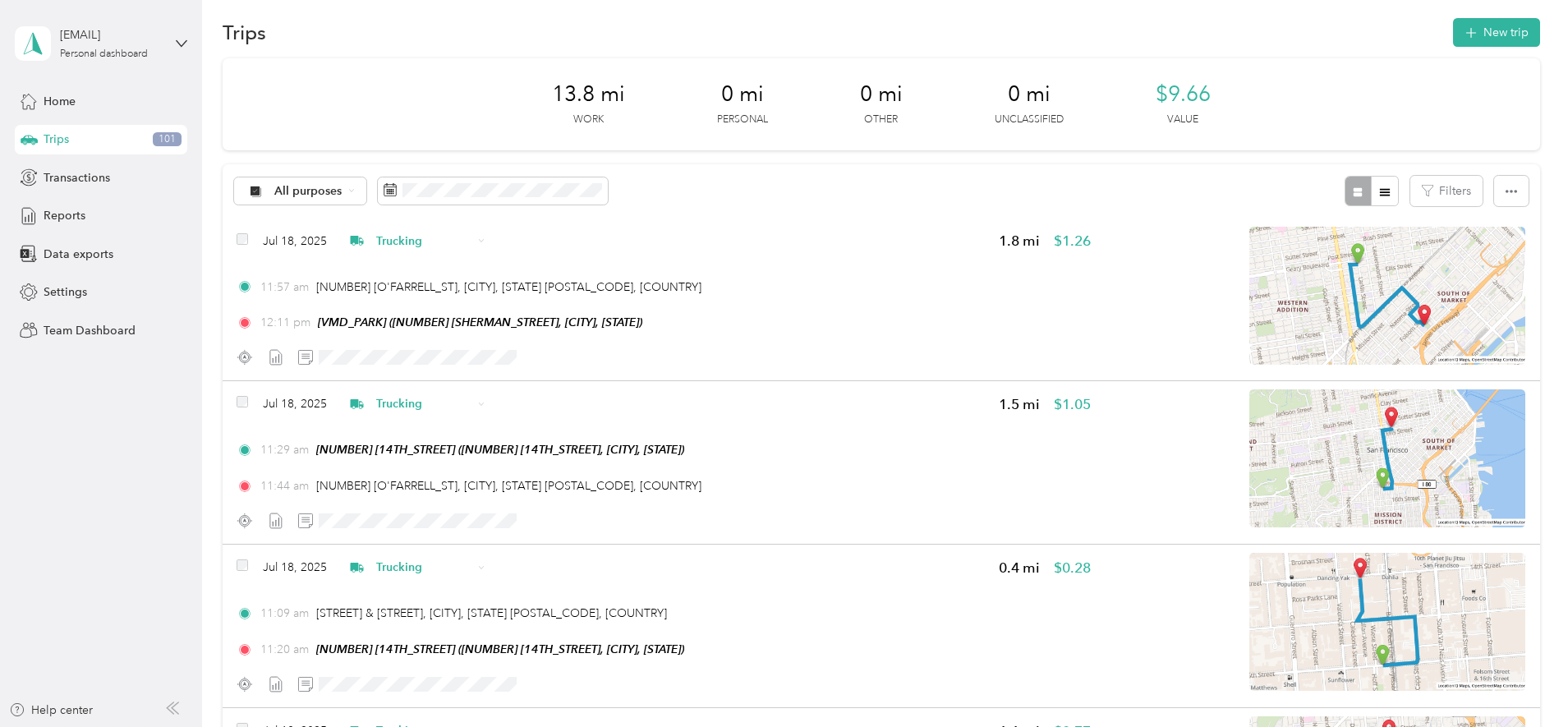 scroll, scrollTop: 26, scrollLeft: 0, axis: vertical 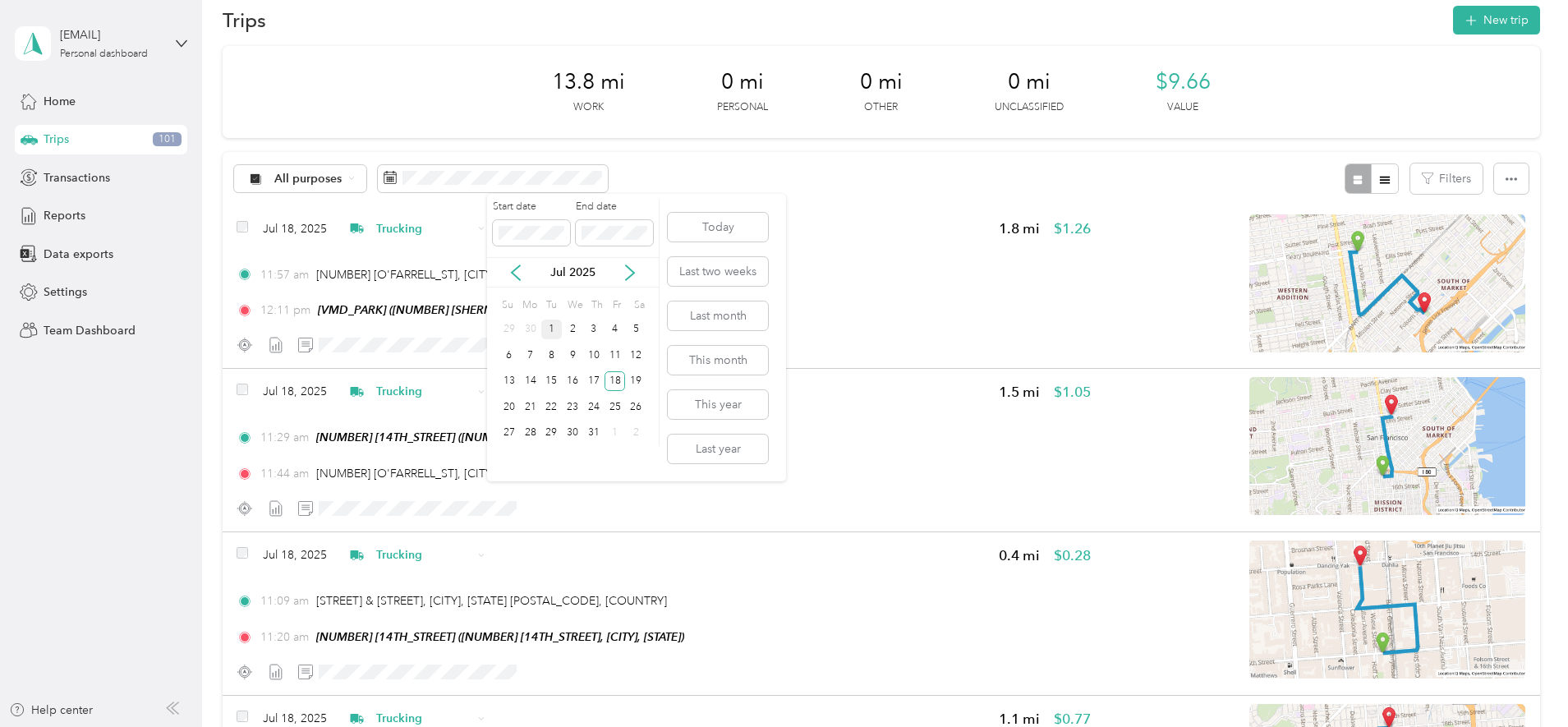click on "1" at bounding box center [552, 329] 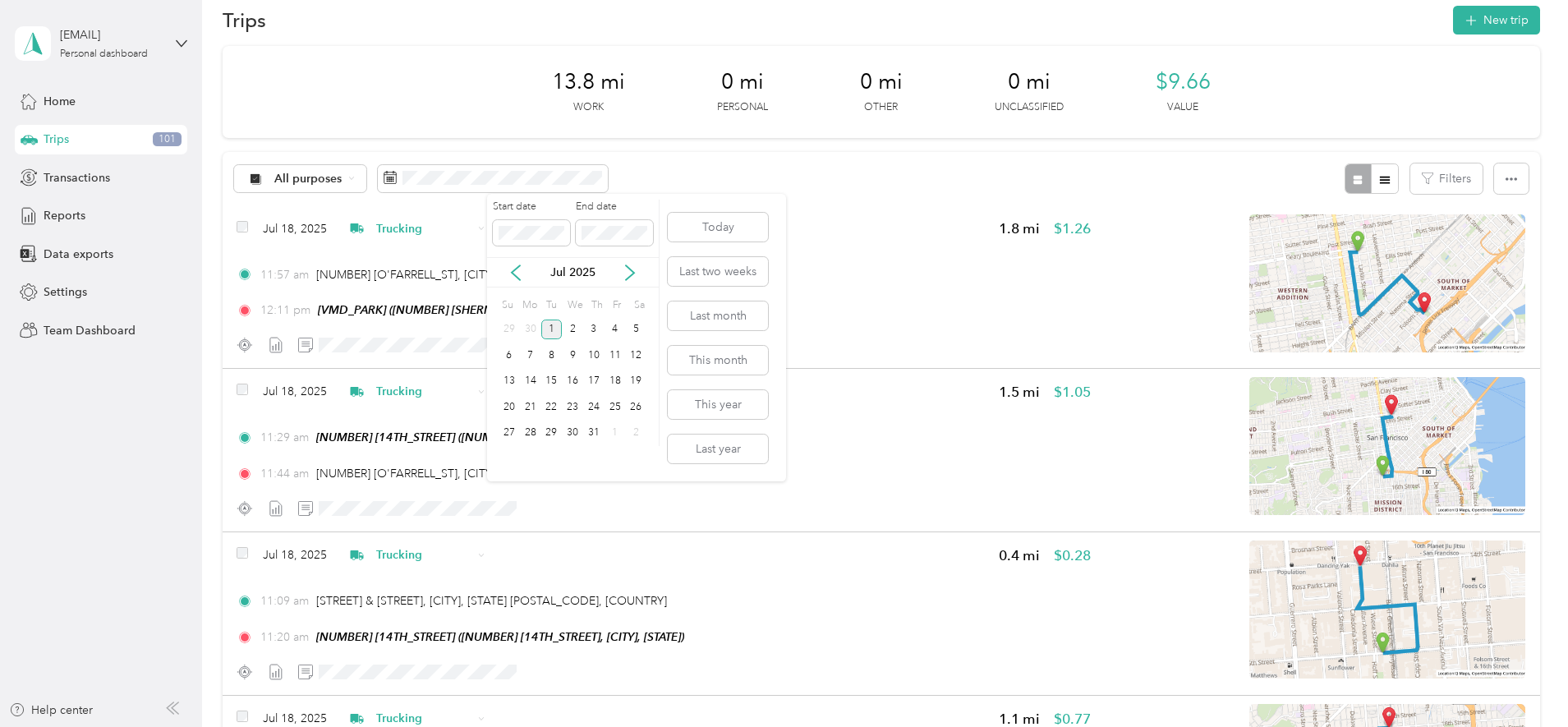 click on "1" at bounding box center [552, 329] 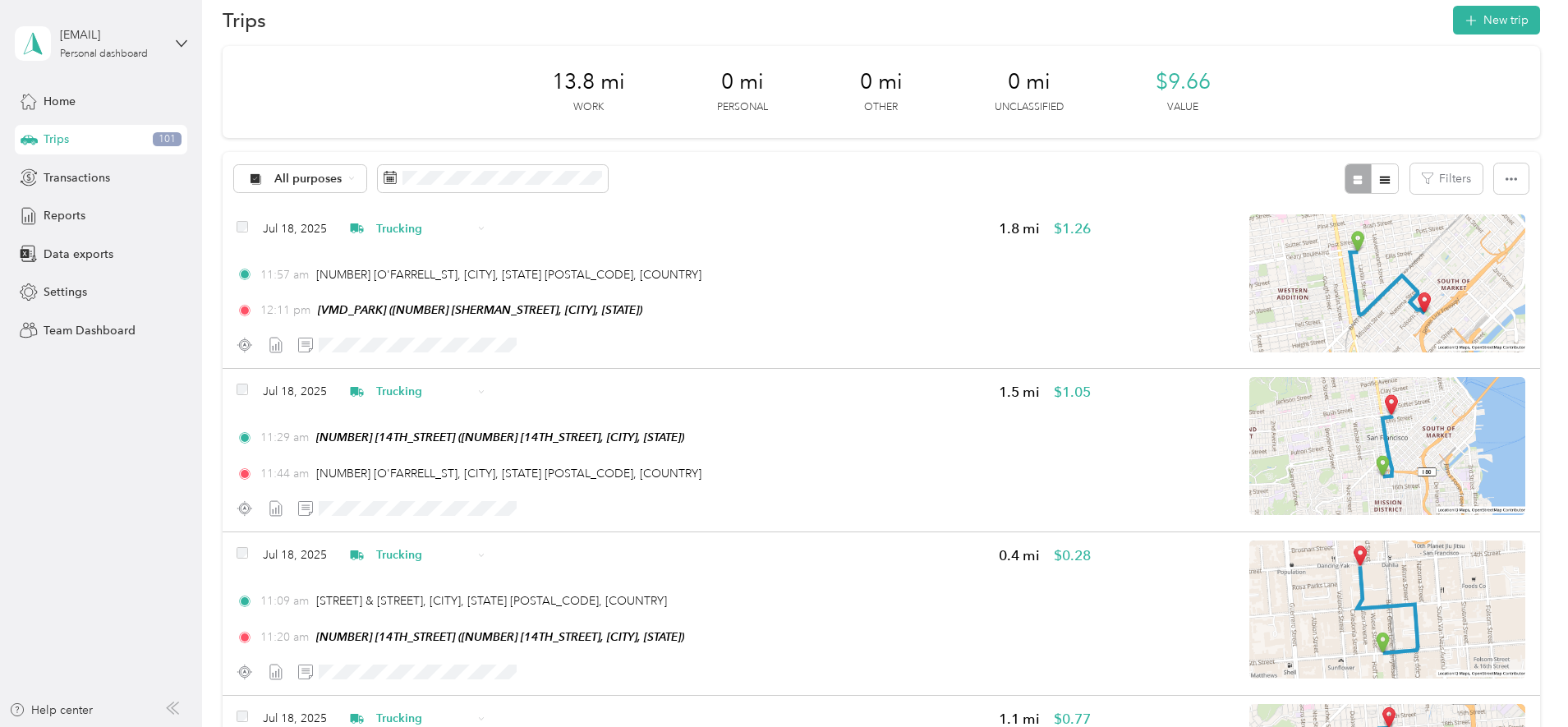 scroll, scrollTop: 0, scrollLeft: 0, axis: both 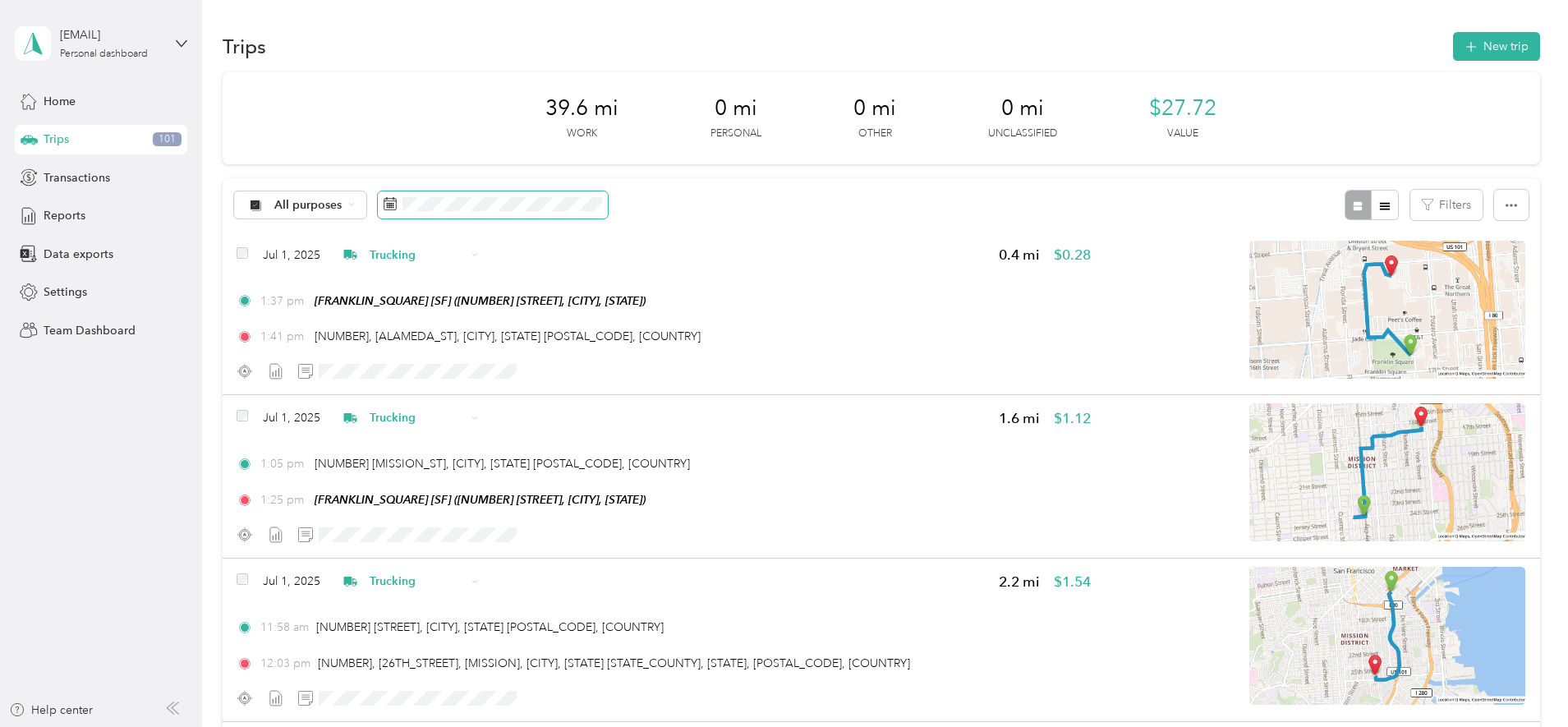 click at bounding box center (493, 205) 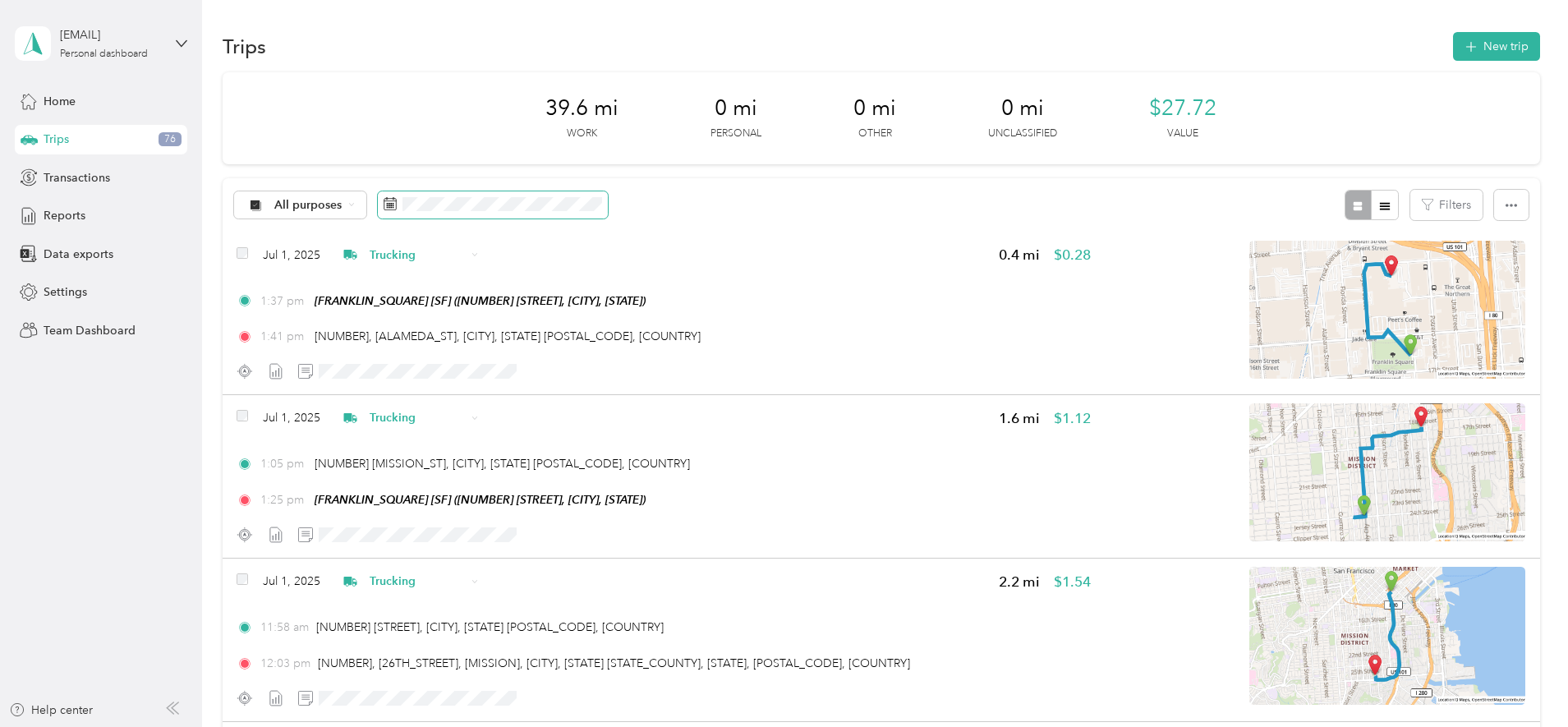 click at bounding box center (493, 205) 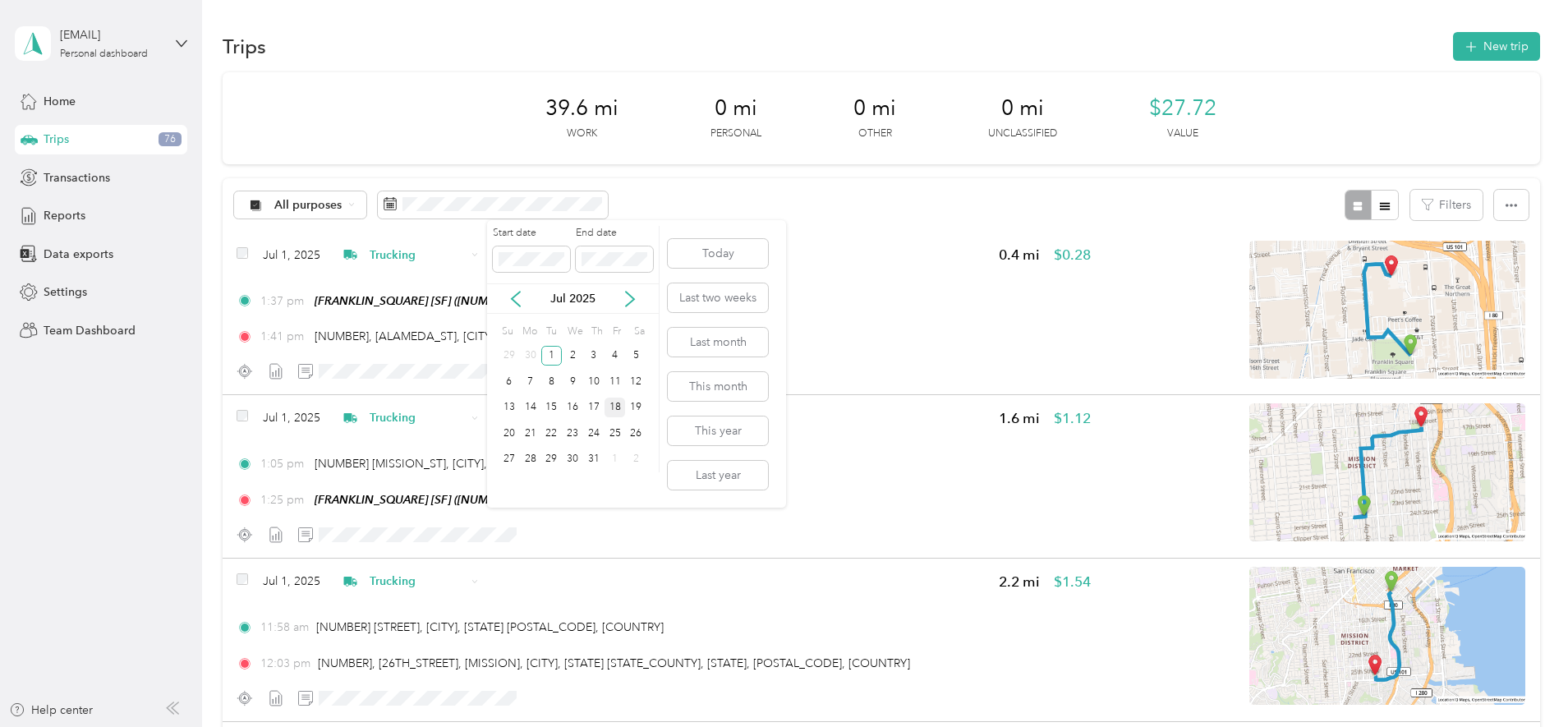 click on "18" at bounding box center (615, 407) 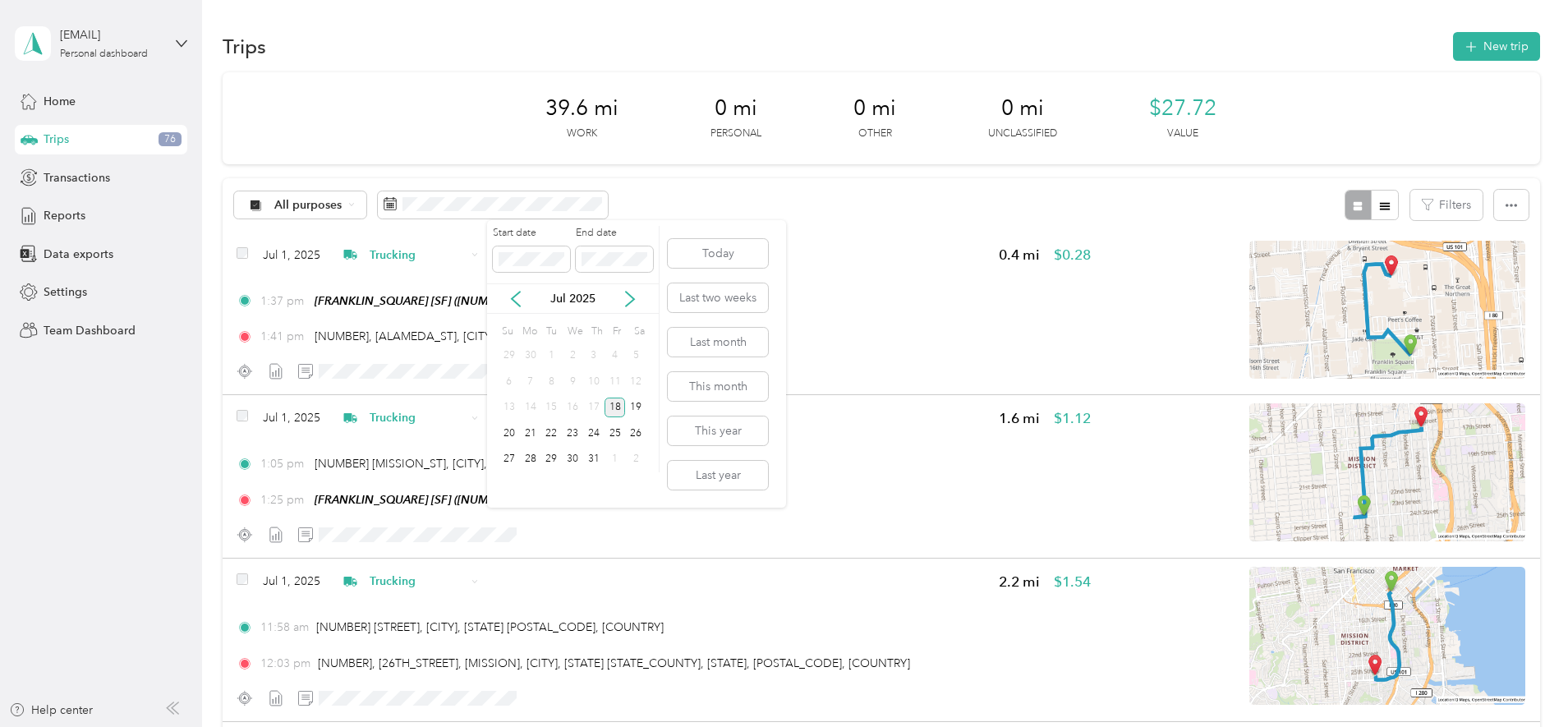 click on "18" at bounding box center [615, 407] 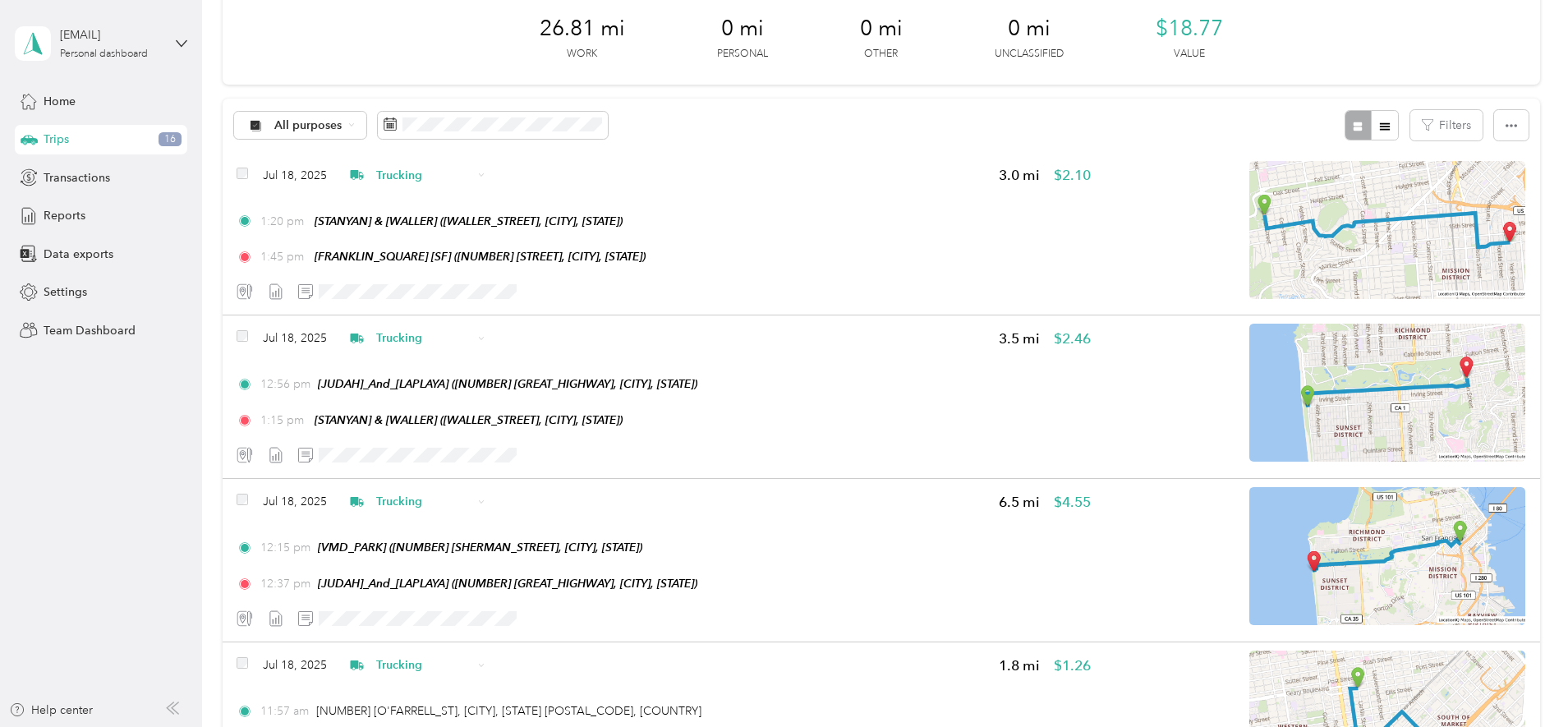 scroll, scrollTop: 89, scrollLeft: 0, axis: vertical 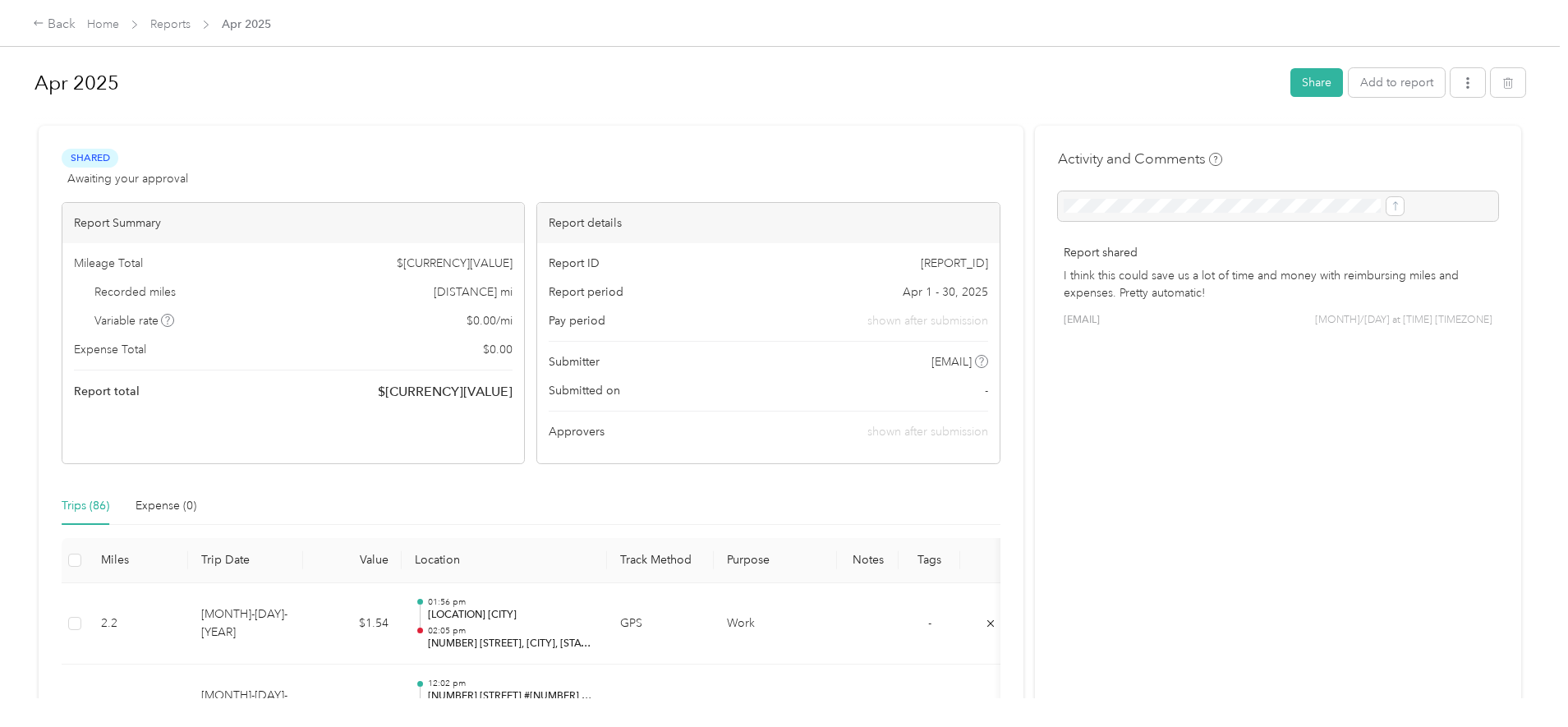 click on "Back Home Reports [MONTH] [YEAR] [MONTH] [YEAR] Share Add to report Shared Awaiting your approval View  activity & comments Report Summary Mileage Total [CURRENCY][VALUE] Recorded miles [DISTANCE]   mi Variable rate   [CURRENCY][VALUE] / mi Expense Total [CURRENCY][VALUE] Report total [CURRENCY][VALUE] Report details Report ID [REPORT_ID] Report period [MONTH] [DAY] - [DAY], [YEAR] Pay period shown after submission Submitter [EMAIL] Submitted on - Approvers shown after submission Trips (86) Expense (0) Miles Trip Date Value Location Track Method Purpose Notes Tags                     [DISTANCE] [MONTH]-[DAY]-[YEAR] [CURRENCY][VALUE] [TIME] [LOCATION] [CITY] [TIME] [NUMBER] [STREET], [CITY], [STATE] GPS Work - [DISTANCE] [MONTH]-[DAY]-[YEAR] [CURRENCY][VALUE] [TIME] [NUMBER] [STREET] #[NUMBER], [CITY], [STATE] [POSTAL_CODE], [COUNTRY]  [TIME] [STREET] [STATION], [CITY], [STATE], [COUNTRY]  GPS Work - [DISTANCE] [MONTH]-[DAY]-[YEAR] [CURRENCY][VALUE] [TIME] [NUMBER] [STREET], [CITY], [STATE] [POSTAL_CODE], [COUNTRY]  [TIME] [NUMBER] [STREET] #[NUMBER], [CITY], [STATE] [POSTAL_CODE], [COUNTRY]  GPS Work - [DISTANCE] [MONTH]-[DAY]-[YEAR] [CURRENCY][VALUE] [TIME] [NUMBER] [STREET], [CITY], [STATE] [POSTAL_CODE], [COUNTRY]  [TIME] [NUMBER] [STREET], [CITY], [STATE] [POSTAL_CODE], [COUNTRY]  GPS Work -" at bounding box center (779, 363) 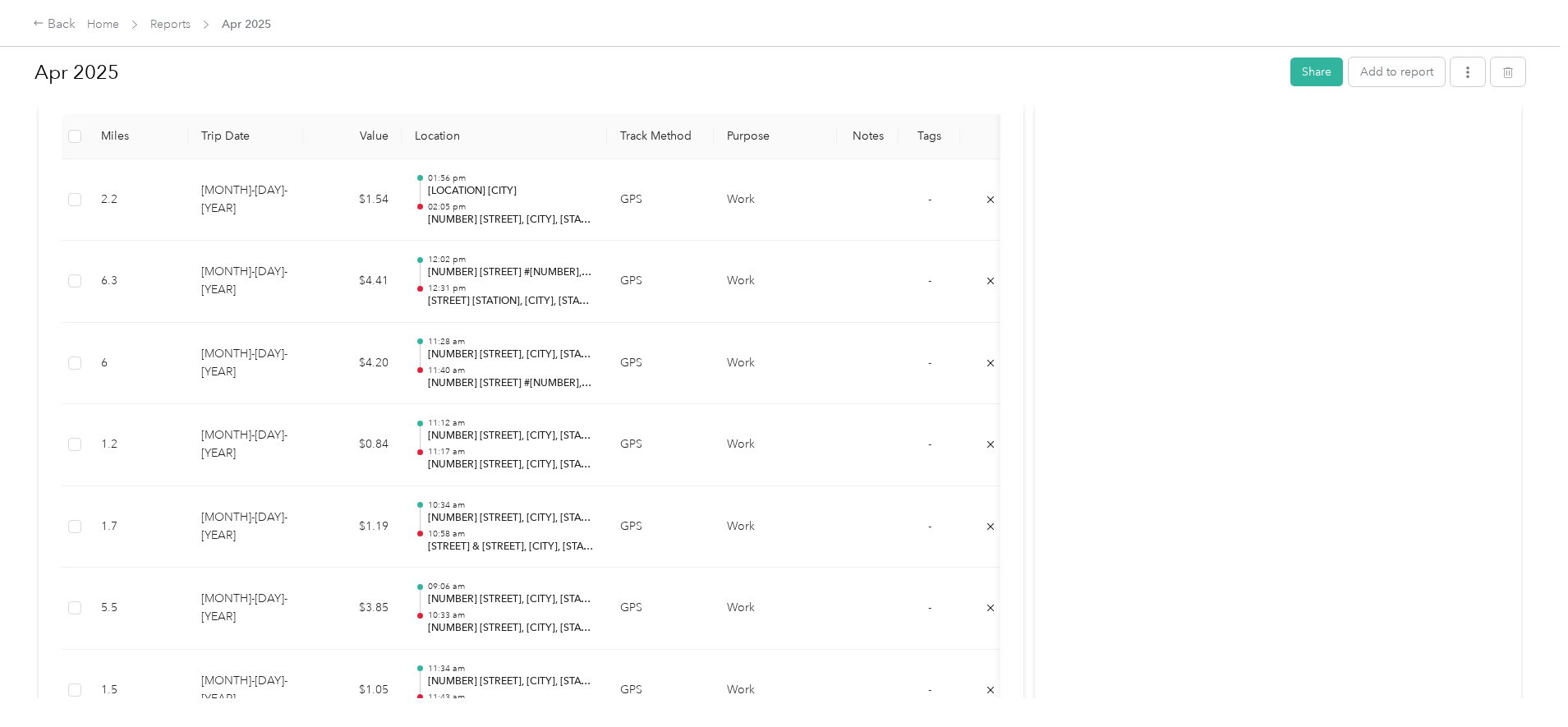 scroll, scrollTop: 0, scrollLeft: 0, axis: both 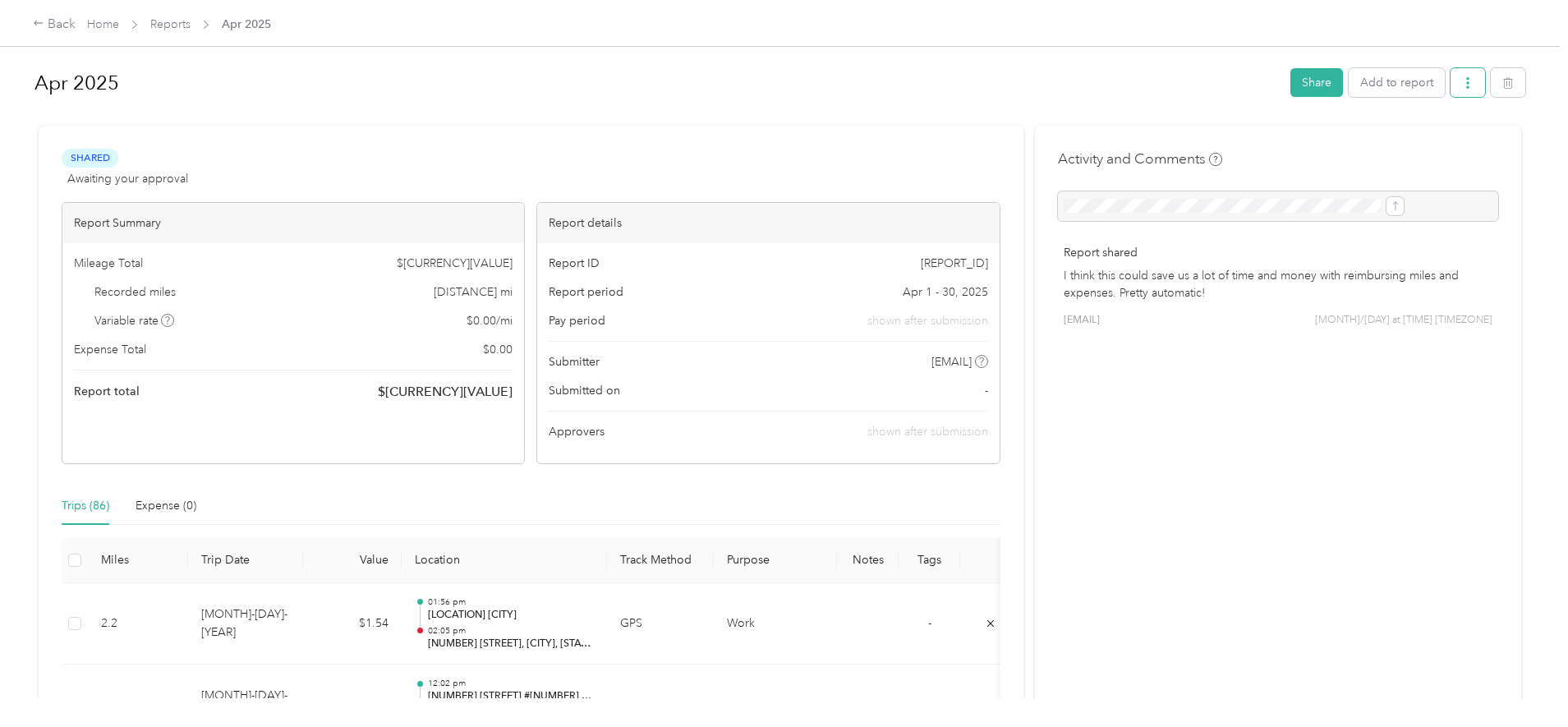 click 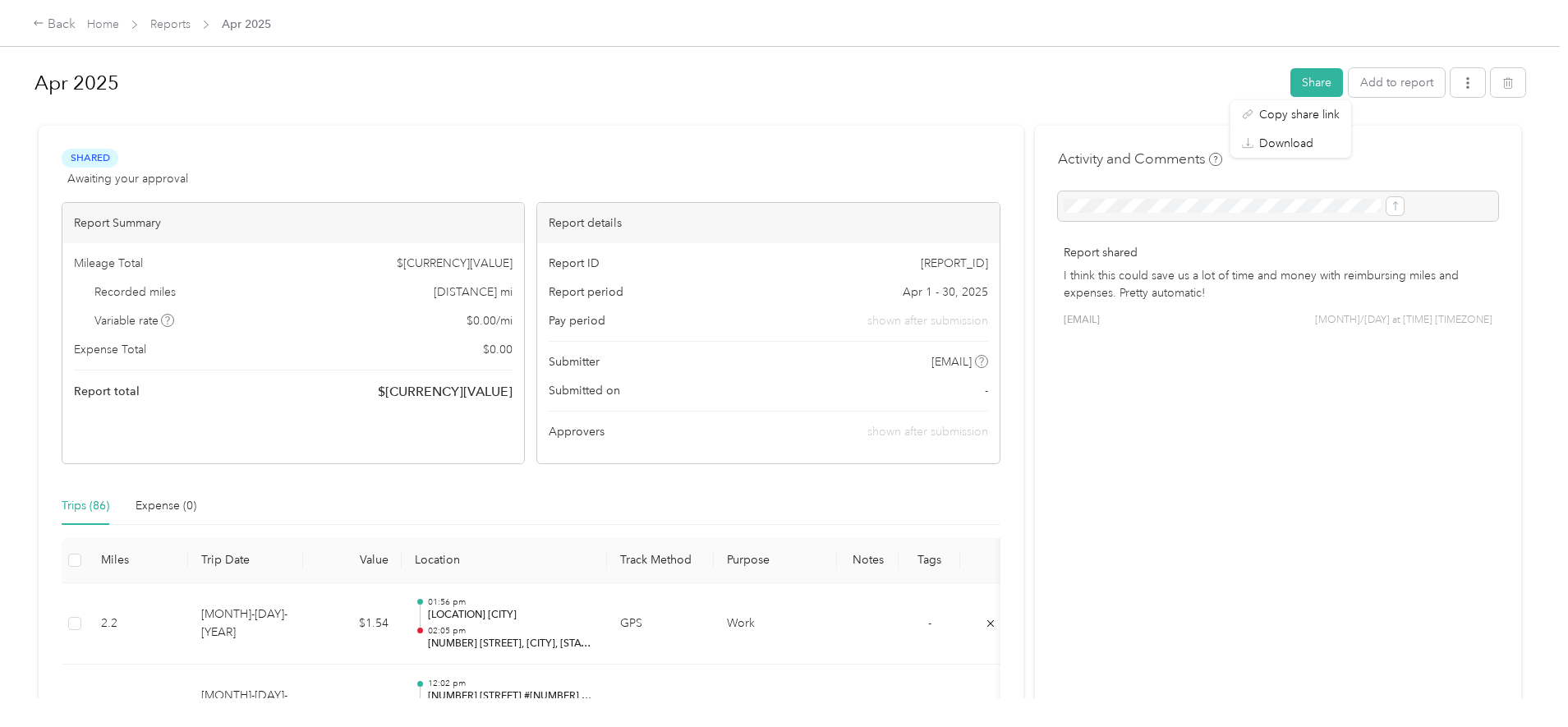 click on "Report shared I think this could save us a lot of time and money with reimbursing miles and expenses. Pretty automatic! santana.hudson.1@gmail.com 08/04 at 08:47 pm PDT" at bounding box center (1278, 292) 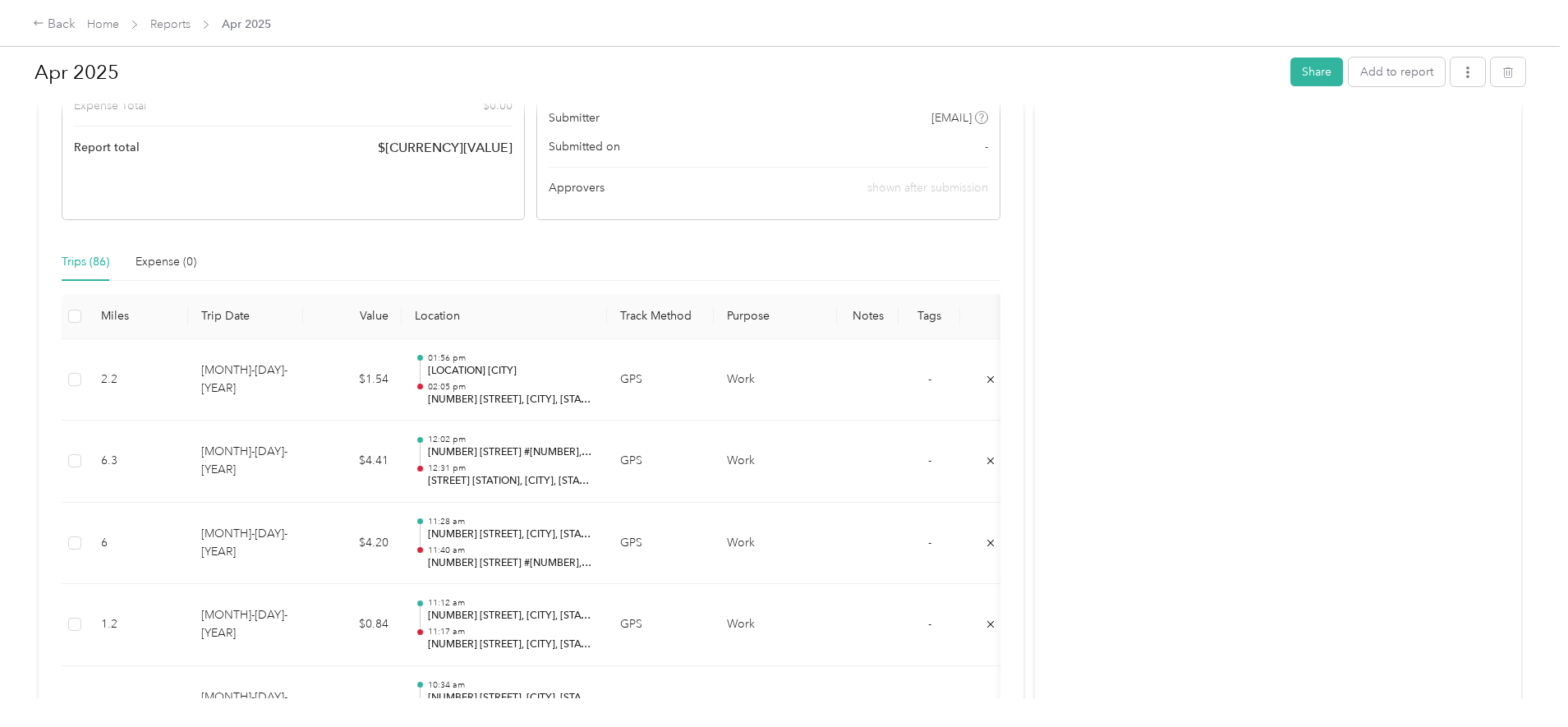 scroll, scrollTop: 268, scrollLeft: 0, axis: vertical 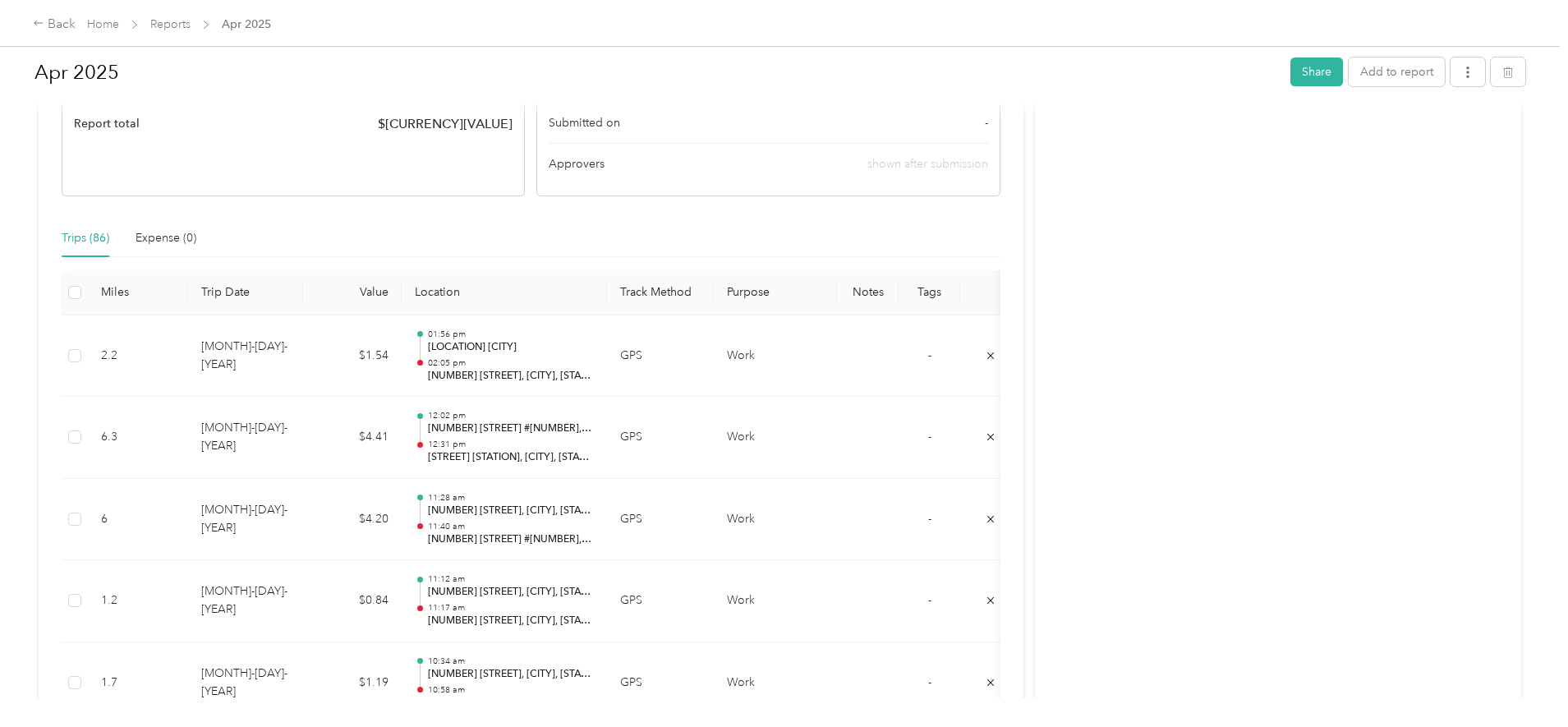 click on "Track Method" at bounding box center [660, 292] 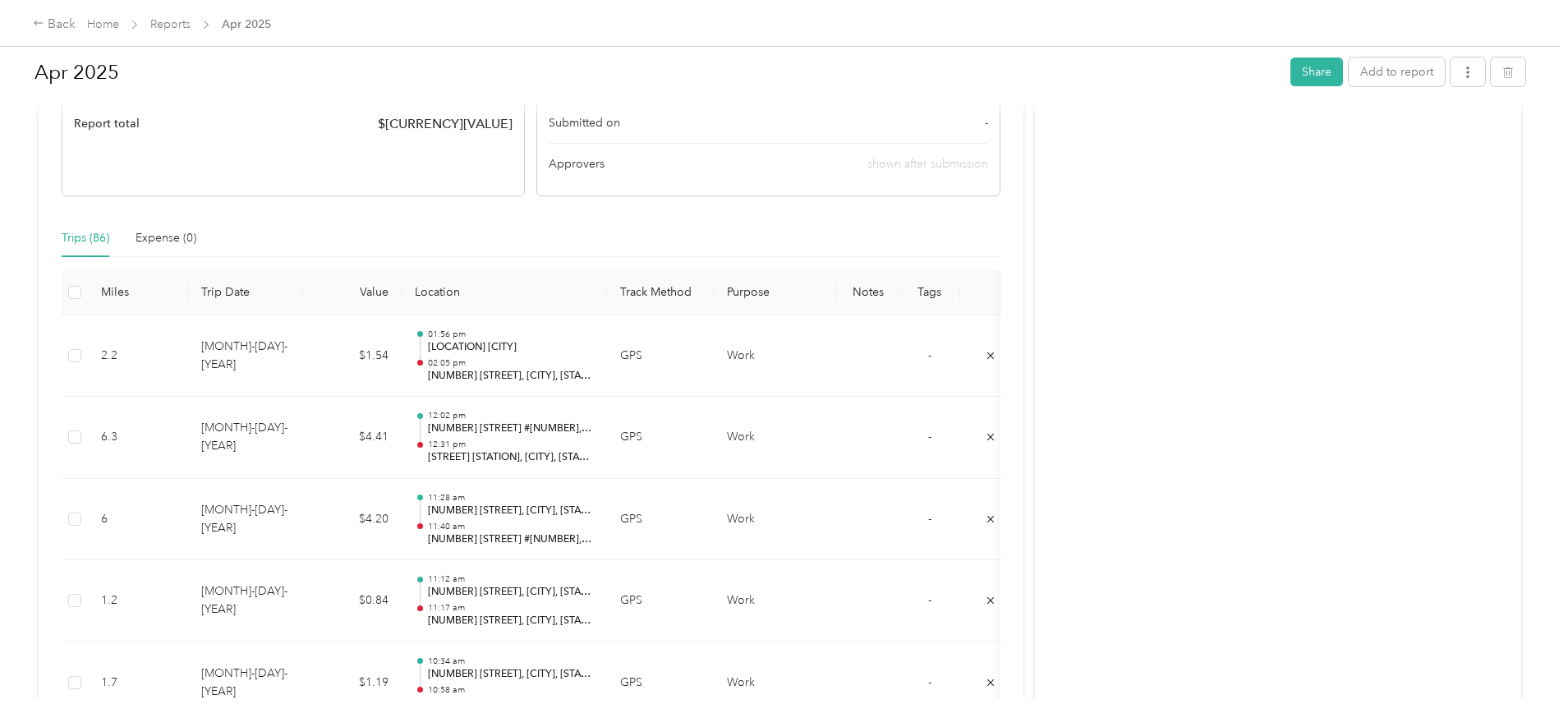 click on "Purpose" at bounding box center (775, 292) 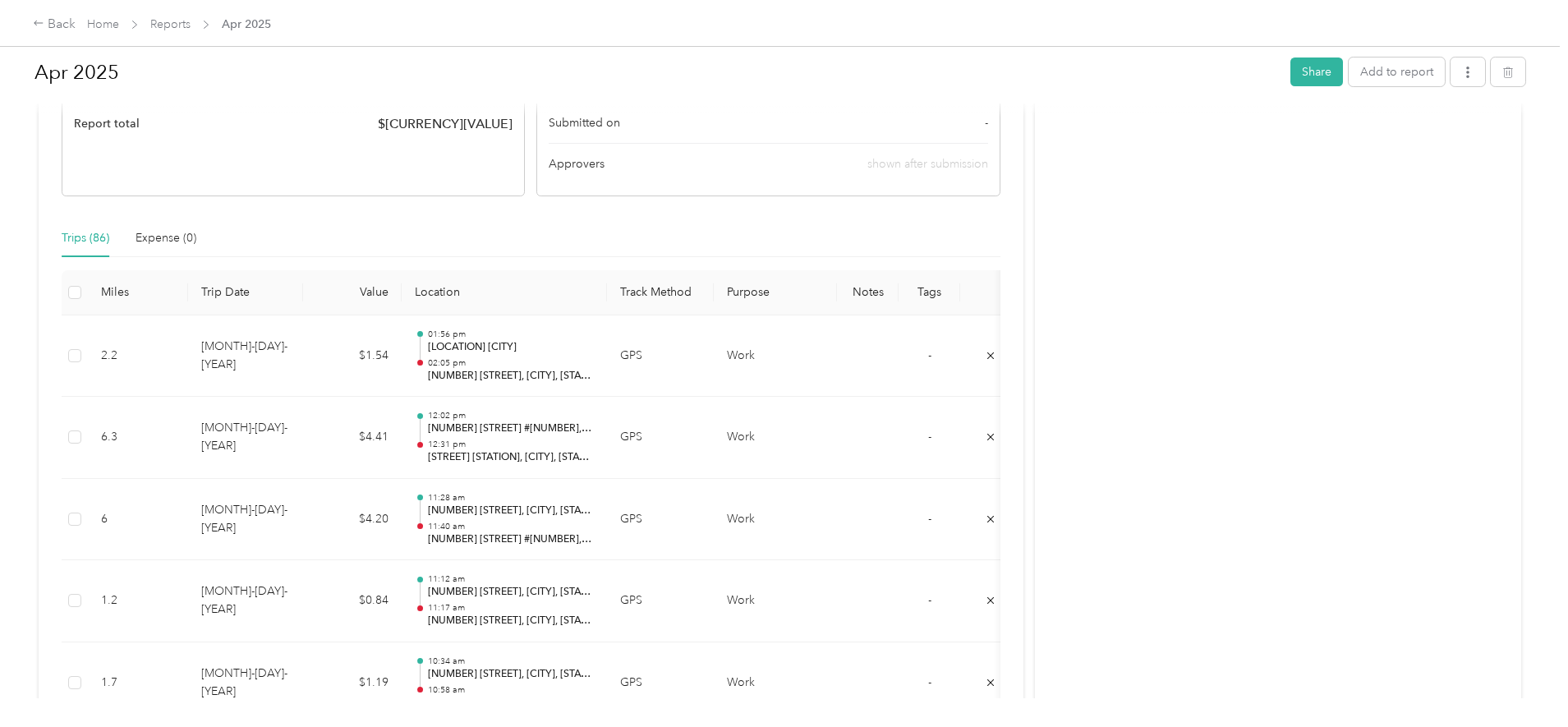 scroll, scrollTop: 271, scrollLeft: 0, axis: vertical 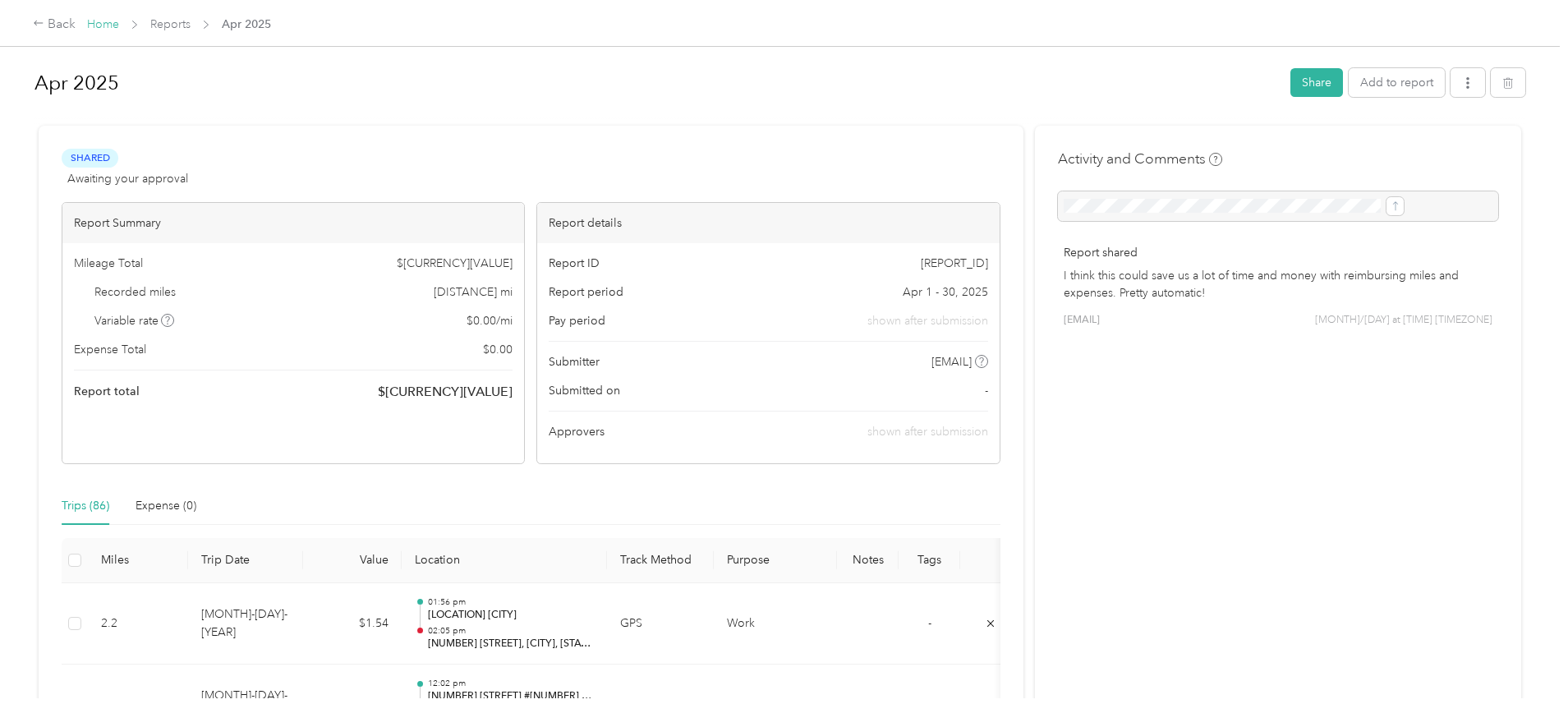drag, startPoint x: 215, startPoint y: 21, endPoint x: 229, endPoint y: 21, distance: 14 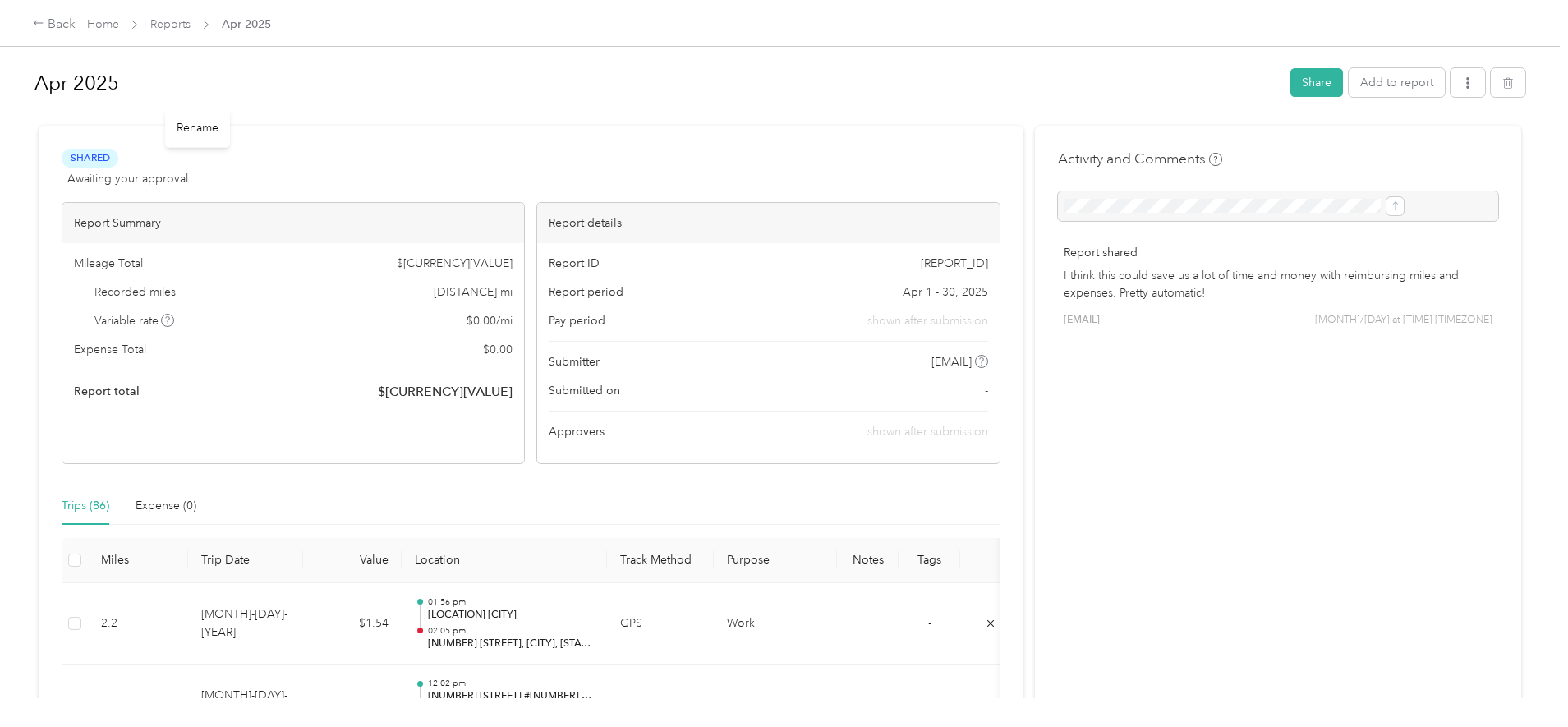 click on "Apr 2025" at bounding box center [656, 83] 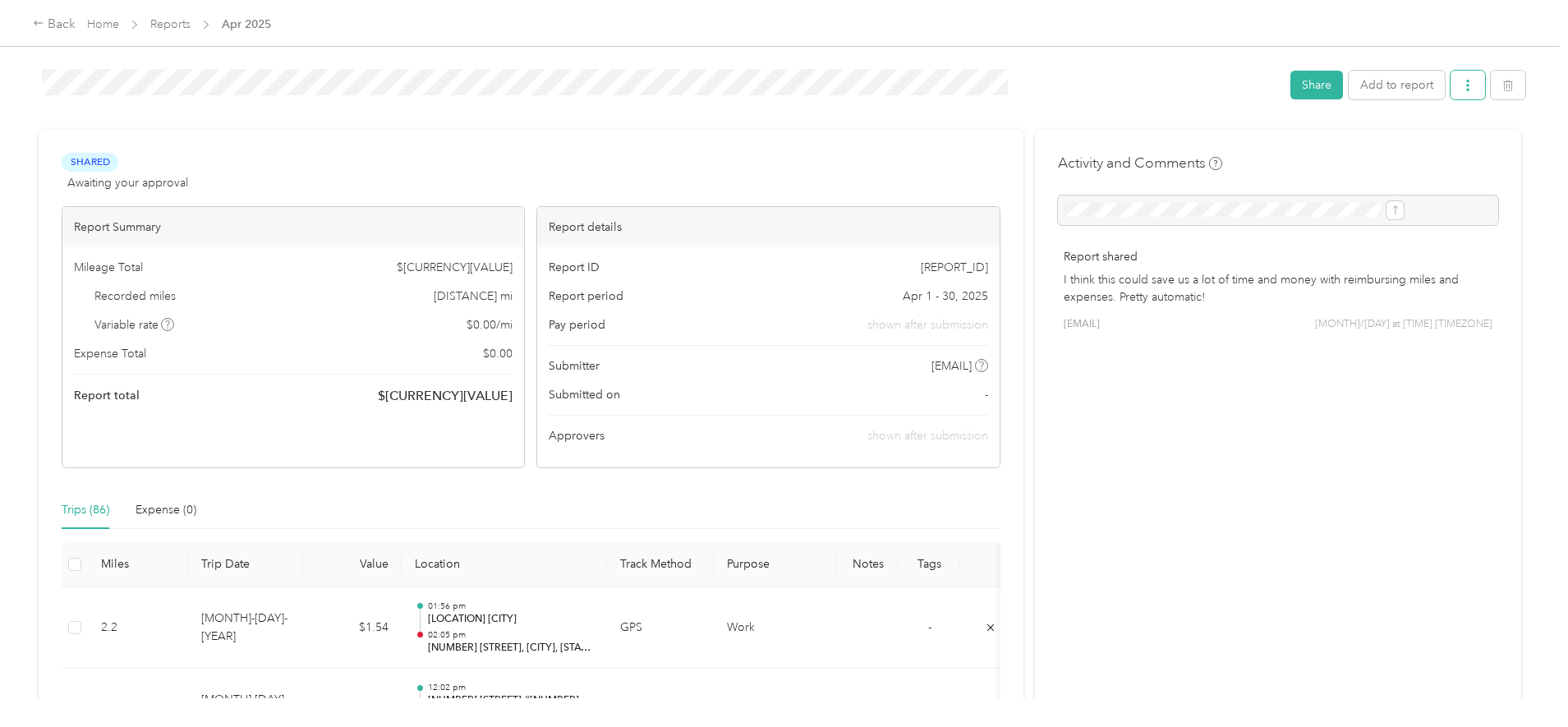 click at bounding box center (1468, 85) 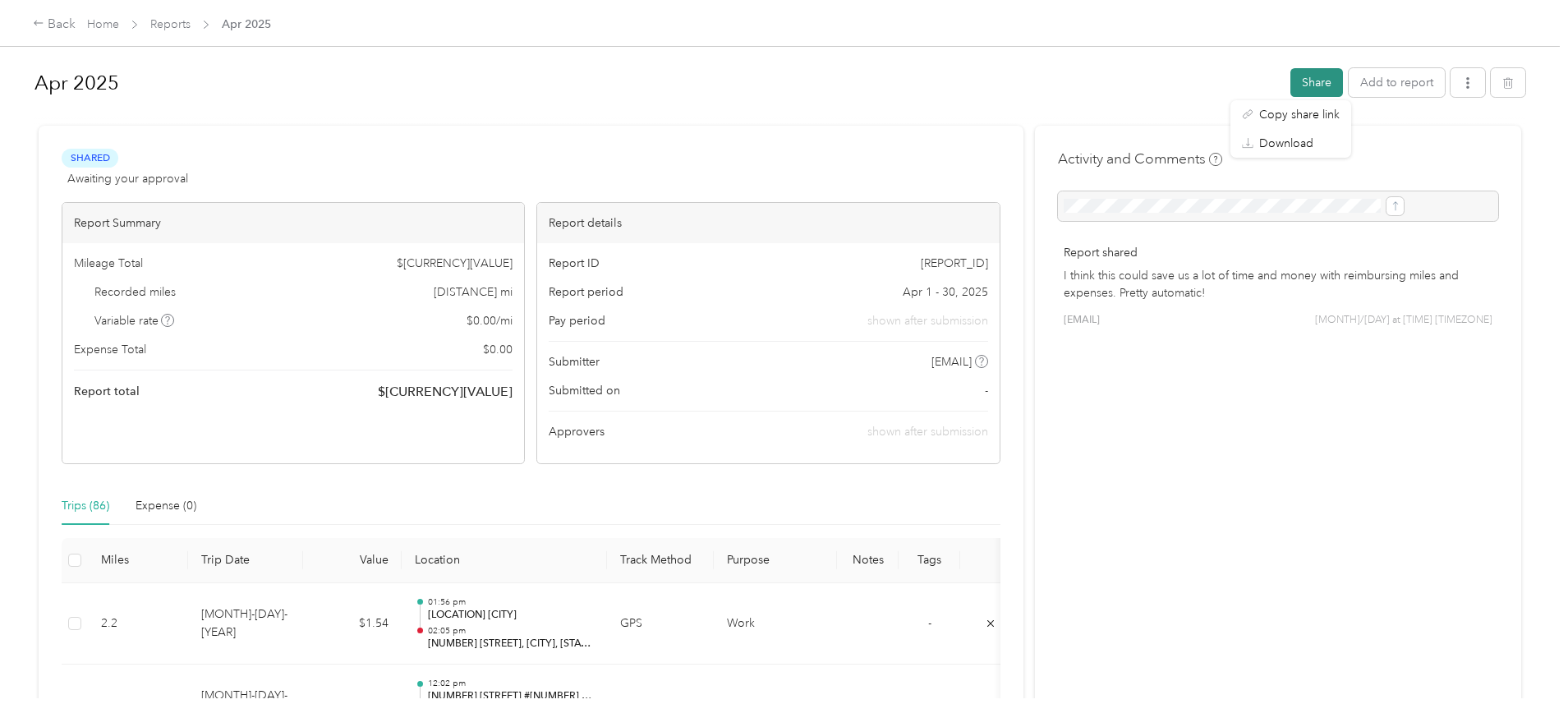 click on "Share" at bounding box center (1317, 82) 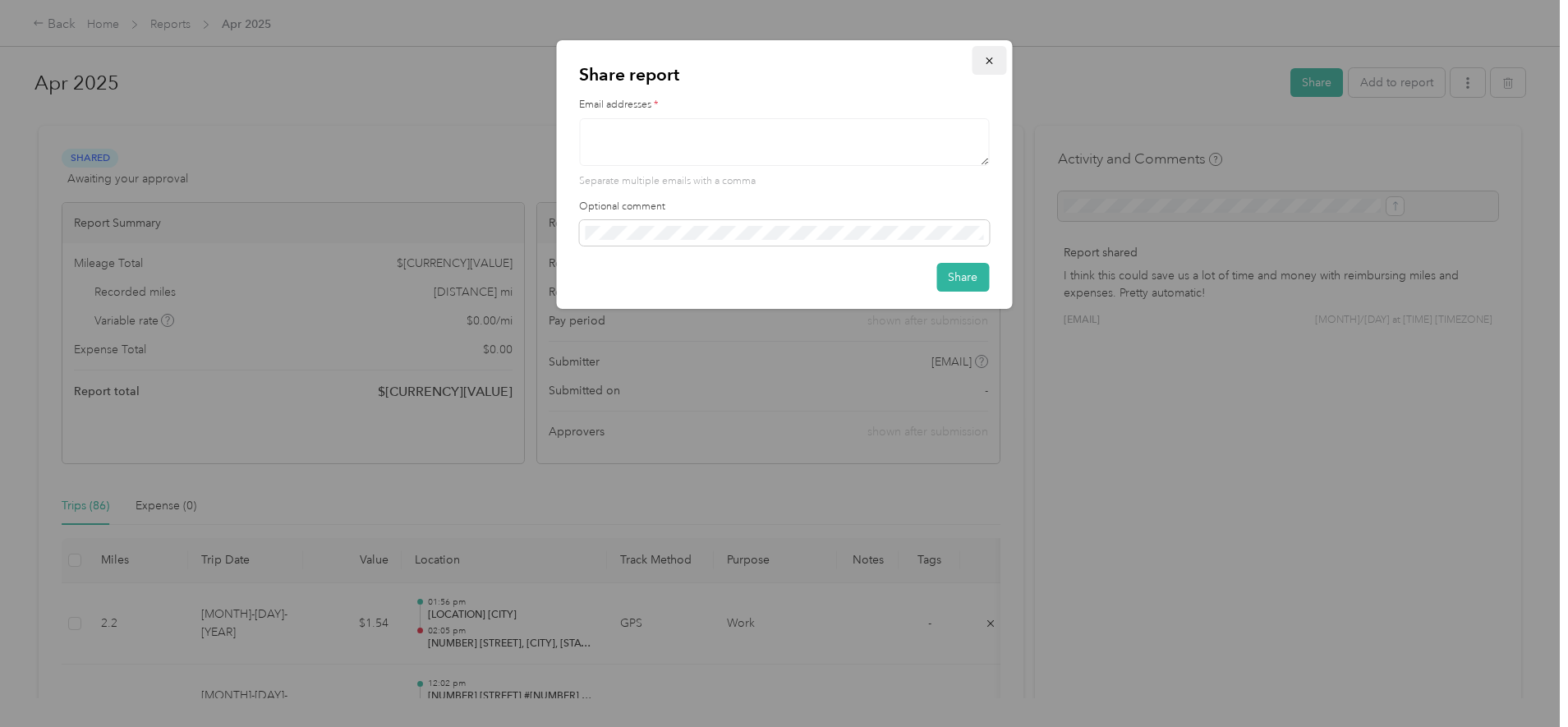 click 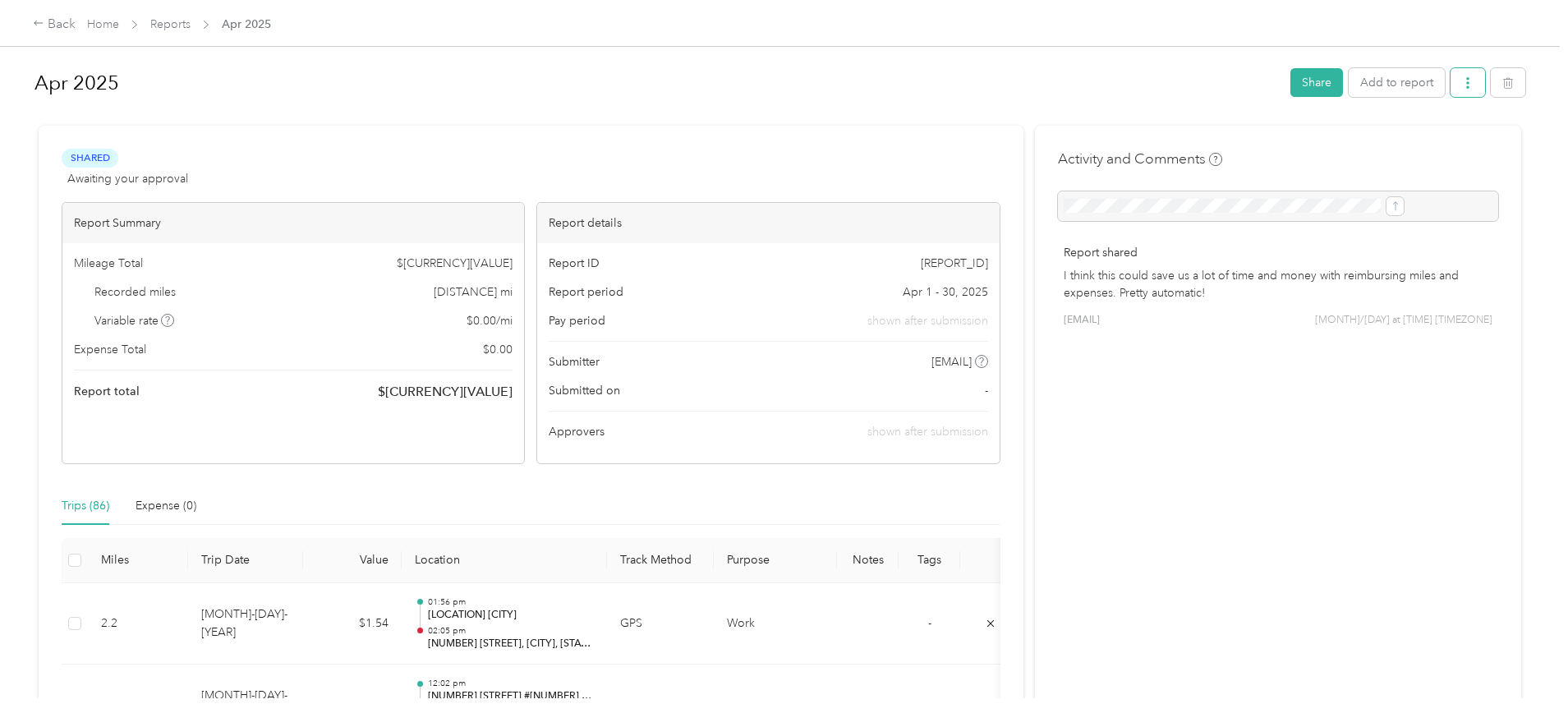 click at bounding box center (1468, 82) 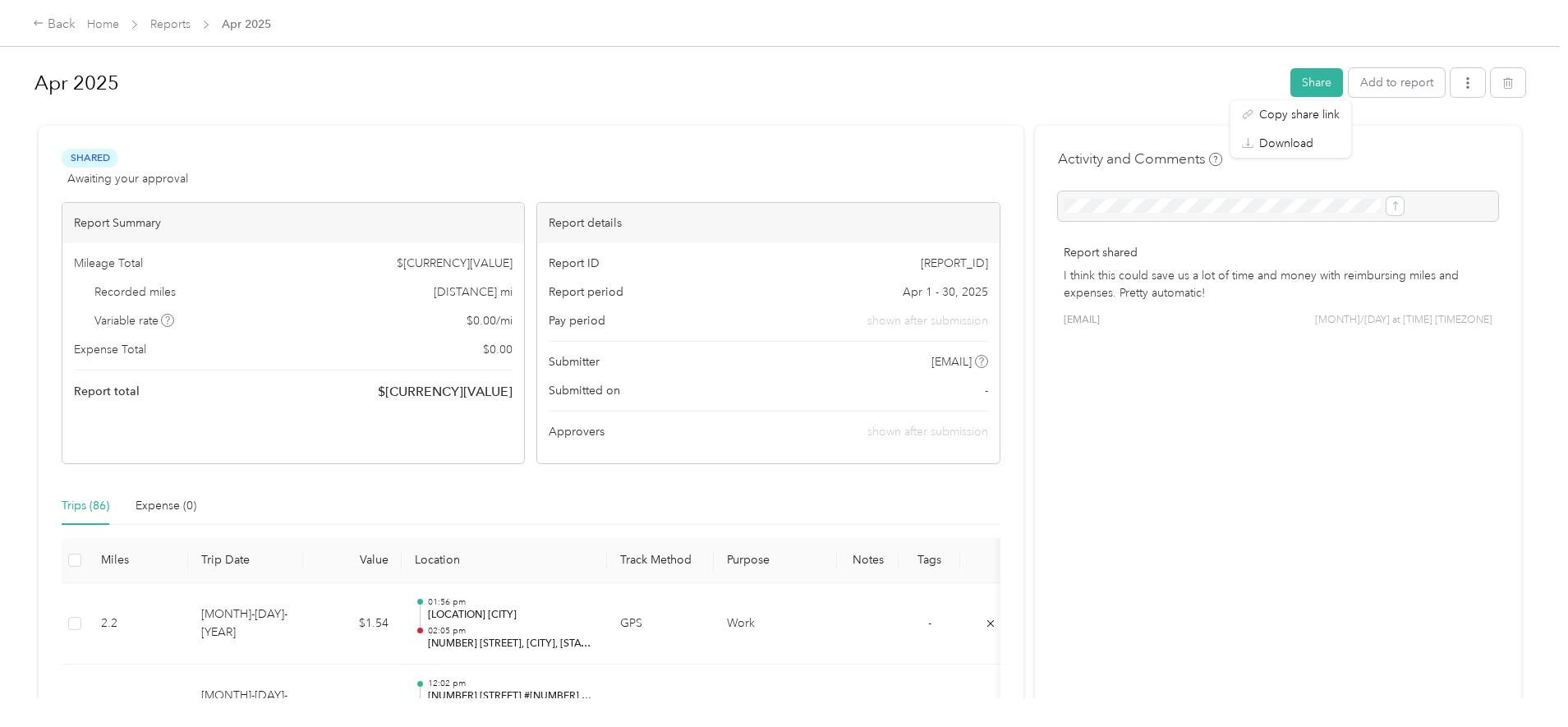 click at bounding box center (779, 118) 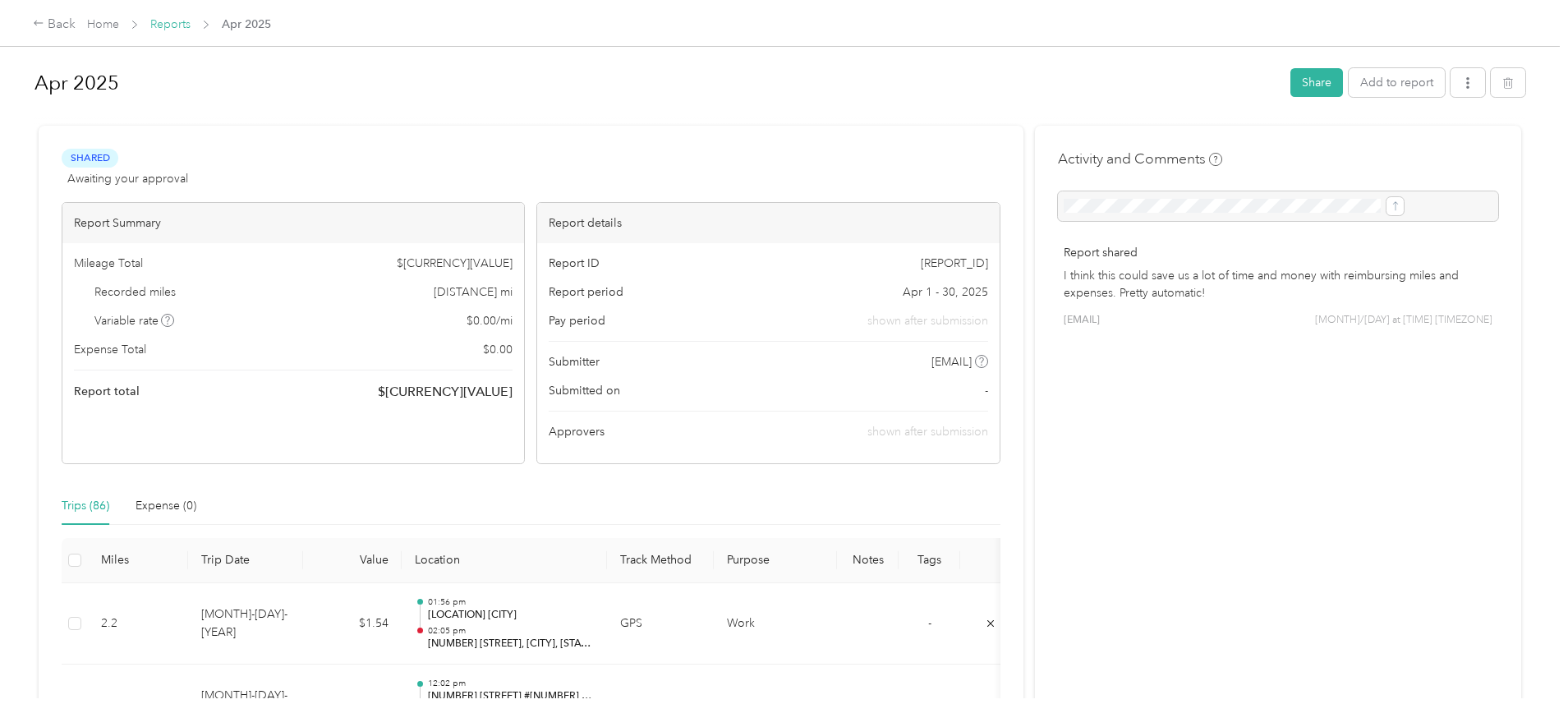 click on "Reports" at bounding box center [170, 24] 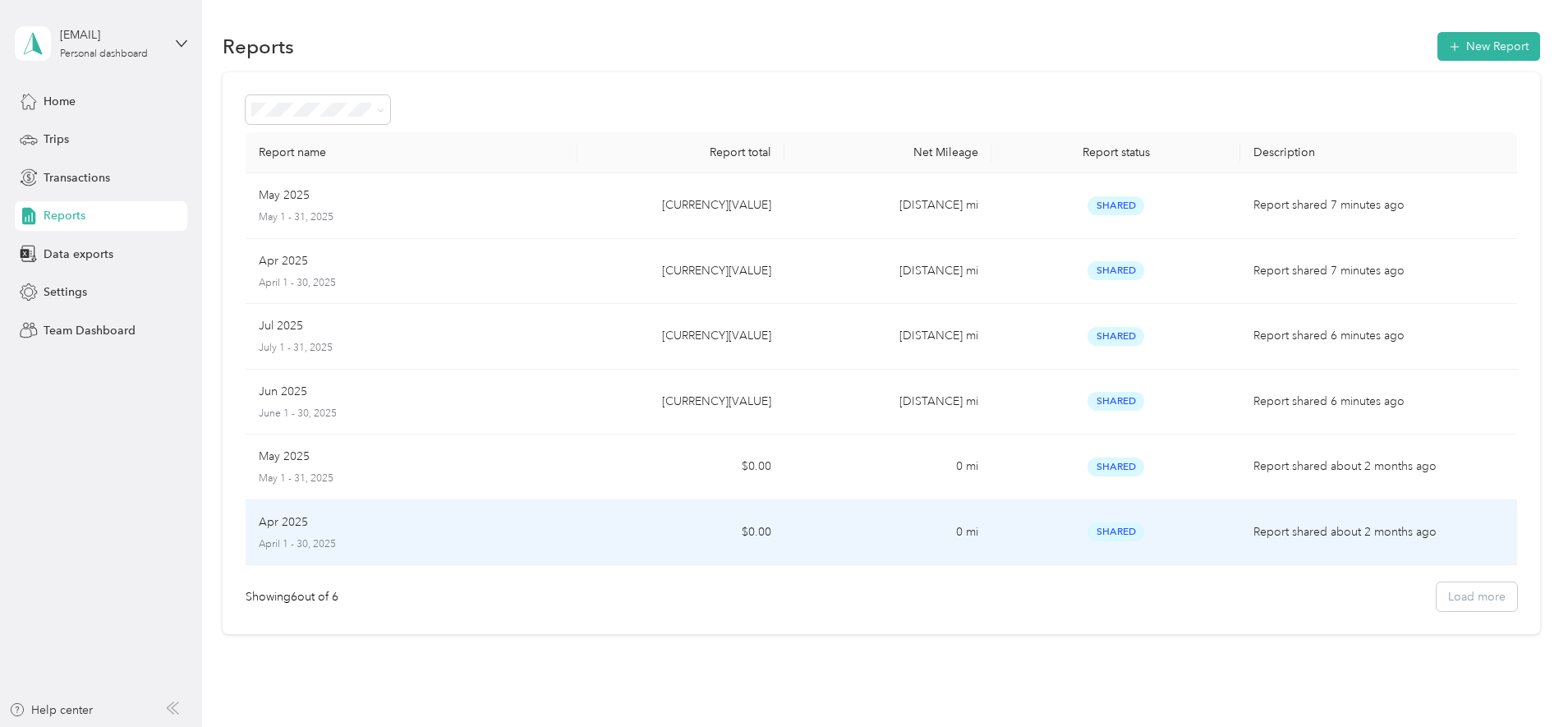 click on "Apr 2025 April 1 - 30, 2025" at bounding box center (412, 533) 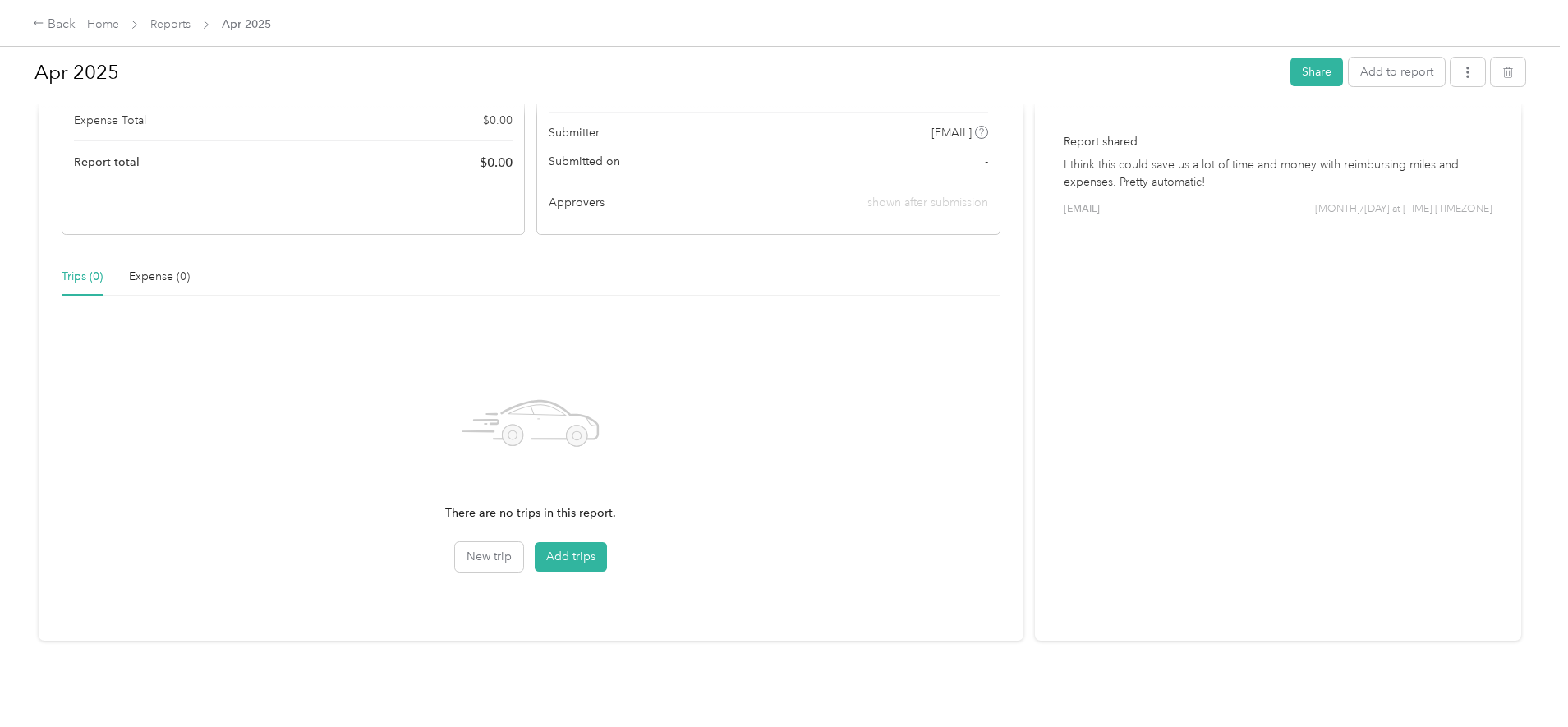 scroll, scrollTop: 0, scrollLeft: 0, axis: both 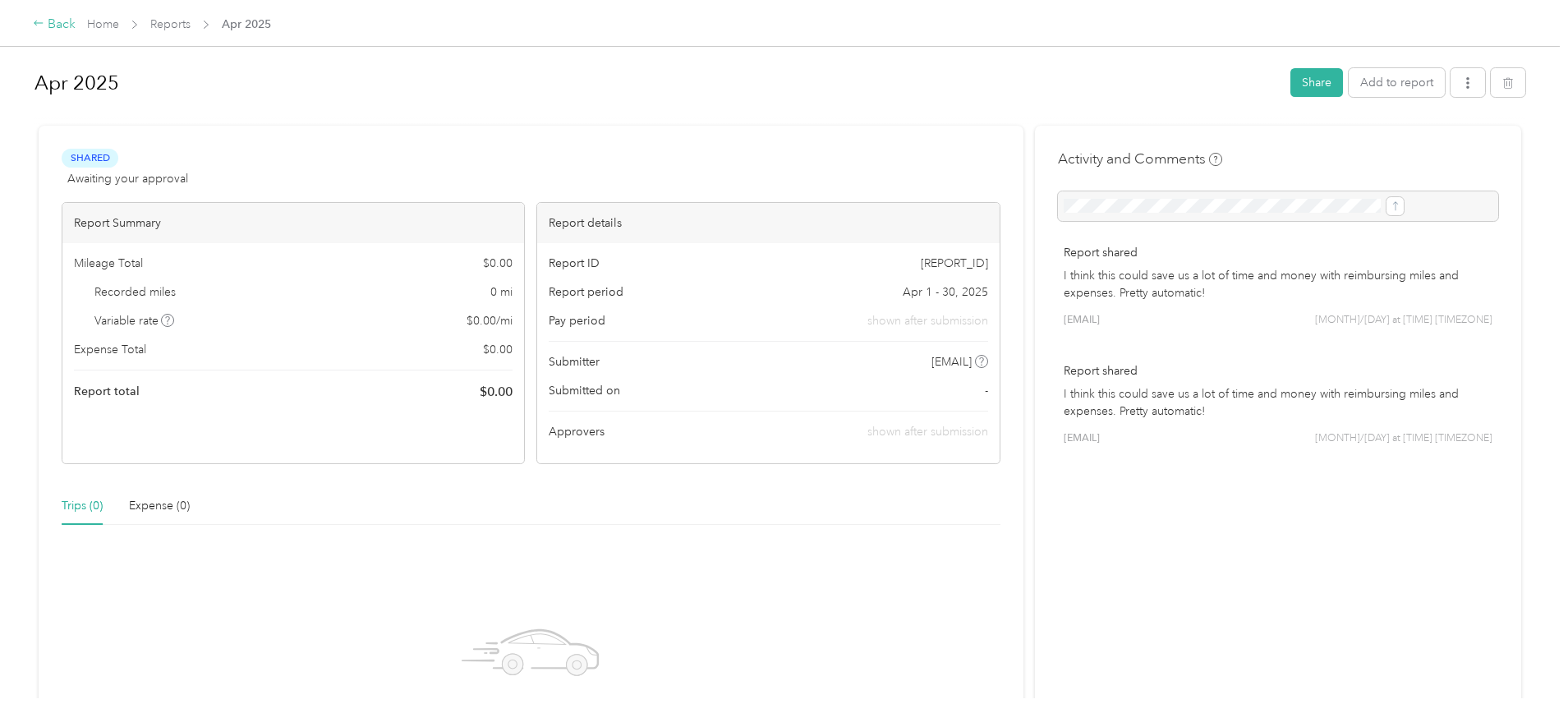 click on "Back" at bounding box center (54, 25) 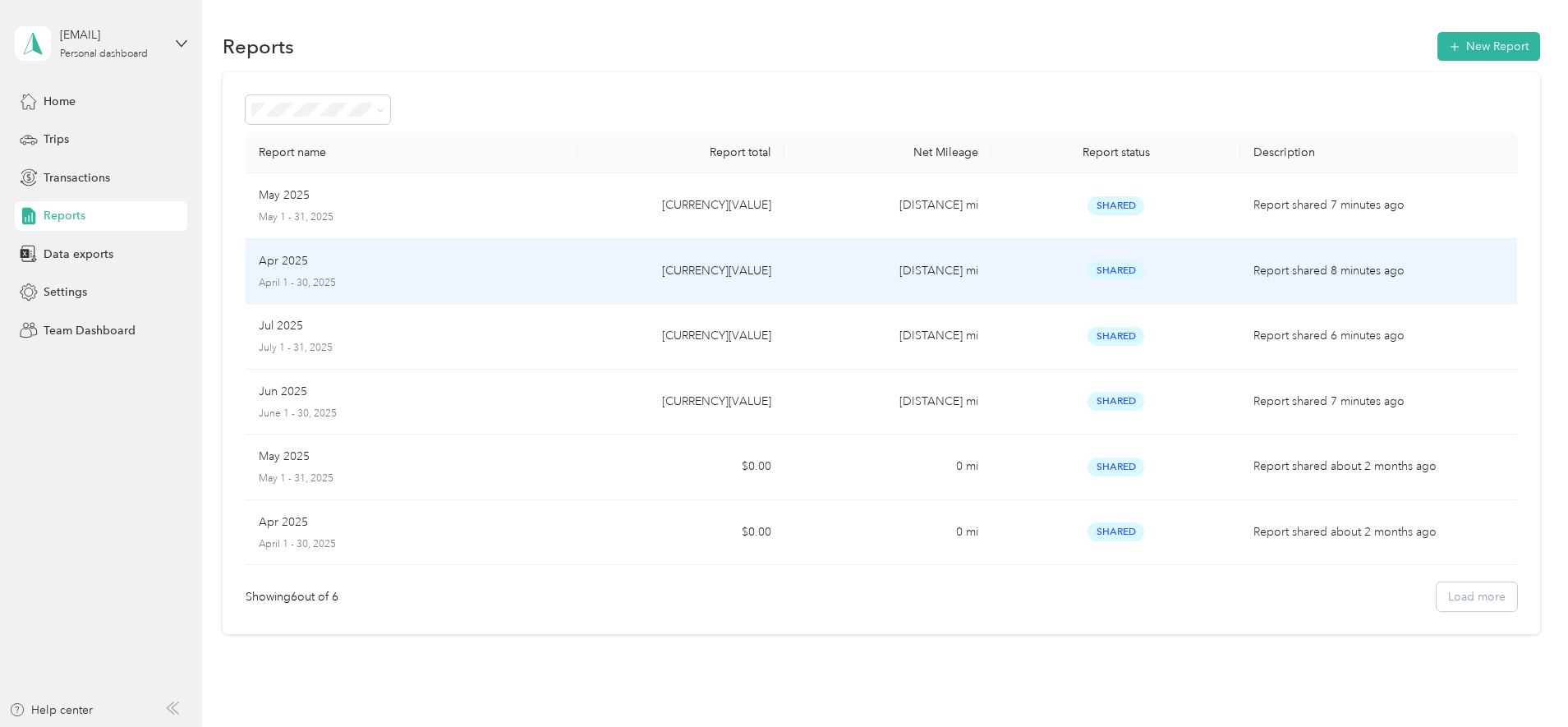 click on "Apr 2025" at bounding box center (412, 261) 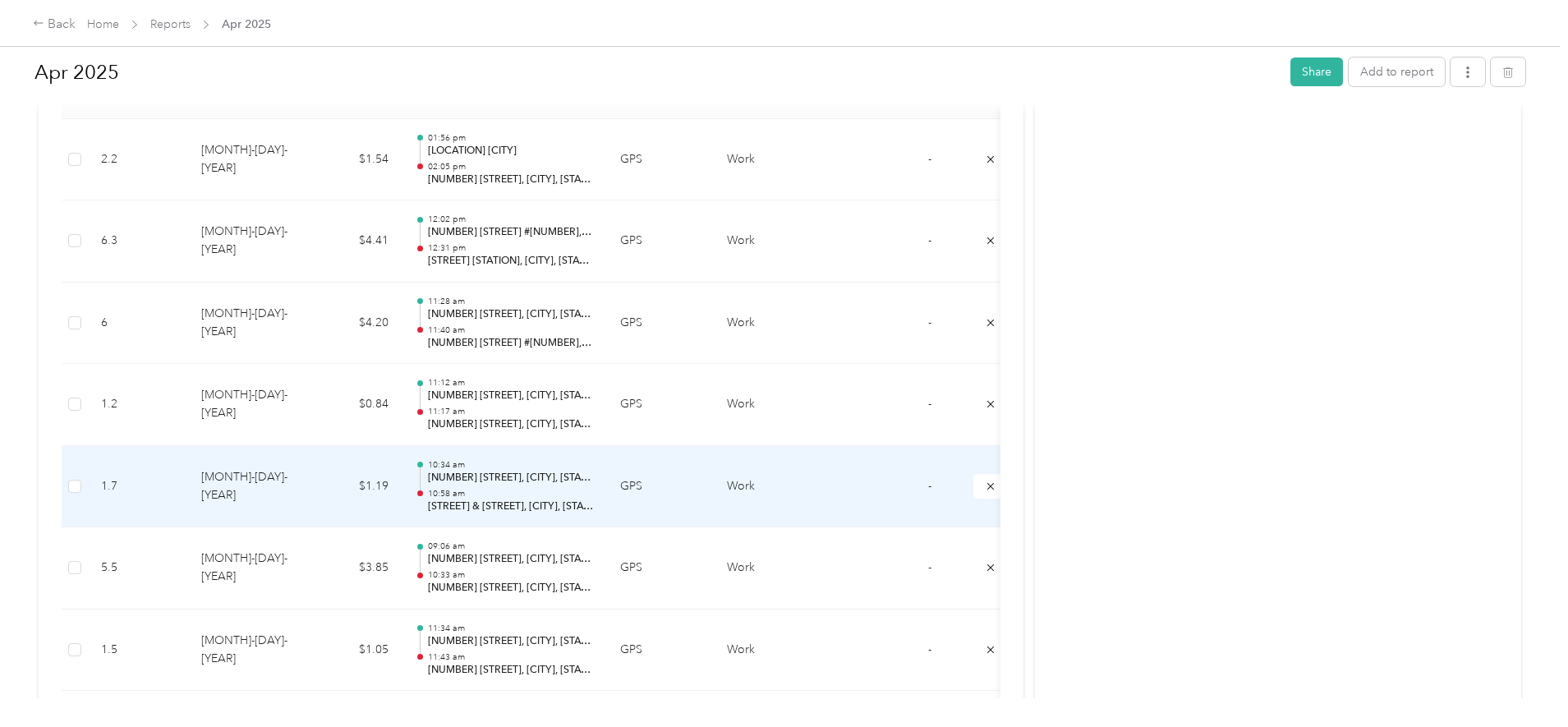 scroll, scrollTop: 467, scrollLeft: 0, axis: vertical 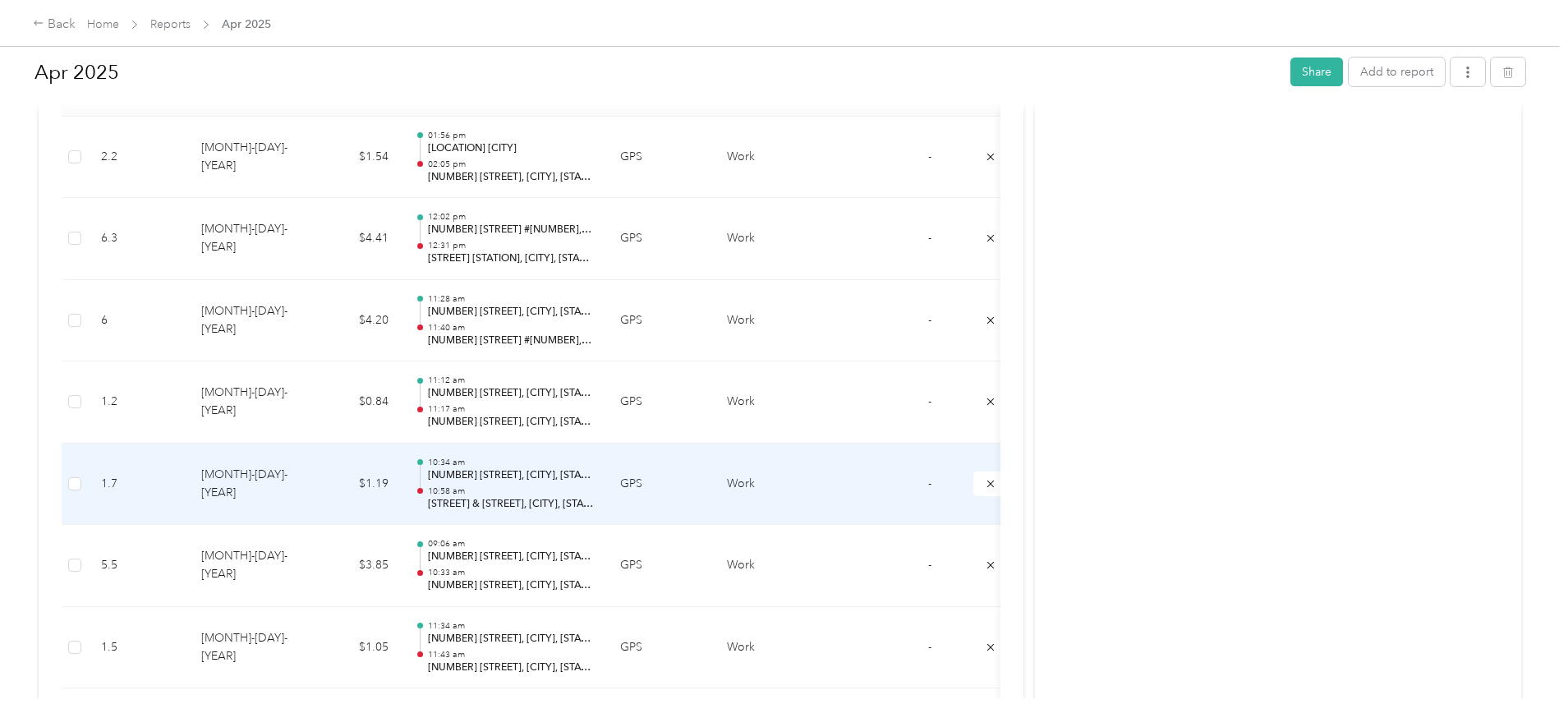 click on "$1.19" at bounding box center (352, 485) 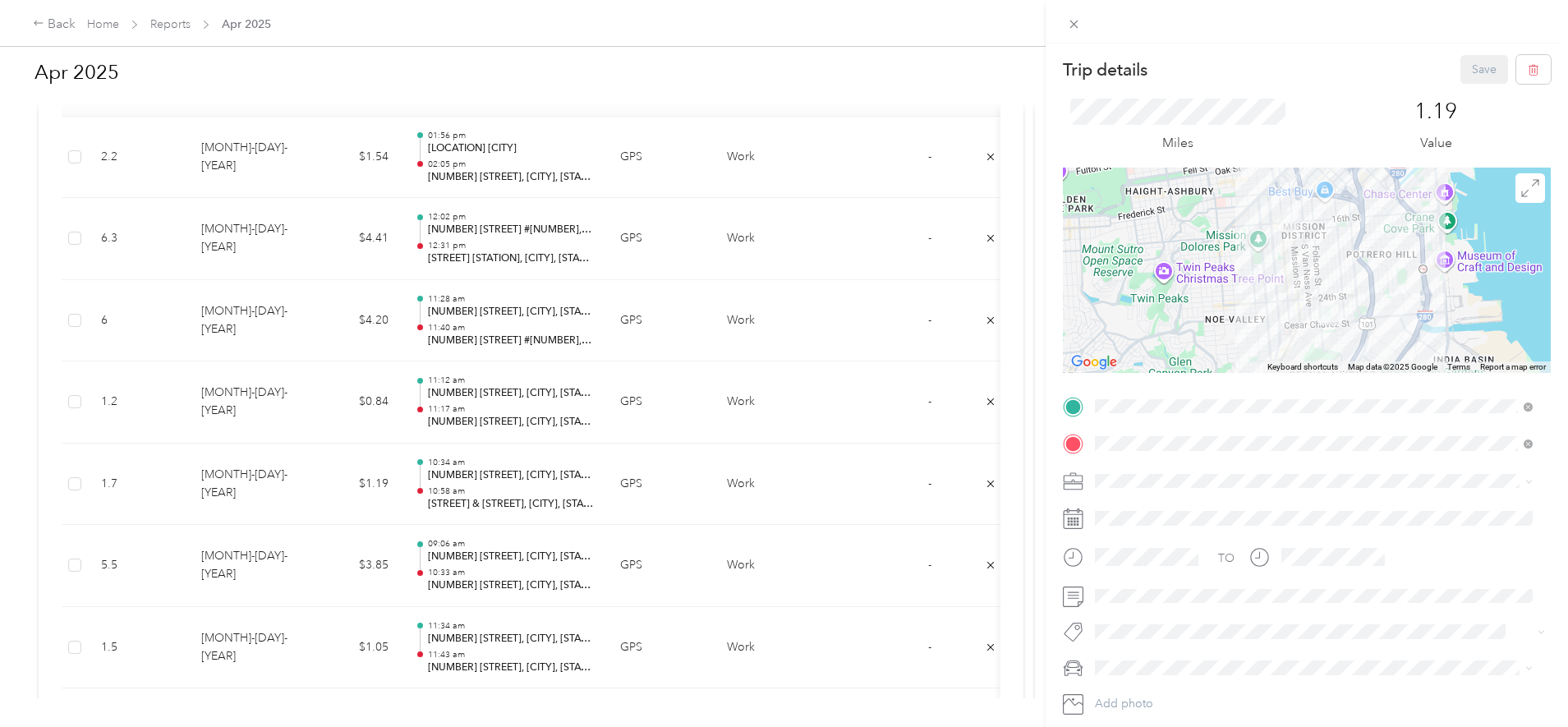 scroll, scrollTop: 98, scrollLeft: 0, axis: vertical 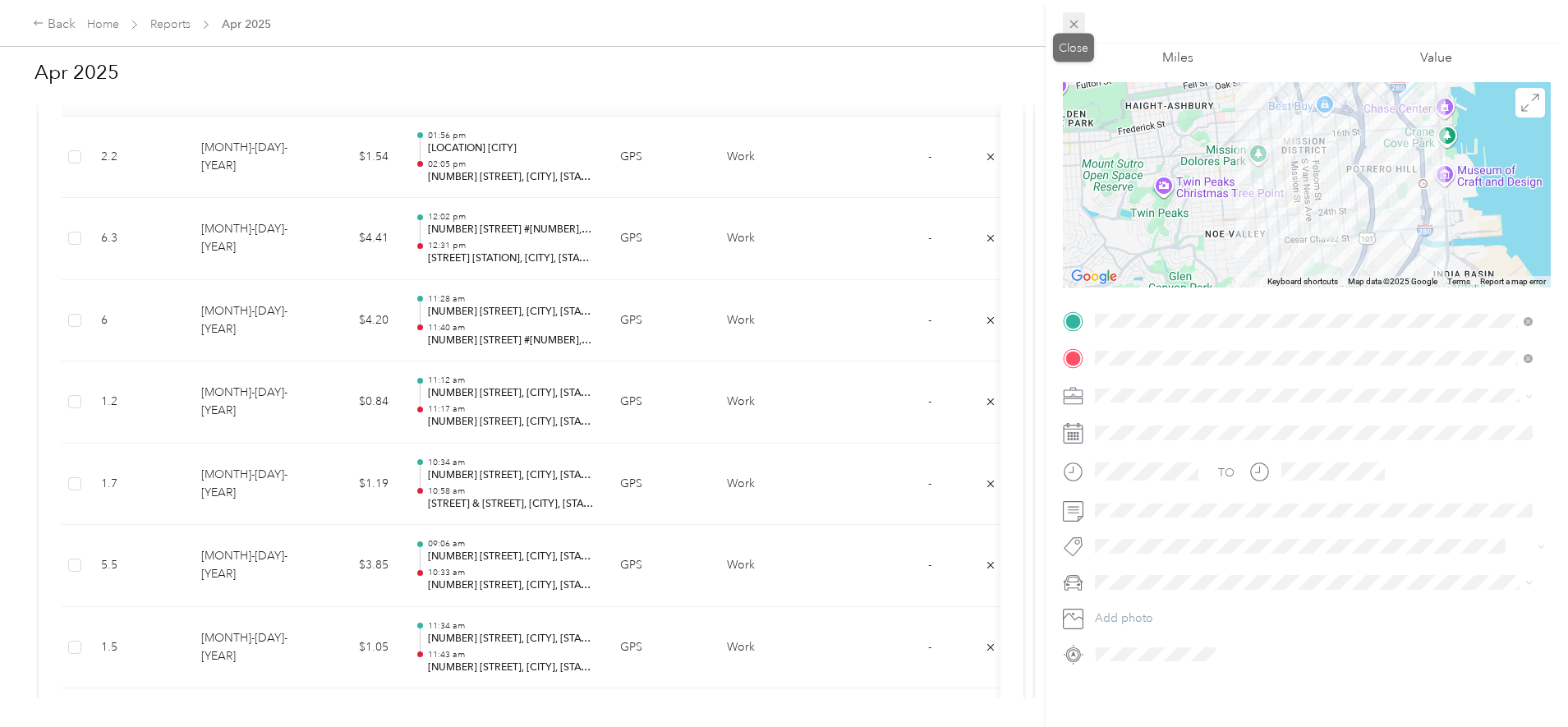 click on "Close" at bounding box center [1074, 48] 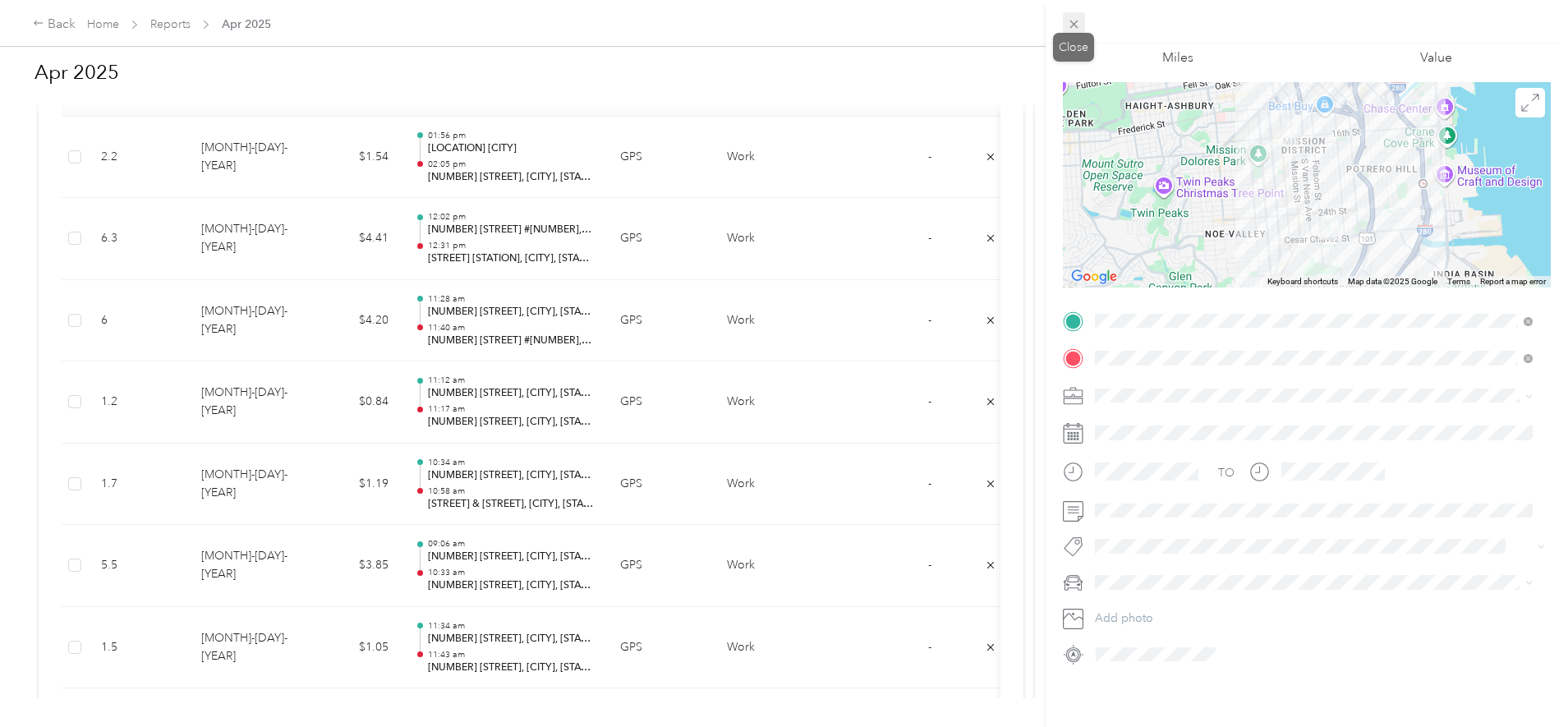 click 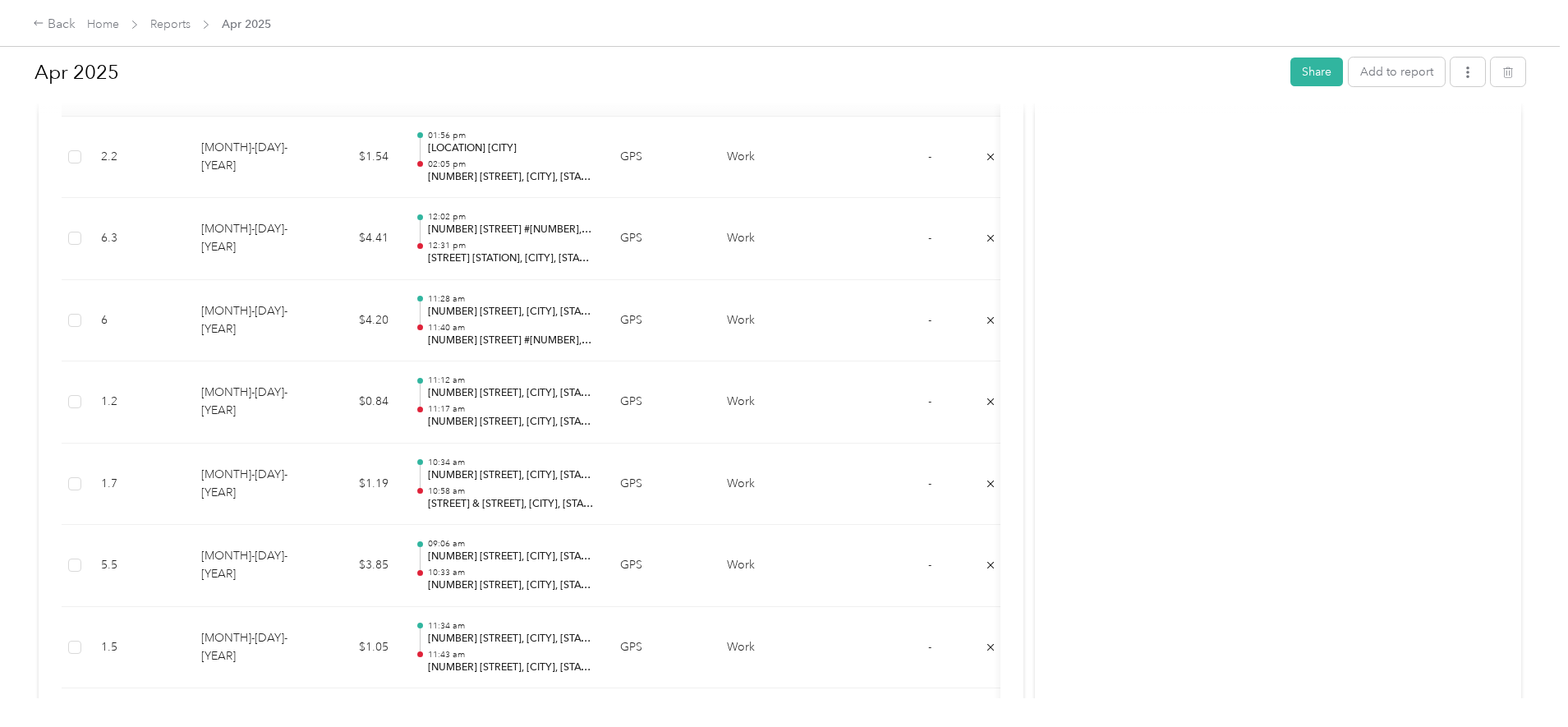click on "Back Home Reports Apr 2025 Apr 2025 Share Add to report Shared Awaiting your approval View  activity & comments Report Summary Mileage Total $ 155.49 Recorded miles 222.13   mi Variable rate   $ 0.00 / mi Expense Total $ 0.00 Report total $ 155.49 Report details Report ID 1371017A6-0005 Report period Apr 1 - 30, 2025 Pay period shown after submission Submitter santana.hudson.1@gmail.com Submitted on - Approvers shown after submission Trips (86) Expense (0) Miles Trip Date Value Location Track Method Purpose Notes Tags                     2.2 4-29-2025 $1.54 01:56 pm Franklin Square SF 02:05 pm 150 Executive Park Blvd, San Francisco, CA GPS Work - 6.3 4-29-2025 $4.41 12:02 pm 150 Executive Park Blvd #4500, San Francisco, CA 94134, USA  12:31 pm 16th St. Mission Station, San Francisco, CA, USA  GPS Work - 6 4-29-2025 $4.20 11:28 am 599 S Van Ness Ave, San Francisco, CA 94110, USA  11:40 am 150 Executive Park Blvd #4500, San Francisco, CA 94134, USA  GPS Work - 1.2 4-29-2025 $0.84 11:12 am 11:17 am GPS" at bounding box center (779, 363) 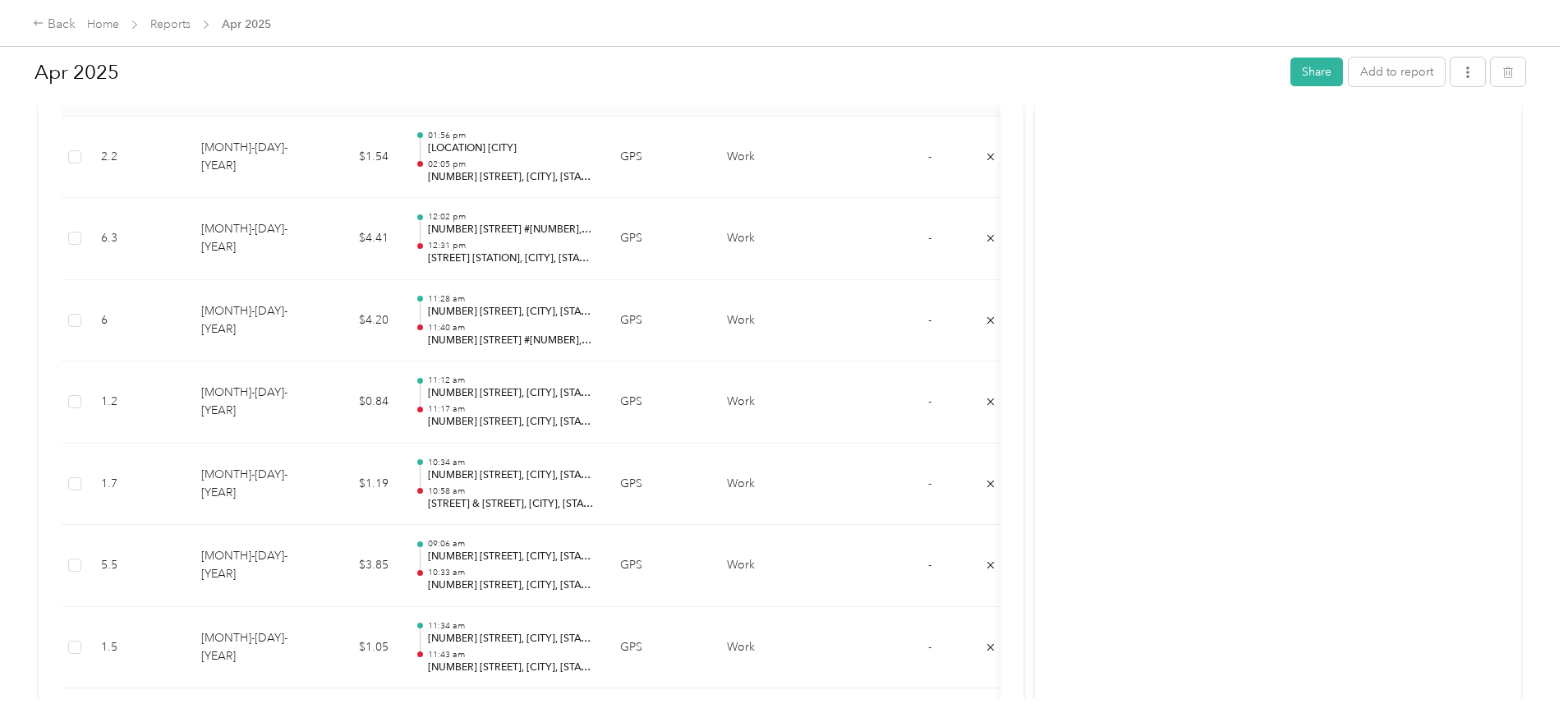 click on "Back Home Reports Apr 2025 Apr 2025 Share Add to report Shared Awaiting your approval View  activity & comments Report Summary Mileage Total $ 155.49 Recorded miles 222.13   mi Variable rate   $ 0.00 / mi Expense Total $ 0.00 Report total $ 155.49 Report details Report ID 1371017A6-0005 Report period Apr 1 - 30, 2025 Pay period shown after submission Submitter santana.hudson.1@gmail.com Submitted on - Approvers shown after submission Trips (86) Expense (0) Miles Trip Date Value Location Track Method Purpose Notes Tags                     2.2 4-29-2025 $1.54 01:56 pm Franklin Square SF 02:05 pm 150 Executive Park Blvd, San Francisco, CA GPS Work - 6.3 4-29-2025 $4.41 12:02 pm 150 Executive Park Blvd #4500, San Francisco, CA 94134, USA  12:31 pm 16th St. Mission Station, San Francisco, CA, USA  GPS Work - 6 4-29-2025 $4.20 11:28 am 599 S Van Ness Ave, San Francisco, CA 94110, USA  11:40 am 150 Executive Park Blvd #4500, San Francisco, CA 94134, USA  GPS Work - 1.2 4-29-2025 $0.84 11:12 am 11:17 am GPS" at bounding box center (779, 363) 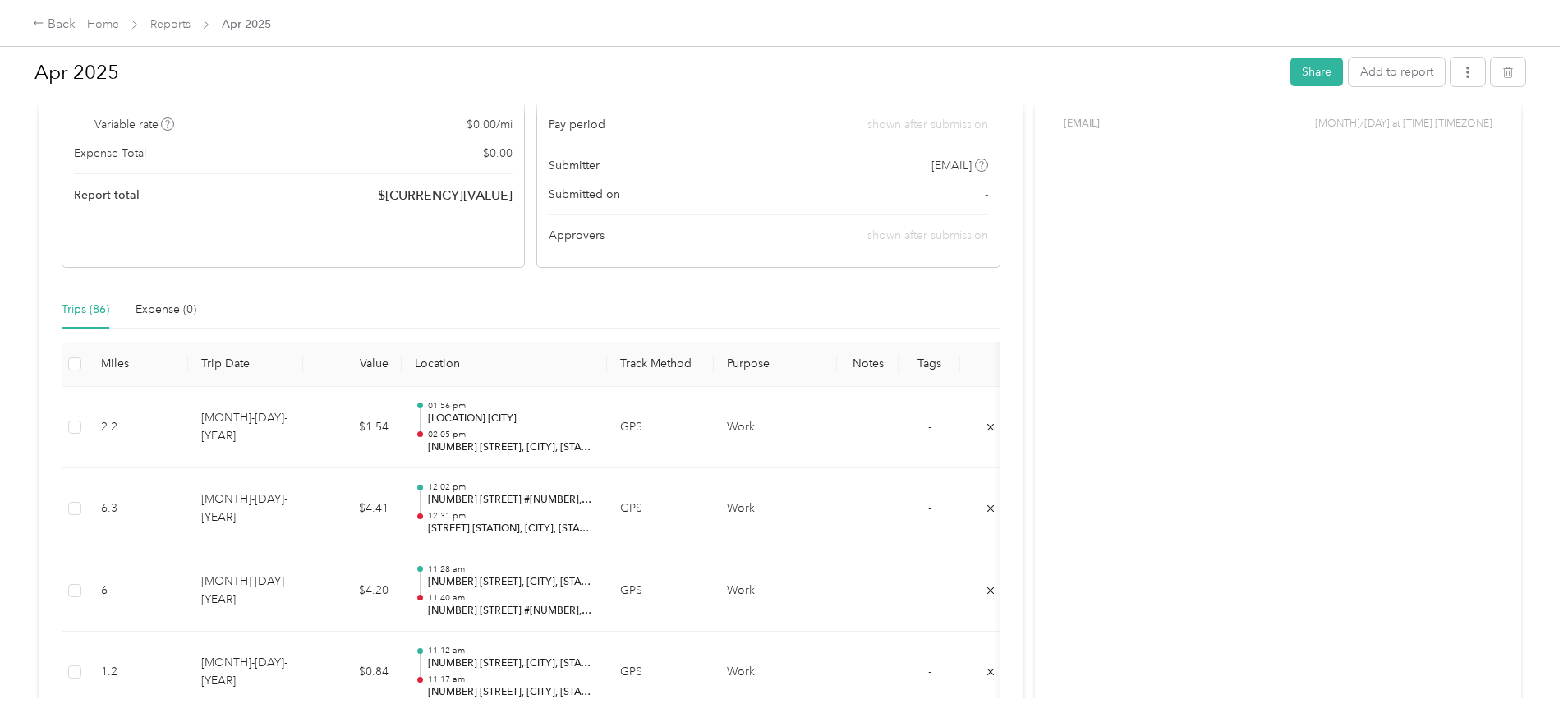 scroll, scrollTop: 0, scrollLeft: 0, axis: both 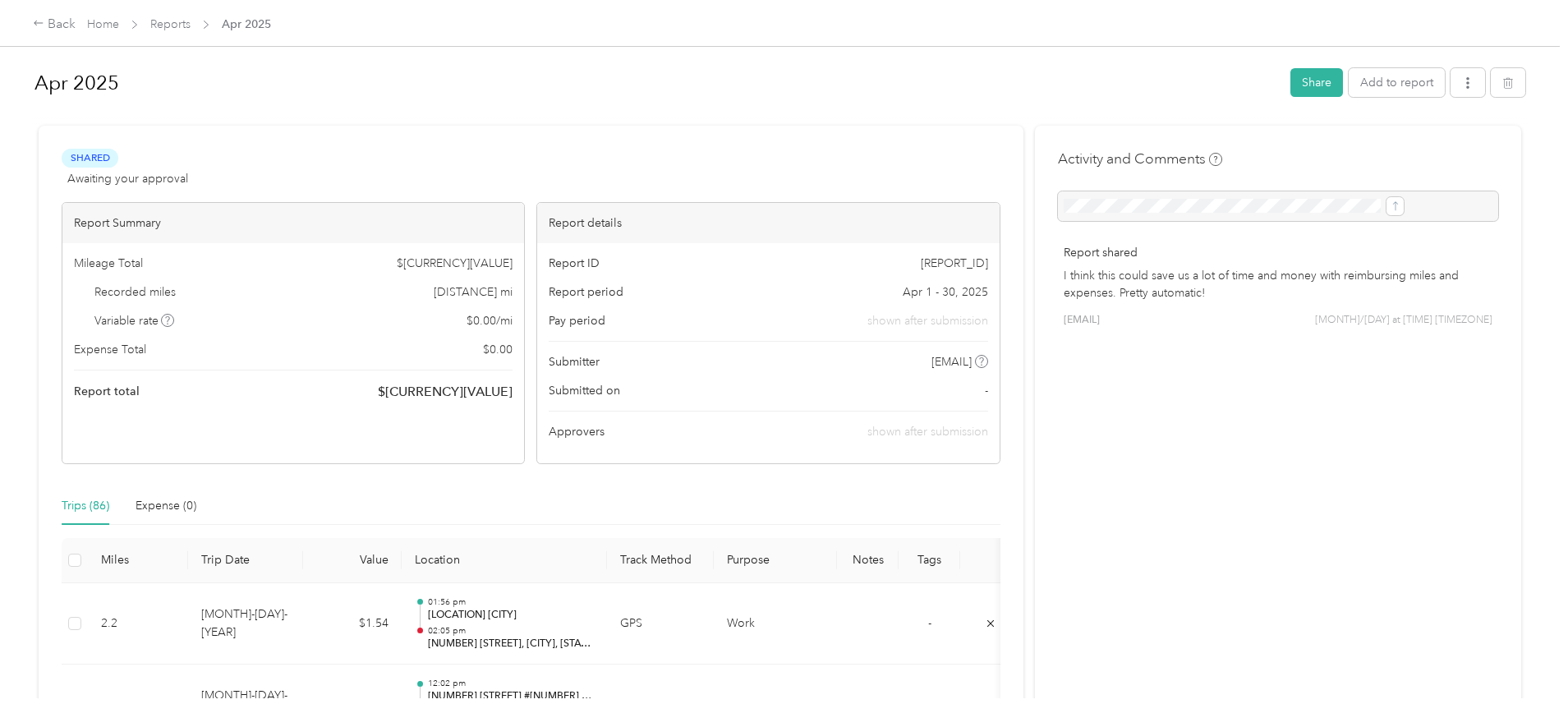 click on "Apr 2025" at bounding box center (246, 24) 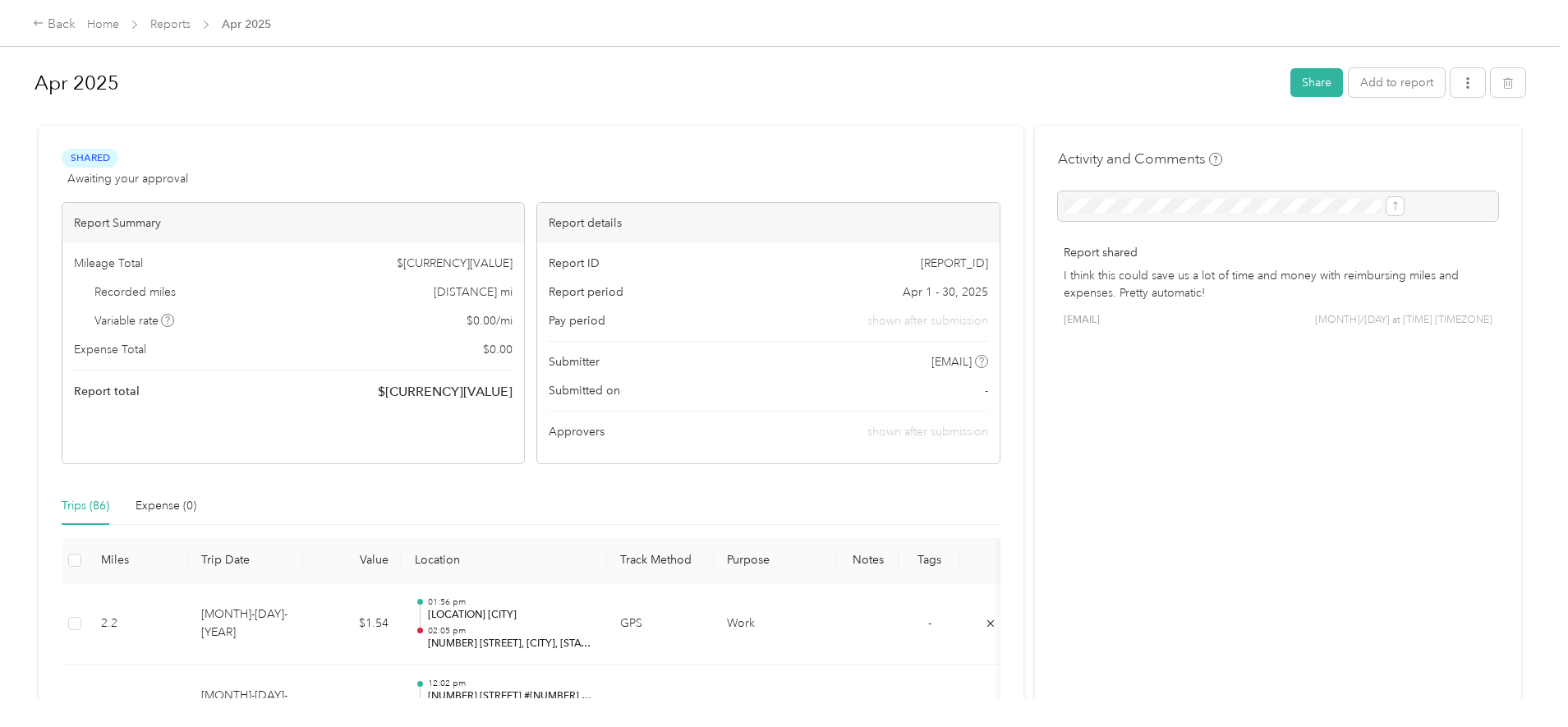 click on "Back Home Reports Apr 2025 Apr 2025 Share Add to report Shared Awaiting your approval View  activity & comments Report Summary Mileage Total $ 155.49 Recorded miles 222.13   mi Variable rate   $ 0.00 / mi Expense Total $ 0.00 Report total $ 155.49 Report details Report ID 1371017A6-0005 Report period Apr 1 - 30, 2025 Pay period shown after submission Submitter santana.hudson.1@gmail.com Submitted on - Approvers shown after submission Trips (86) Expense (0) Miles Trip Date Value Location Track Method Purpose Notes Tags                     2.2 4-29-2025 $1.54 01:56 pm Franklin Square SF 02:05 pm 150 Executive Park Blvd, San Francisco, CA GPS Work - 6.3 4-29-2025 $4.41 12:02 pm 150 Executive Park Blvd #4500, San Francisco, CA 94134, USA  12:31 pm 16th St. Mission Station, San Francisco, CA, USA  GPS Work - 6 4-29-2025 $4.20 11:28 am 599 S Van Ness Ave, San Francisco, CA 94110, USA  11:40 am 150 Executive Park Blvd #4500, San Francisco, CA 94134, USA  GPS Work - 1.2 4-29-2025 $0.84 11:12 am 11:17 am GPS" at bounding box center [779, 363] 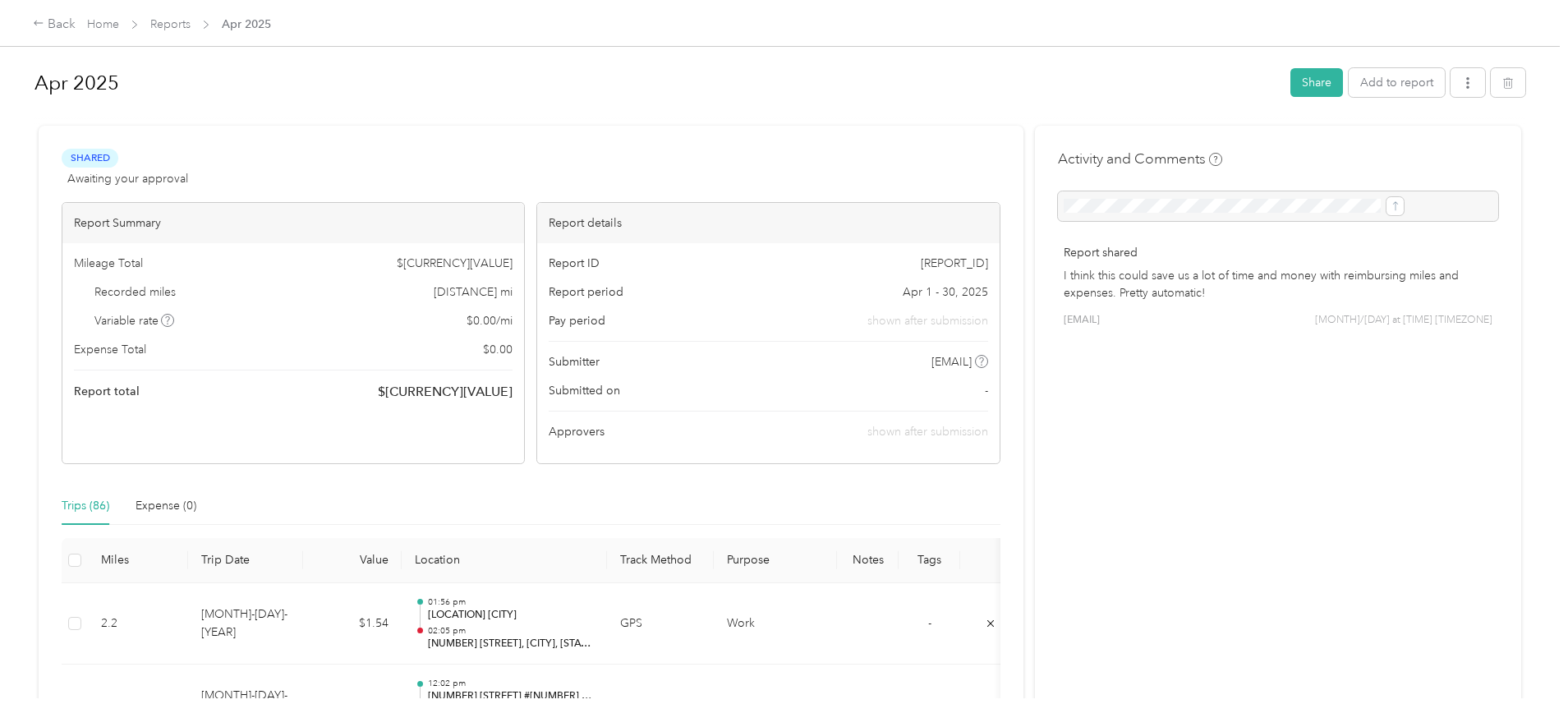 click on "Back Home Reports Apr 2025 Apr 2025 Share Add to report Shared Awaiting your approval View  activity & comments Report Summary Mileage Total $ 155.49 Recorded miles 222.13   mi Variable rate   $ 0.00 / mi Expense Total $ 0.00 Report total $ 155.49 Report details Report ID 1371017A6-0005 Report period Apr 1 - 30, 2025 Pay period shown after submission Submitter santana.hudson.1@gmail.com Submitted on - Approvers shown after submission Trips (86) Expense (0) Miles Trip Date Value Location Track Method Purpose Notes Tags                     2.2 4-29-2025 $1.54 01:56 pm Franklin Square SF 02:05 pm 150 Executive Park Blvd, San Francisco, CA GPS Work - 6.3 4-29-2025 $4.41 12:02 pm 150 Executive Park Blvd #4500, San Francisco, CA 94134, USA  12:31 pm 16th St. Mission Station, San Francisco, CA, USA  GPS Work - 6 4-29-2025 $4.20 11:28 am 599 S Van Ness Ave, San Francisco, CA 94110, USA  11:40 am 150 Executive Park Blvd #4500, San Francisco, CA 94134, USA  GPS Work - 1.2 4-29-2025 $0.84 11:12 am 11:17 am GPS" at bounding box center (779, 363) 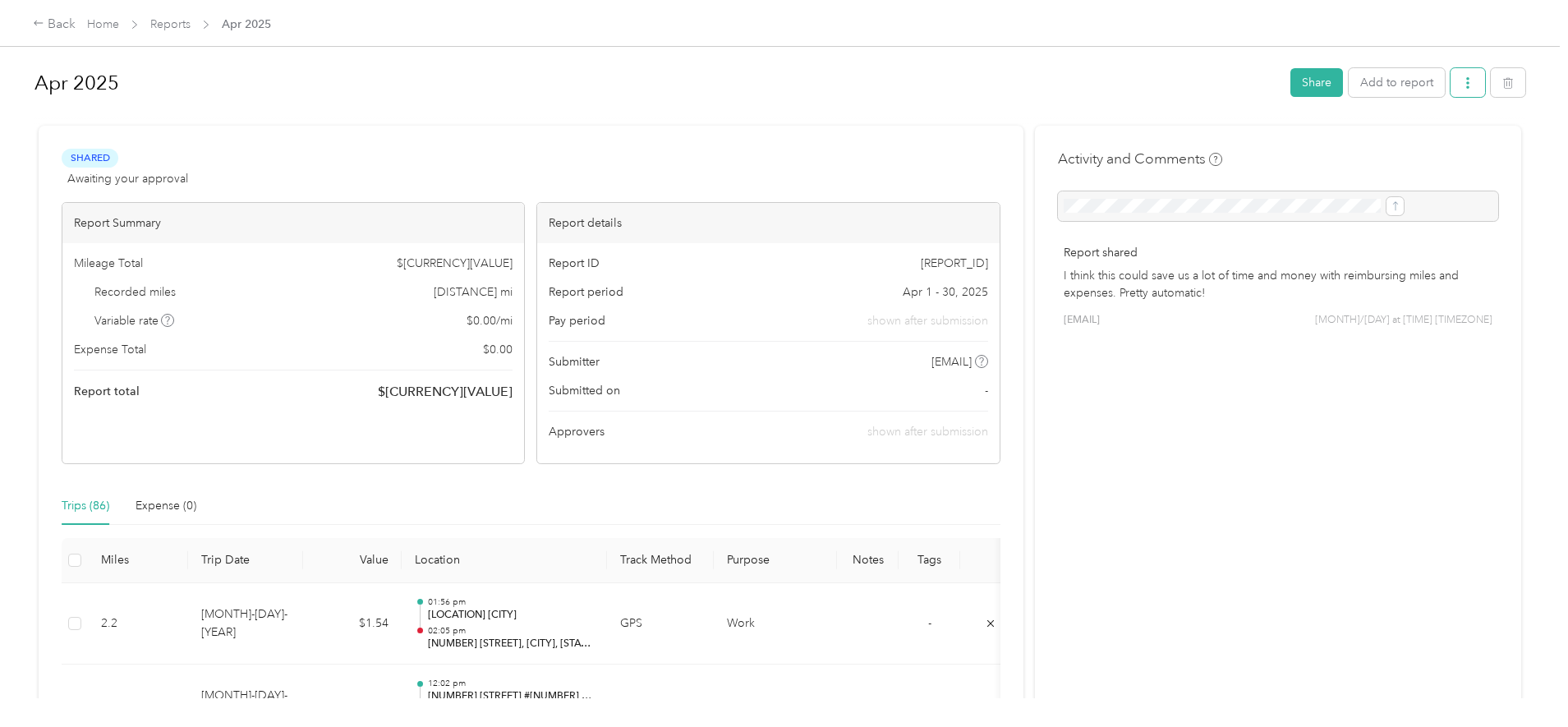 click 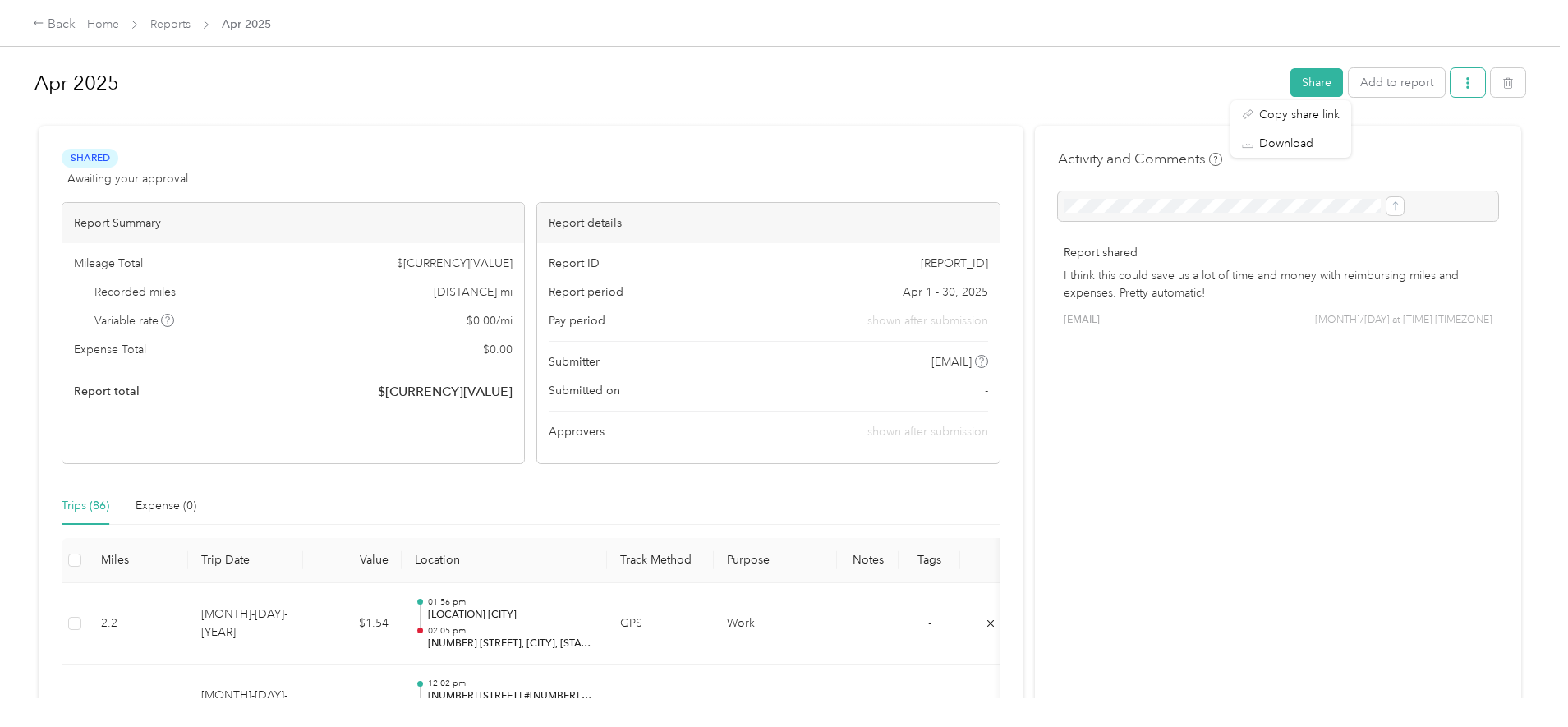 click 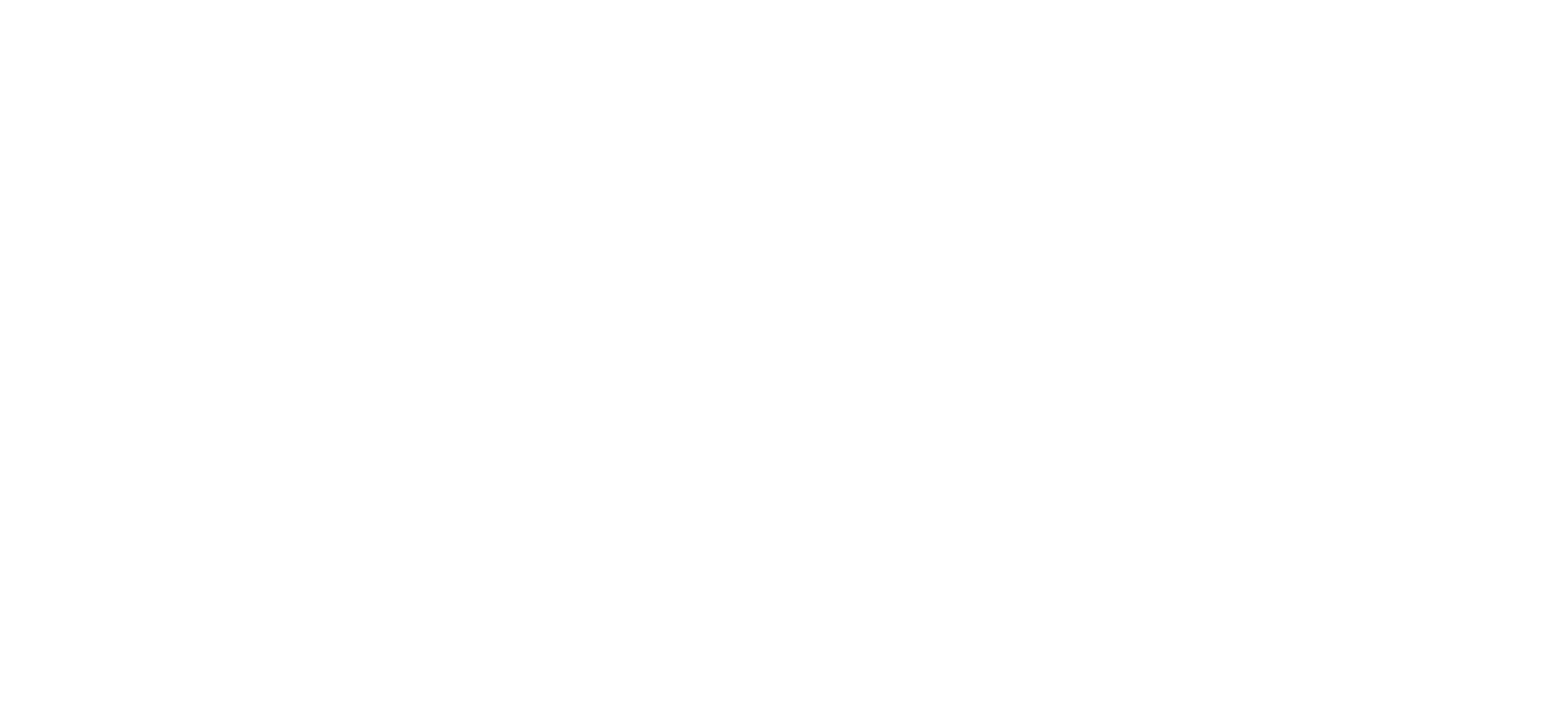 scroll, scrollTop: 0, scrollLeft: 0, axis: both 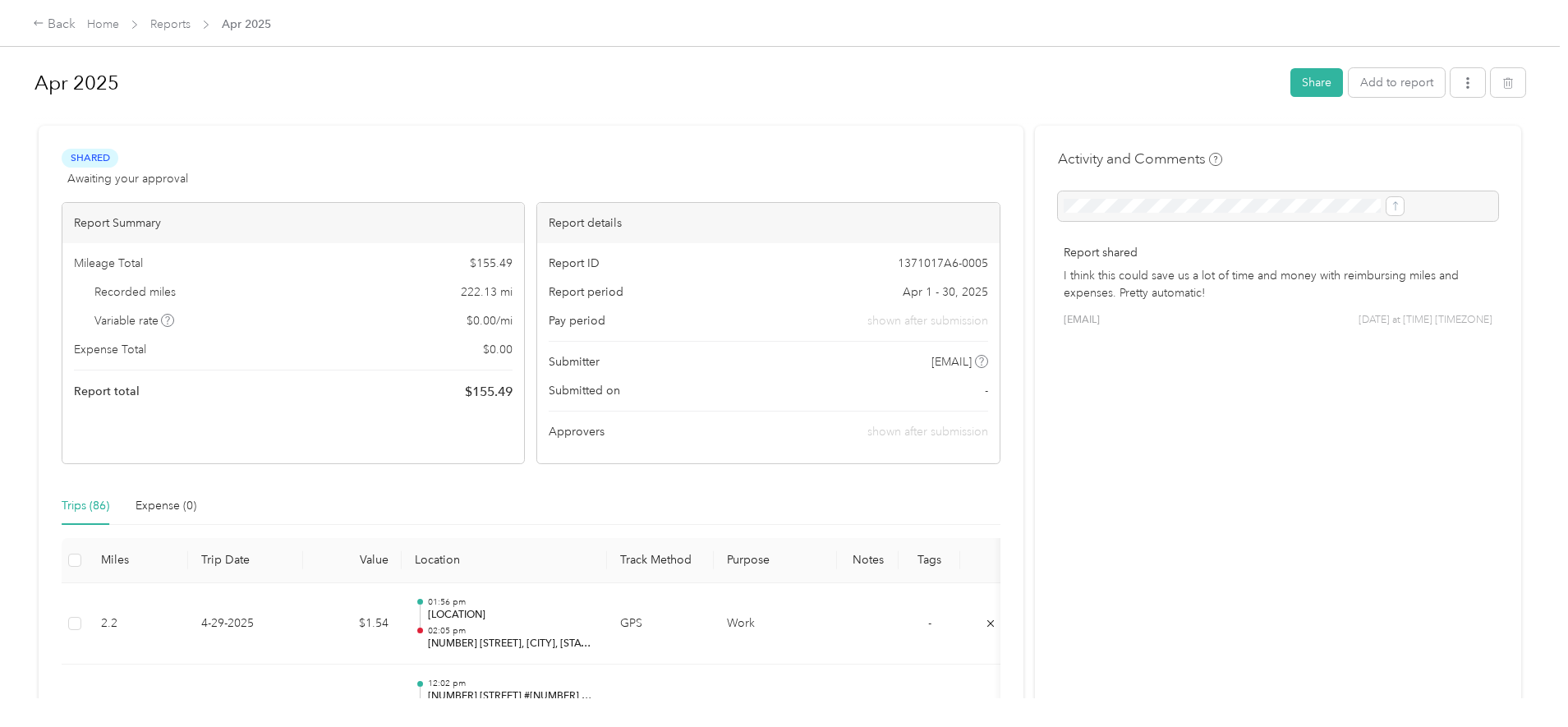 click on "Back Home Reports Apr 2025 Apr 2025 Share Add to report Shared Awaiting your approval View  activity & comments Report Summary Mileage Total $ 155.49 Recorded miles 222.13   mi Variable rate   $ 0.00 / mi Expense Total $ 0.00 Report total $ 155.49 Report details Report ID 1371017A6-0005 Report period Apr 1 - 30, 2025 Pay period shown after submission Submitter santana.hudson.1@gmail.com Submitted on - Approvers shown after submission Trips (86) Expense (0) Miles Trip Date Value Location Track Method Purpose Notes Tags                     2.2 4-29-2025 $1.54 01:56 pm Franklin Square SF 02:05 pm 150 Executive Park Blvd, San Francisco, CA GPS Work - 6.3 4-29-2025 $4.41 12:02 pm 150 Executive Park Blvd #4500, San Francisco, CA 94134, USA  12:31 pm 16th St. Mission Station, San Francisco, CA, USA  GPS Work - 6 4-29-2025 $4.20 11:28 am 599 S Van Ness Ave, San Francisco, CA 94110, USA  11:40 am 150 Executive Park Blvd #4500, San Francisco, CA 94134, USA  GPS Work - 1.2 4-29-2025 $0.84 11:12 am 11:17 am GPS" at bounding box center (779, 363) 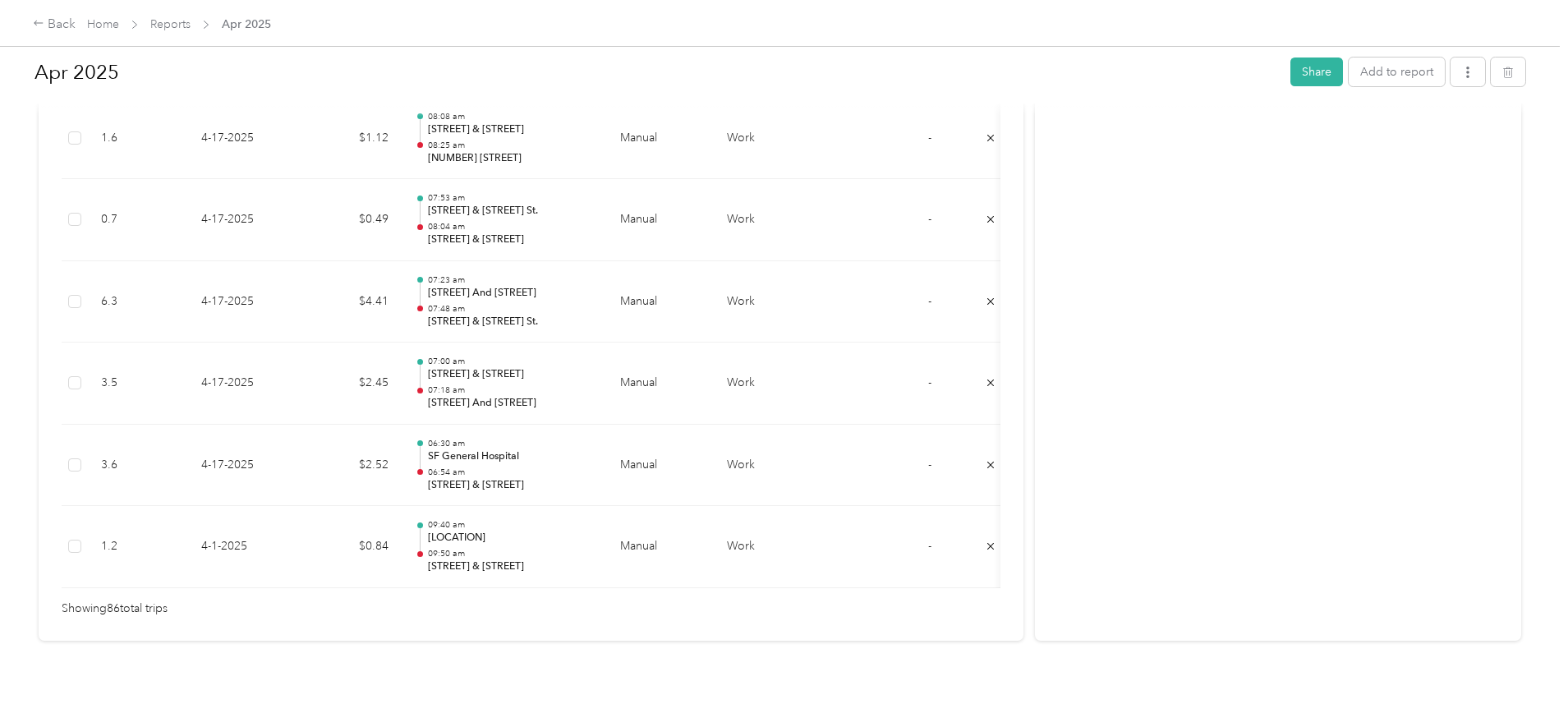 scroll, scrollTop: 7049, scrollLeft: 0, axis: vertical 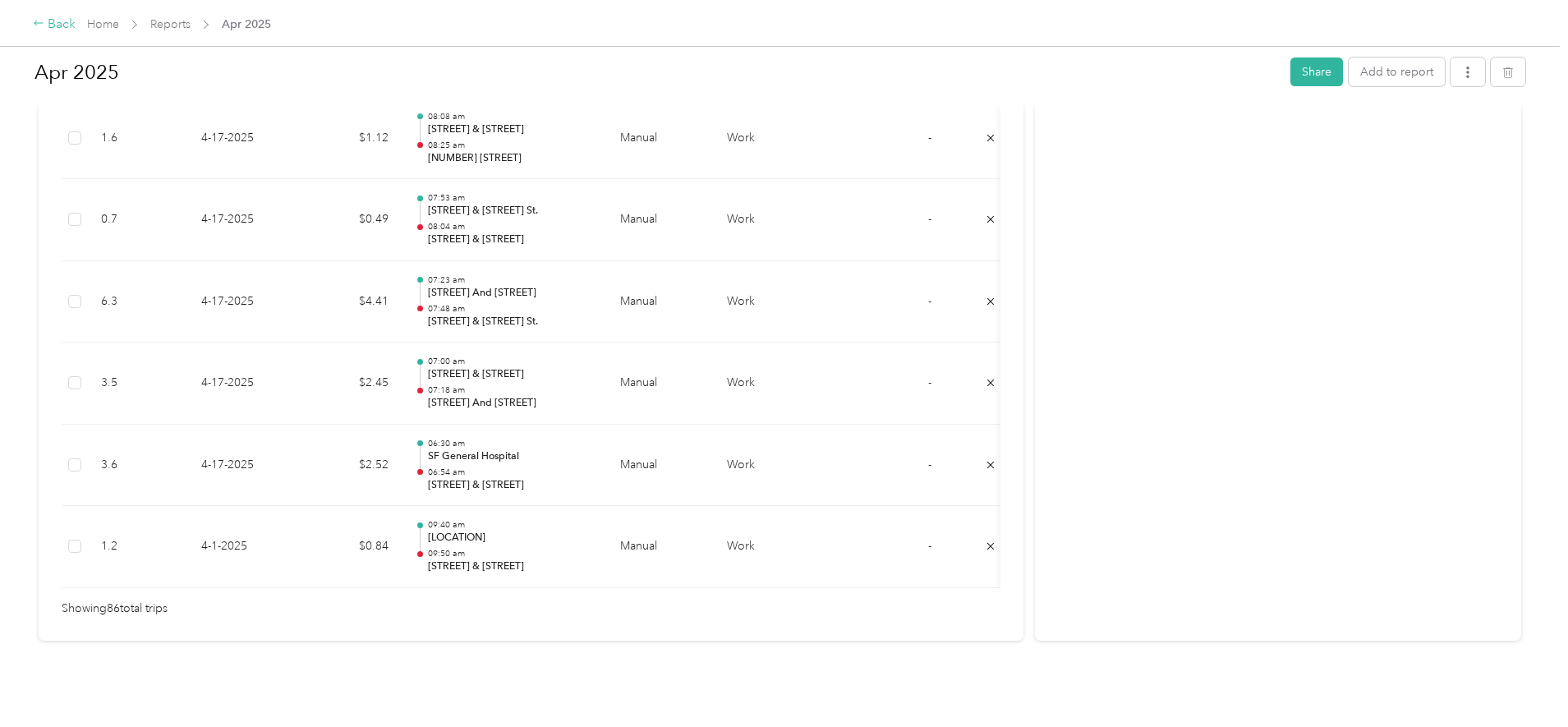 click on "Back" at bounding box center [54, 25] 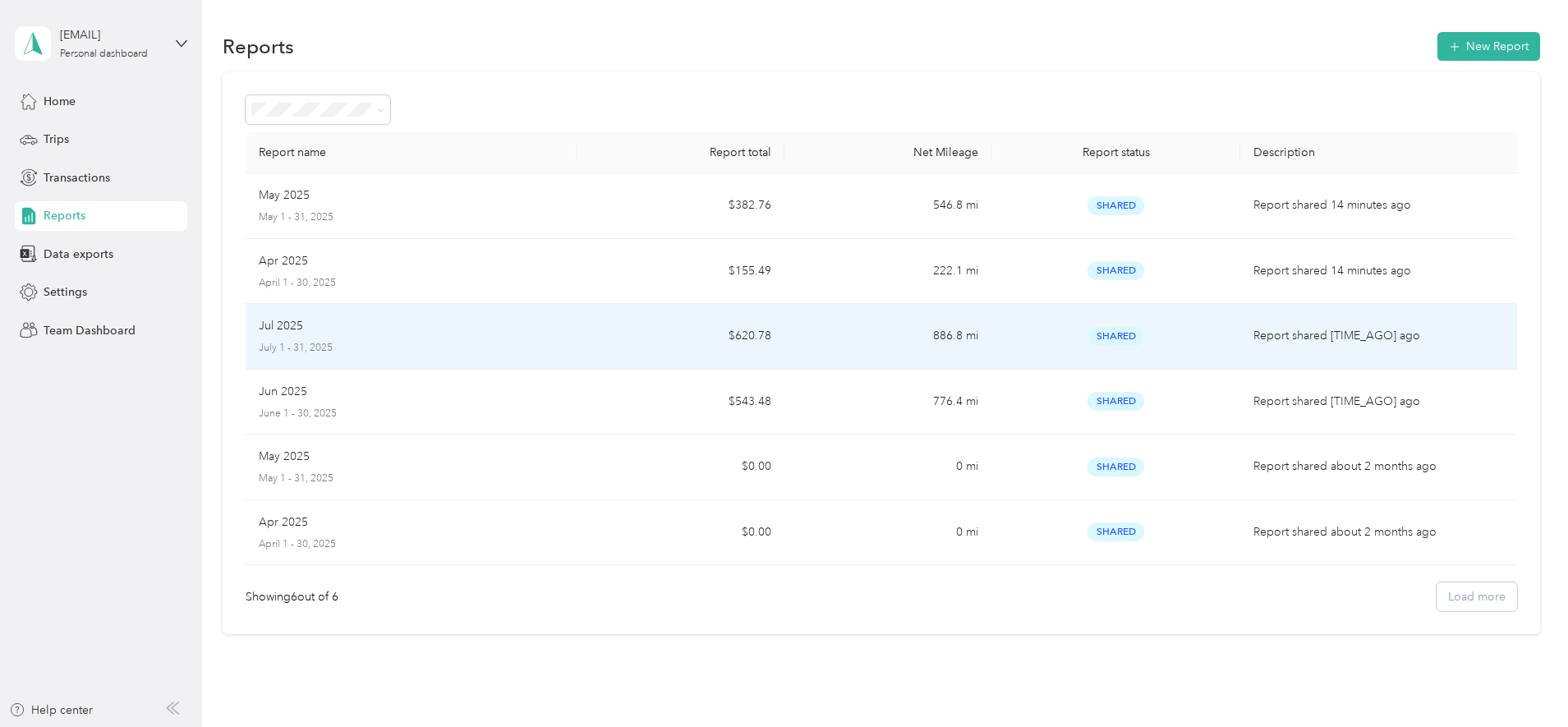 click on "Jul 2025 July 1 - 31, 2025" at bounding box center (412, 336) 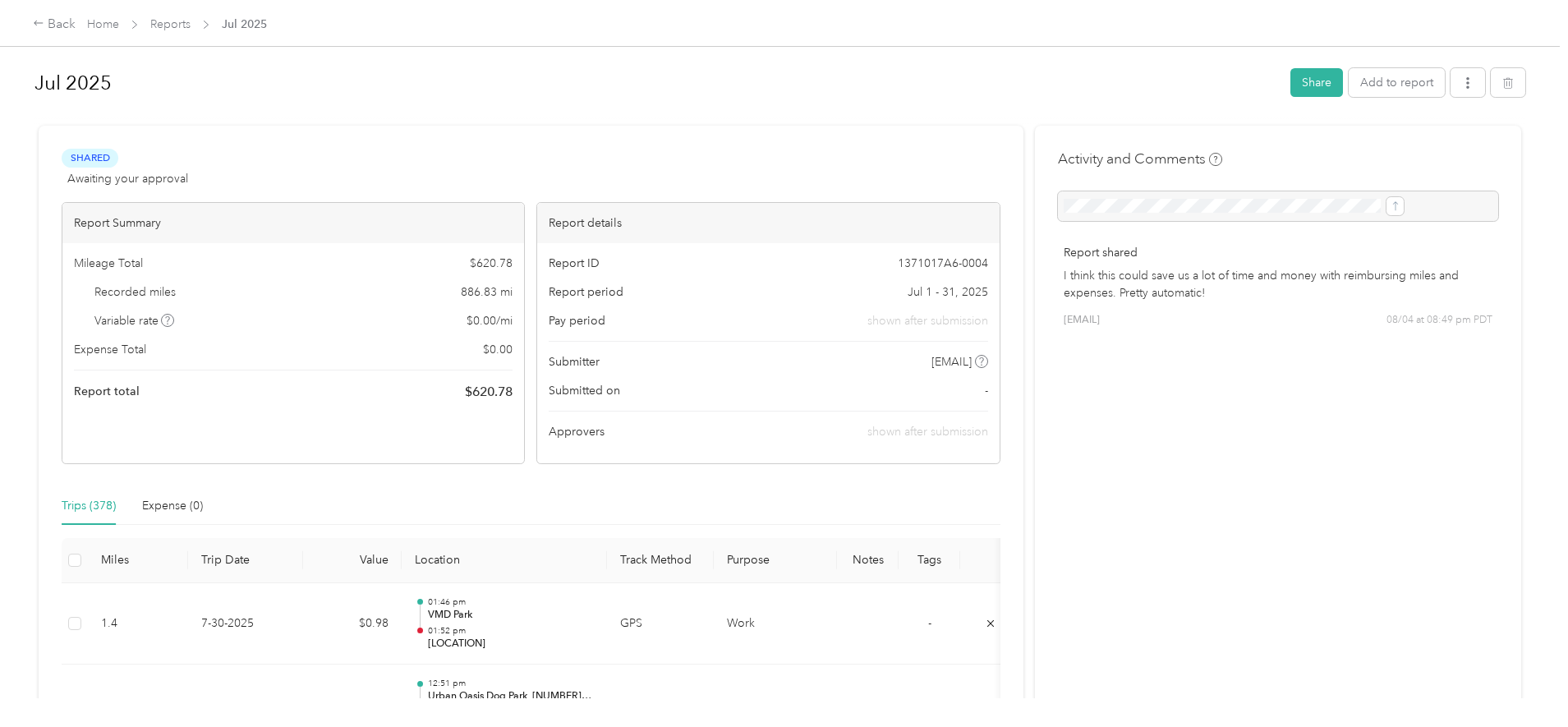 click on "Back Home Reports Jul 2025 Jul 2025 Share Add to report Shared Awaiting your approval View  activity & comments Report Summary Mileage Total $ 620.78 Recorded miles 886.83   mi Variable rate   $ 0.00 / mi Expense Total $ 0.00 Report total $ 620.78 Report details Report ID 1371017A6-0004 Report period Jul 1 - 31, 2025 Pay period shown after submission Submitter santana.hudson.1@gmail.com Submitted on - Approvers shown after submission Trips (378) Expense (0) Miles Trip Date Value Location Track Method Purpose Notes Tags                     1.4 7-30-2025 $0.98 01:46 pm VMD Park 01:52 pm Franklin Square SF GPS Work - 0.9 7-30-2025 $0.63 12:51 pm Urban Oasis Dog Park, 200 Hyde St, San Francisco, CA 94102, USA  12:54 pm VMD Park GPS Work - 1.3 7-30-2025 $0.91 11:58 am UN Plaza  12:43 pm Urban Oasis Dog Park, 200 Hyde St, San Francisco, CA 94102, USA  GPS Work - 0.4 7-30-2025 $0.28 11:48 am Hallidea Plaza 11:49 am UN Plaza  GPS Work - 3.5 7-30-2025 $2.45 11:15 am SF General Hospital  11:31 am Manual Work" at bounding box center (779, 363) 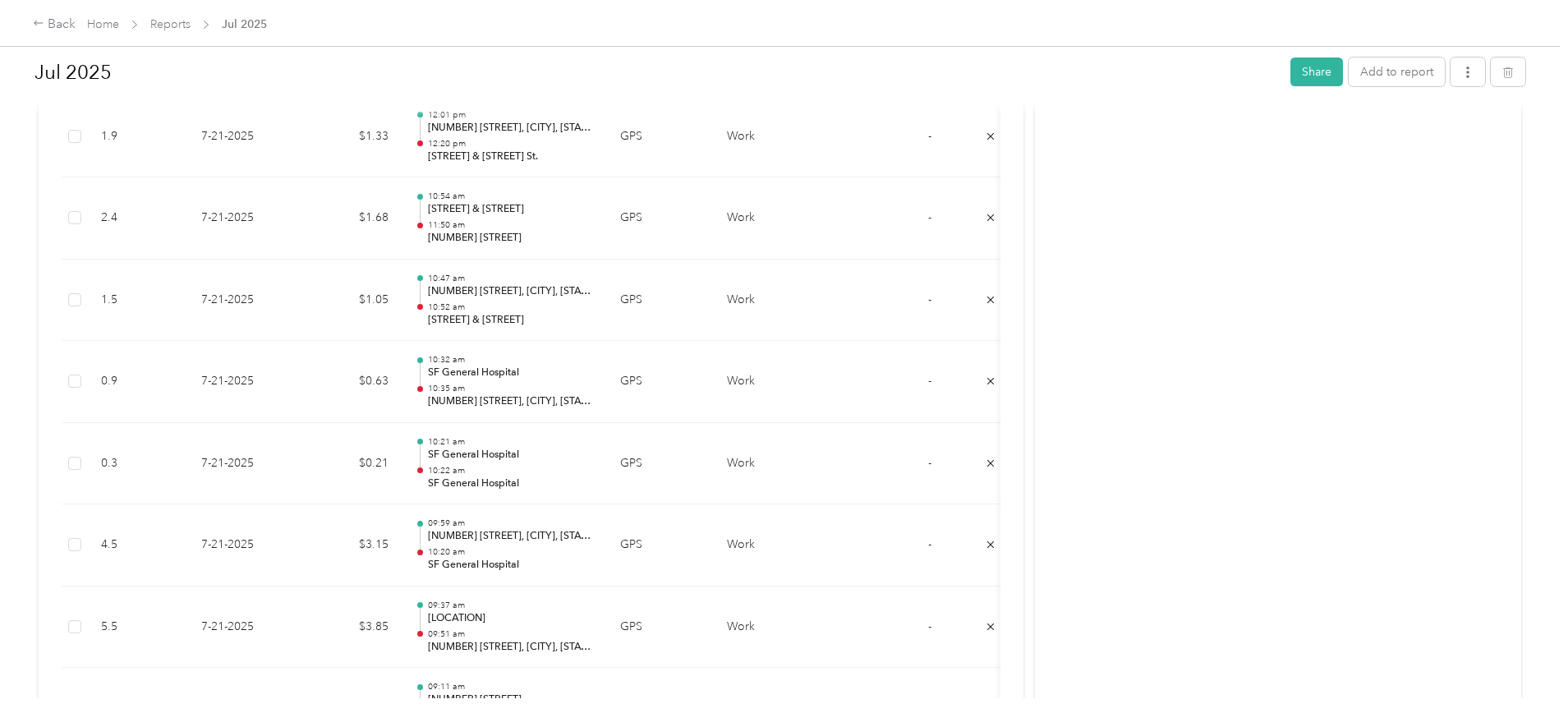 scroll, scrollTop: 9330, scrollLeft: 0, axis: vertical 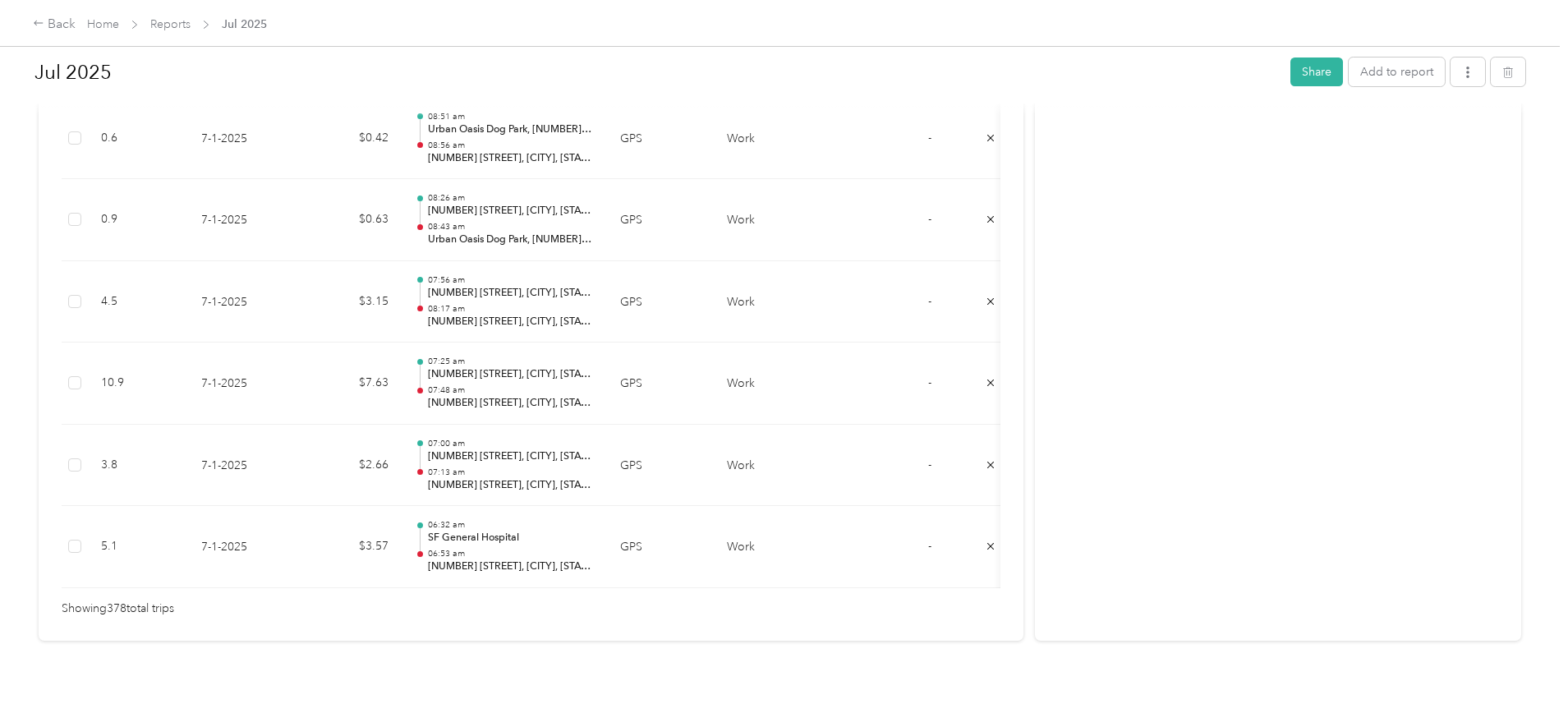 click on "Activity and Comments   Report shared I think this could save us a lot of time and money with reimbursing miles and expenses. Pretty automatic! santana.hudson.1@gmail.com 08/04 at 08:49 pm PDT" at bounding box center (1278, -15062) 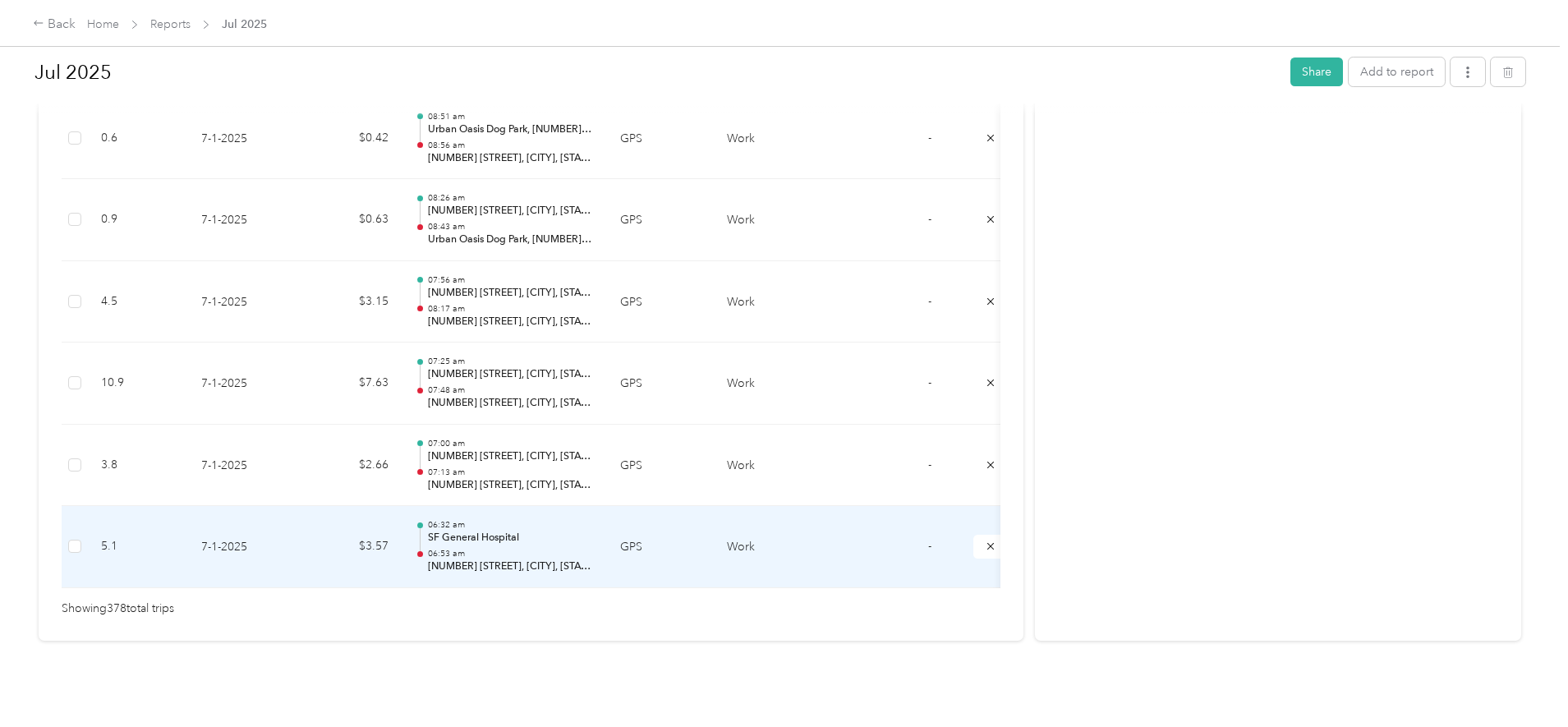 click on "7-1-2025" at bounding box center (246, 547) 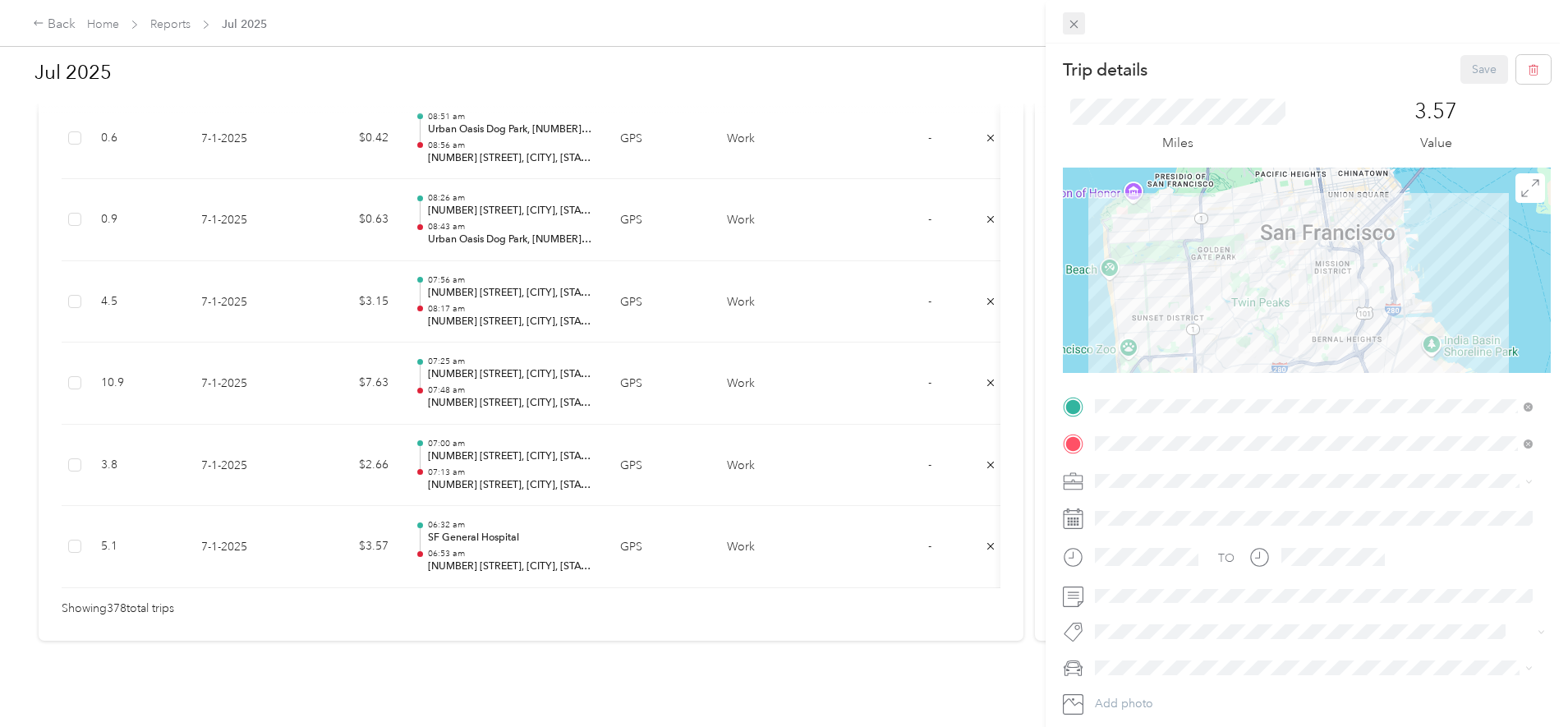 click 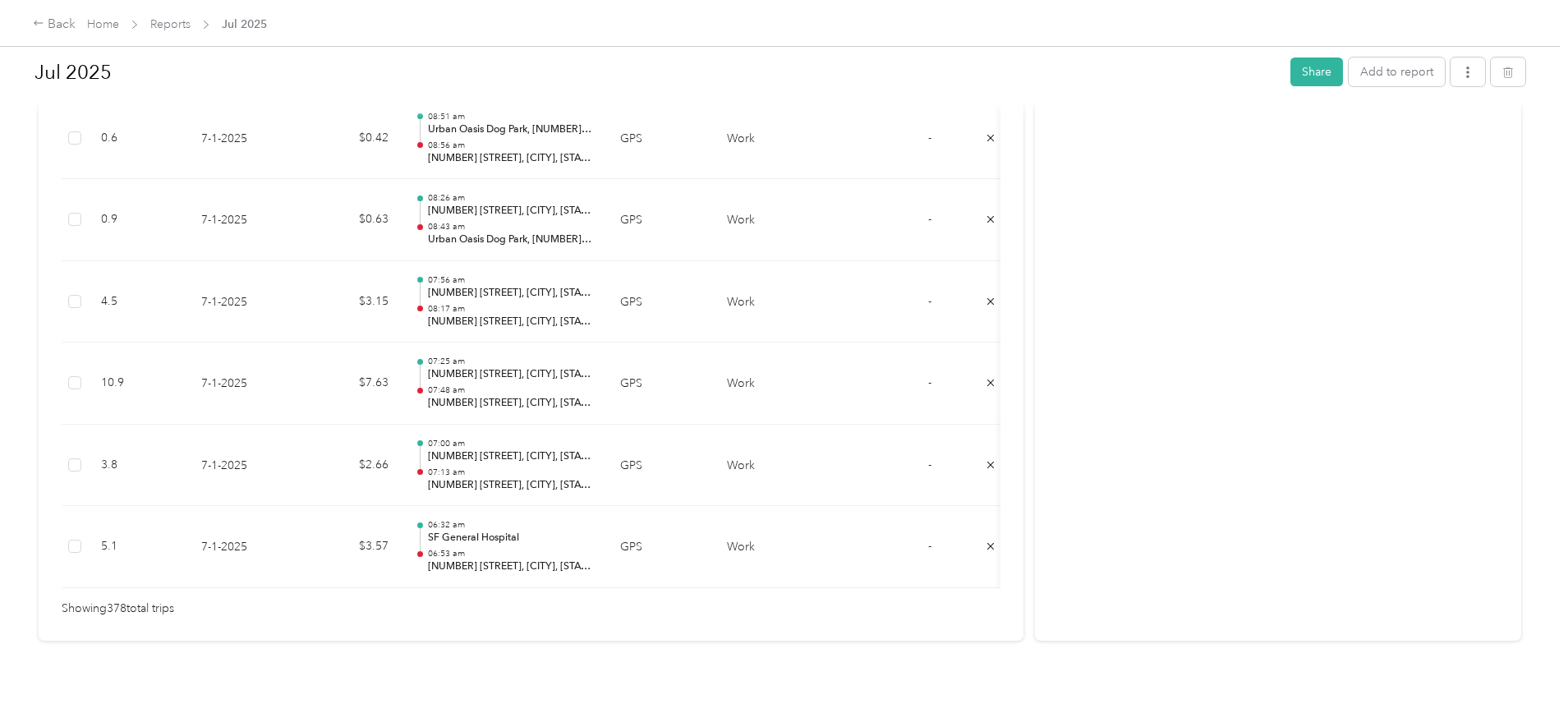 click on "Shared Awaiting your approval View  activity & comments Report Summary Mileage Total $ 620.78 Recorded miles 886.83   mi Variable rate   $  0.00  /  month Expense Total $ 0.00 Report total $ 620.78 Report details Report ID 1371017A6-0004 Report period Jul 1 - 31, 2025 Pay period shown after submission Submitter santana.hudson.1@gmail.com Submitted on - Approvers shown after submission Trips (378) Expense (0) Miles Trip Date Value Location Track Method Purpose Notes Tags                     1.4 7-30-2025 $0.98 01:46 pm VMD Park 01:52 pm Franklin Square SF GPS Work - 0.9 7-30-2025 $0.63 12:51 pm Urban Oasis Dog Park, 200 Hyde St, San Francisco, CA 94102, USA  12:54 pm VMD Park GPS Work - 1.3 7-30-2025 $0.91 11:58 am UN Plaza 12:43 pm Urban Oasis Dog Park, 200 Hyde St, San Francisco, CA 94102, USA GPS Work - 0.4 7-30-2025 $0.28 11:48 am Hallidea Plaza 11:49 am UN Plaza GPS Work - 3.5 7-30-2025 $2.45 11:15 am SF General Hospital  11:31 am Hallidea Plaza Manual Work - 5.2 7-30-2025 $3.64 10:35 am Manual" at bounding box center [531, -15062] 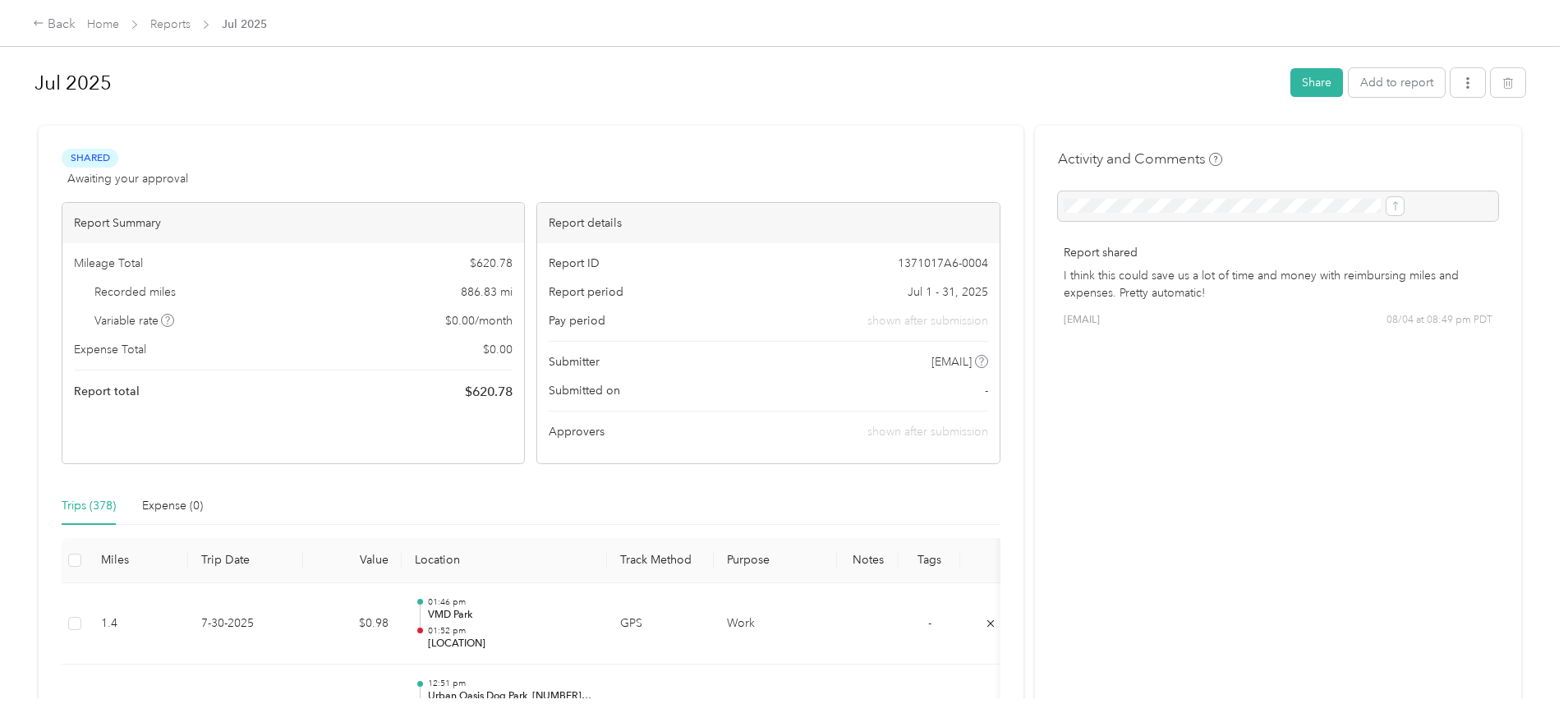 scroll, scrollTop: 13, scrollLeft: 0, axis: vertical 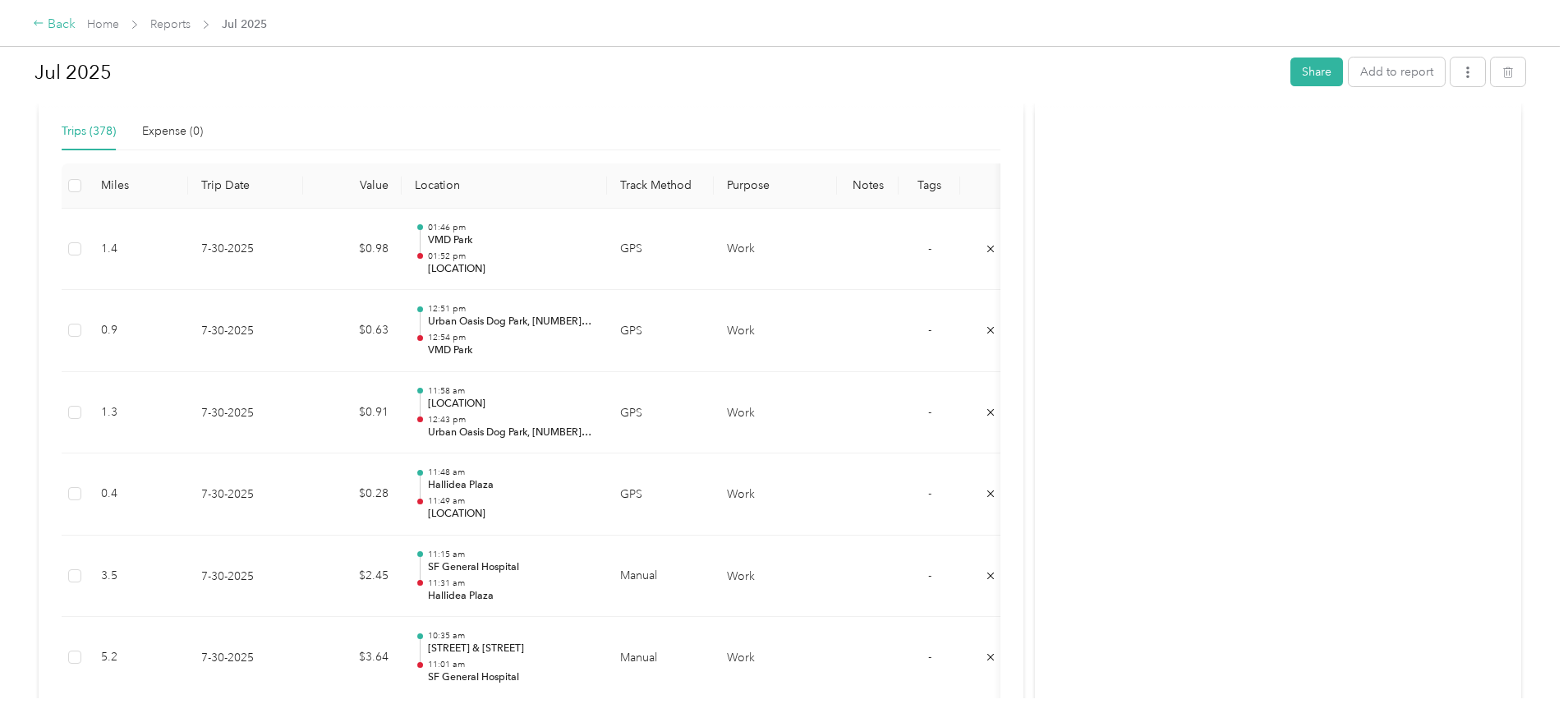 click on "Back" at bounding box center [54, 25] 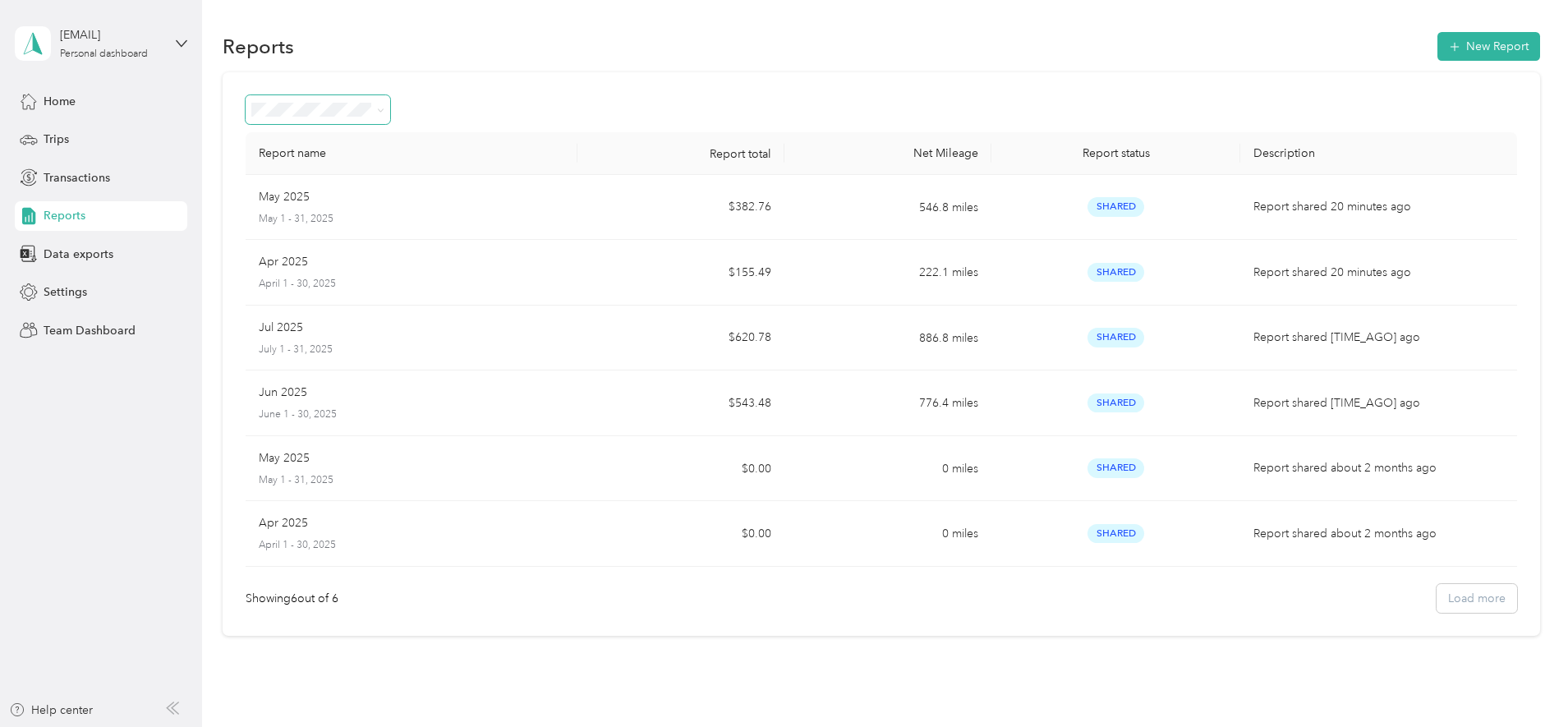 click at bounding box center (380, 109) 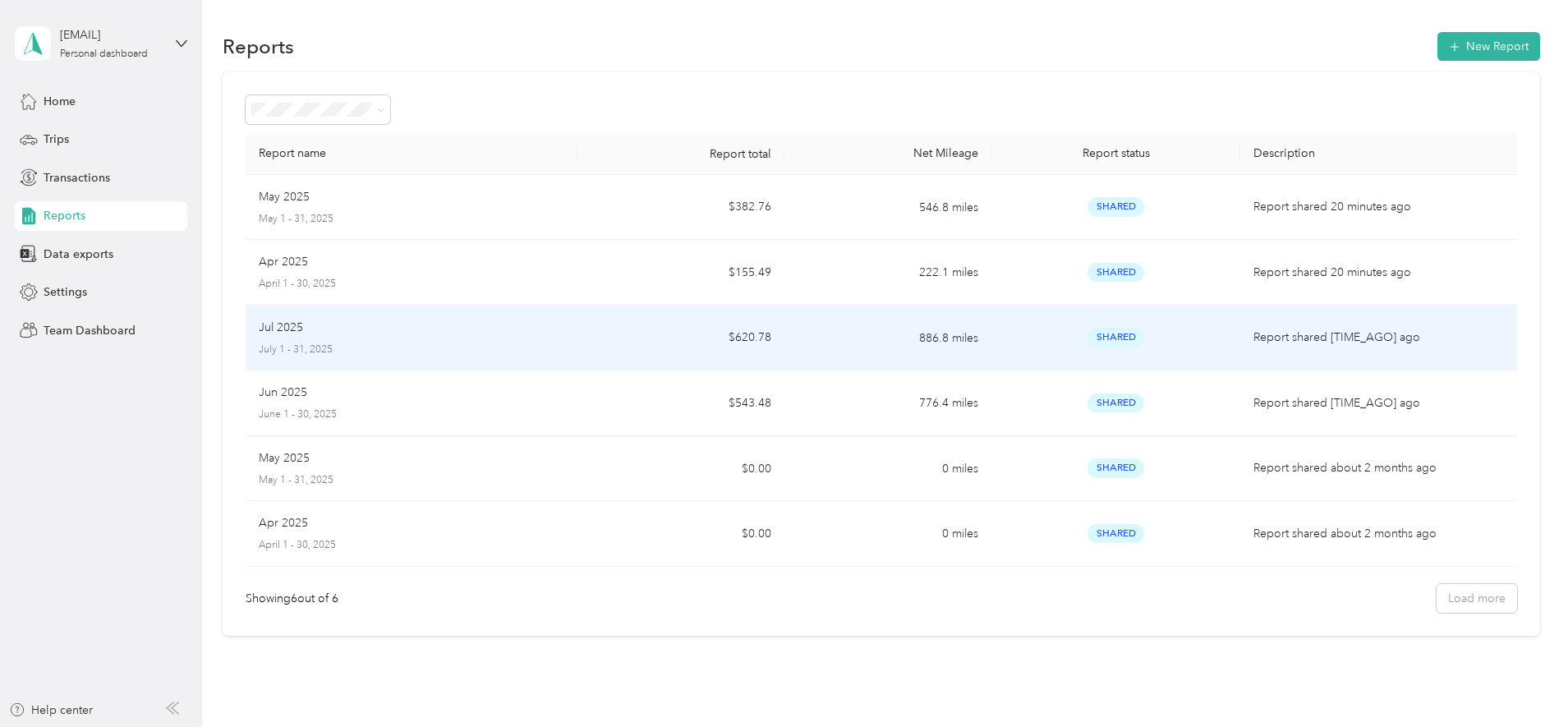 click on "July 1 - 31, 2025" at bounding box center [412, 350] 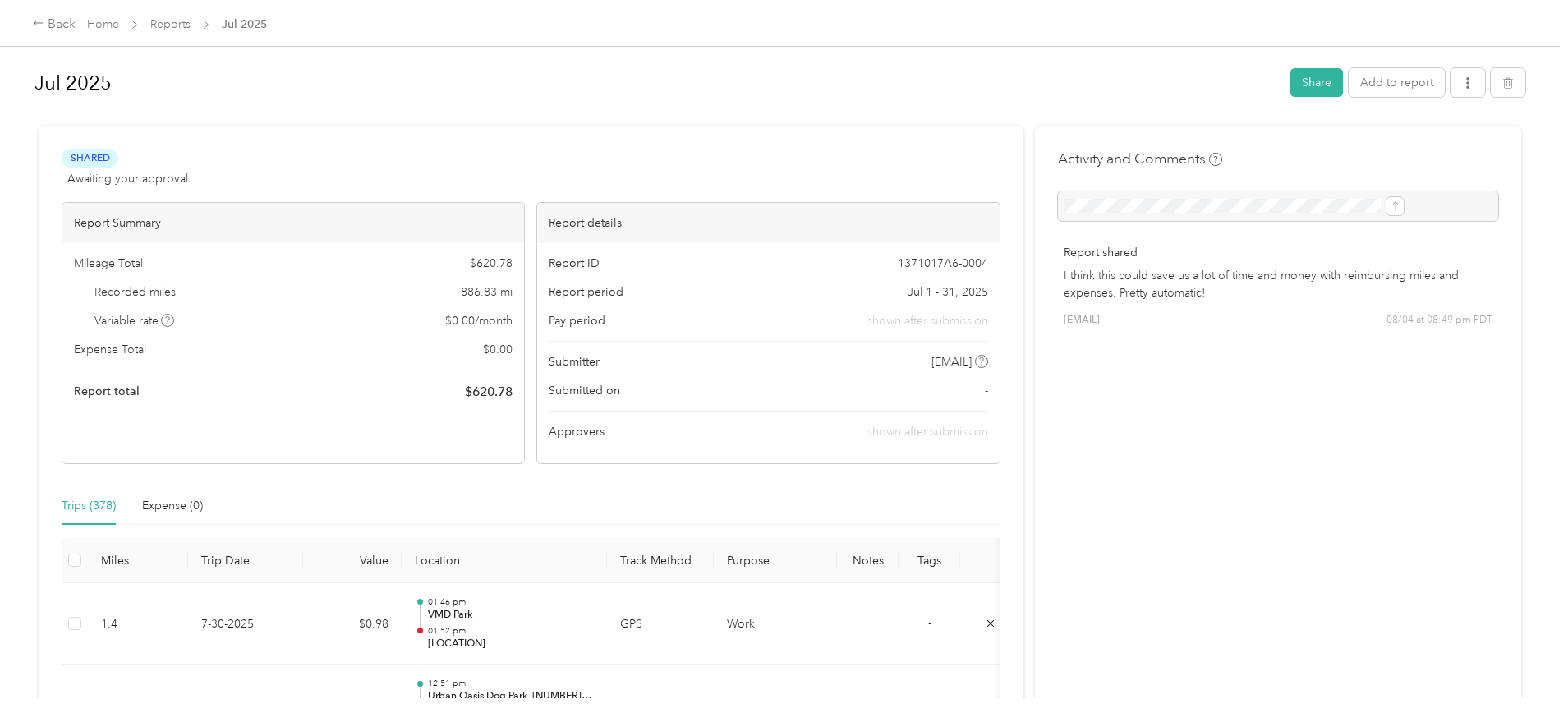 click on "Shared Awaiting your approval View  activity & comments Report Summary Mileage Total $ 620.78 Recorded miles 886.83   mi Variable rate   $  0.00  /  month Expense Total $ 0.00 Report total $ 620.78 Report details Report ID 1371017A6-0004 Report period Jul 1 - 31, 2025 Pay period shown after submission Submitter santana.hudson.1@gmail.com Submitted on - Approvers shown after submission Trips (378) Expense (0) Miles Trip Date Value Location Track Method Purpose Notes Tags                     1.4 7-30-2025 $0.98 01:46 pm VMD Park 01:52 pm Franklin Square SF GPS Work - 0.9 7-30-2025 $0.63 12:51 pm Urban Oasis Dog Park, 200 Hyde St, San Francisco, CA 94102, USA 12:54 pm VMD Park GPS Work - 1.3 7-30-2025 $0.91 11:58 am UN Plaza 12:43 pm Urban Oasis Dog Park, 200 Hyde St, San Francisco, CA 94102, USA GPS Work - 0.4 7-30-2025 $0.28 11:48 am Hallidea Plaza 11:49 am UN Plaza GPS Work - 3.5 7-30-2025 $2.45 11:15 am SF General Hospital 11:31 am Hallidea Plaza Manual Work - 5.2 7-30-2025 $3.64 10:35 am 11:01 am" at bounding box center [779, 15829] 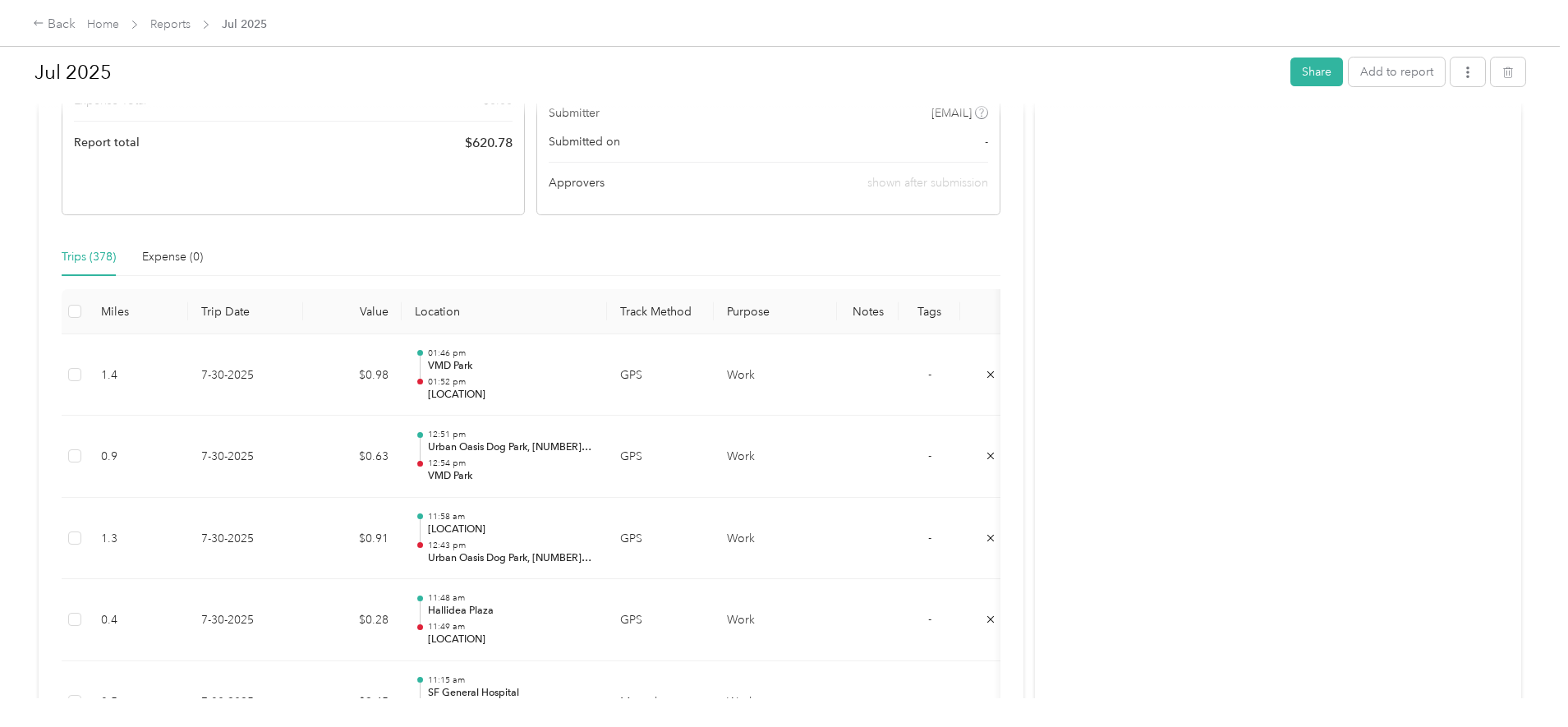 scroll, scrollTop: 378, scrollLeft: 0, axis: vertical 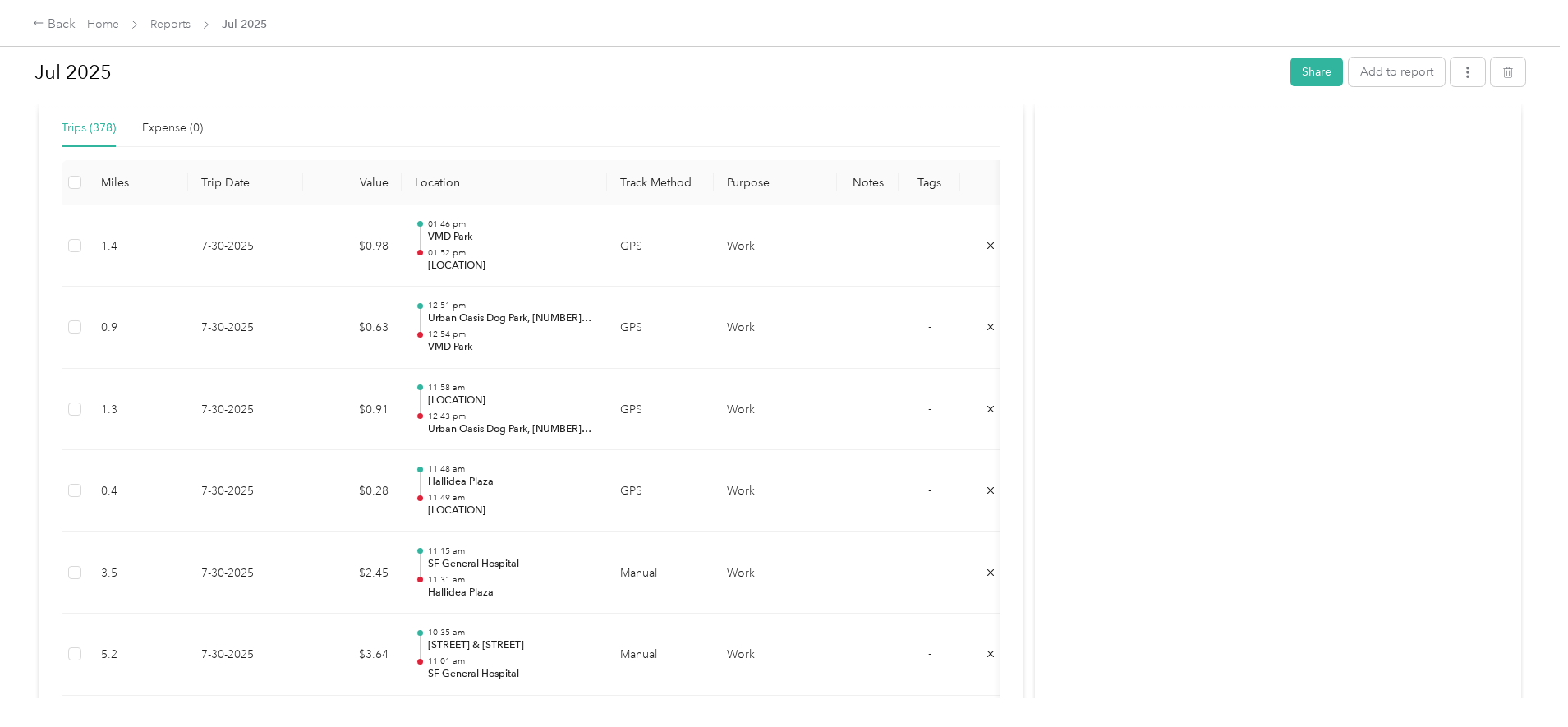 click on "Location" at bounding box center (504, 182) 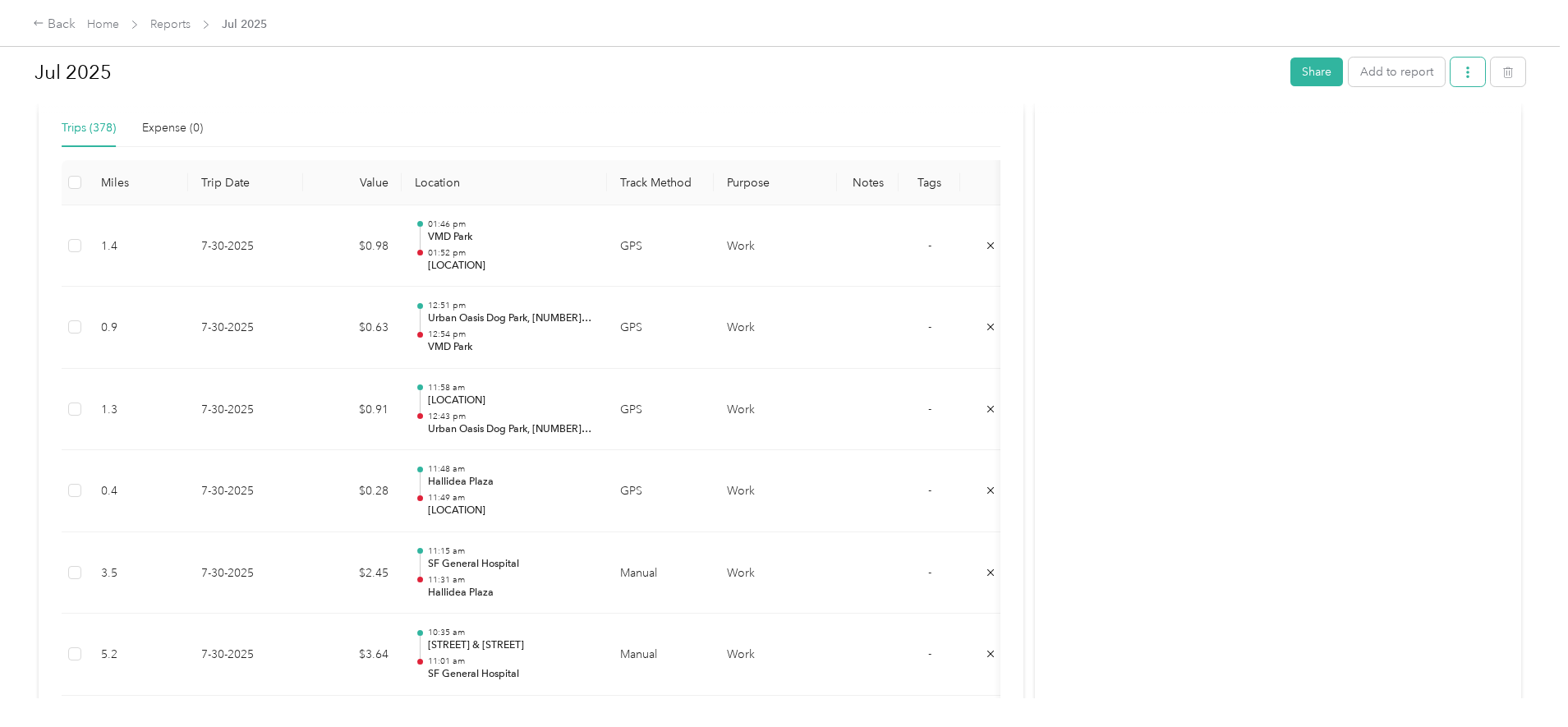 click 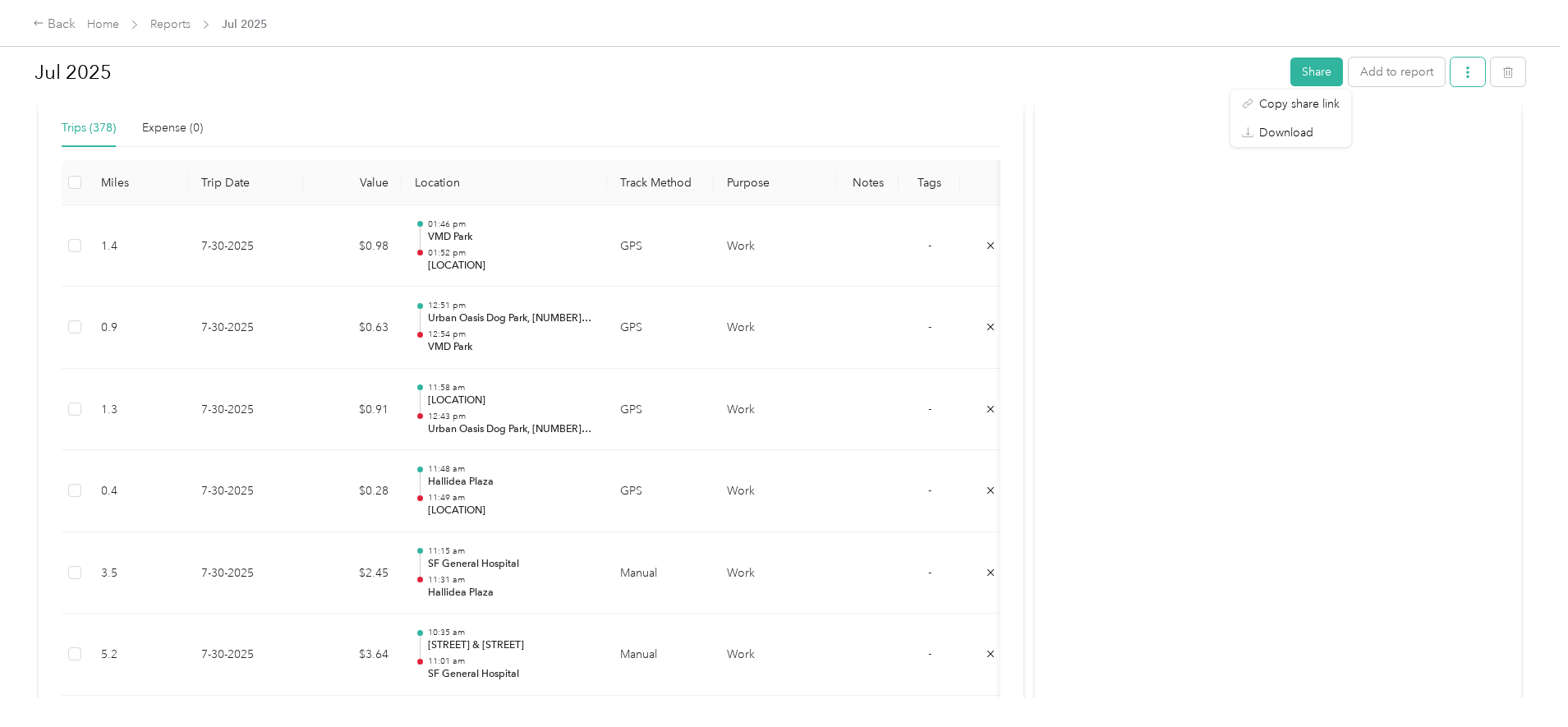 click 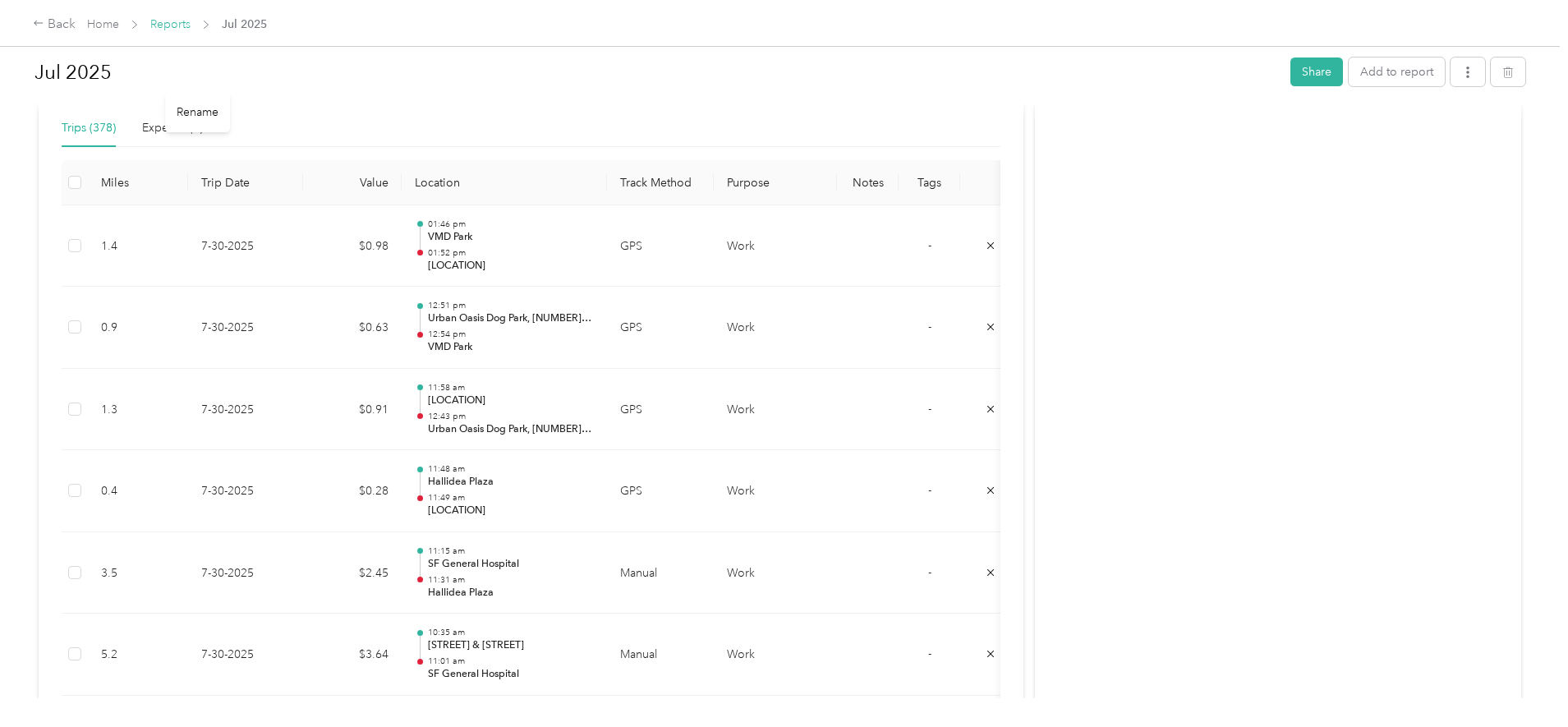 click on "Reports" at bounding box center (170, 24) 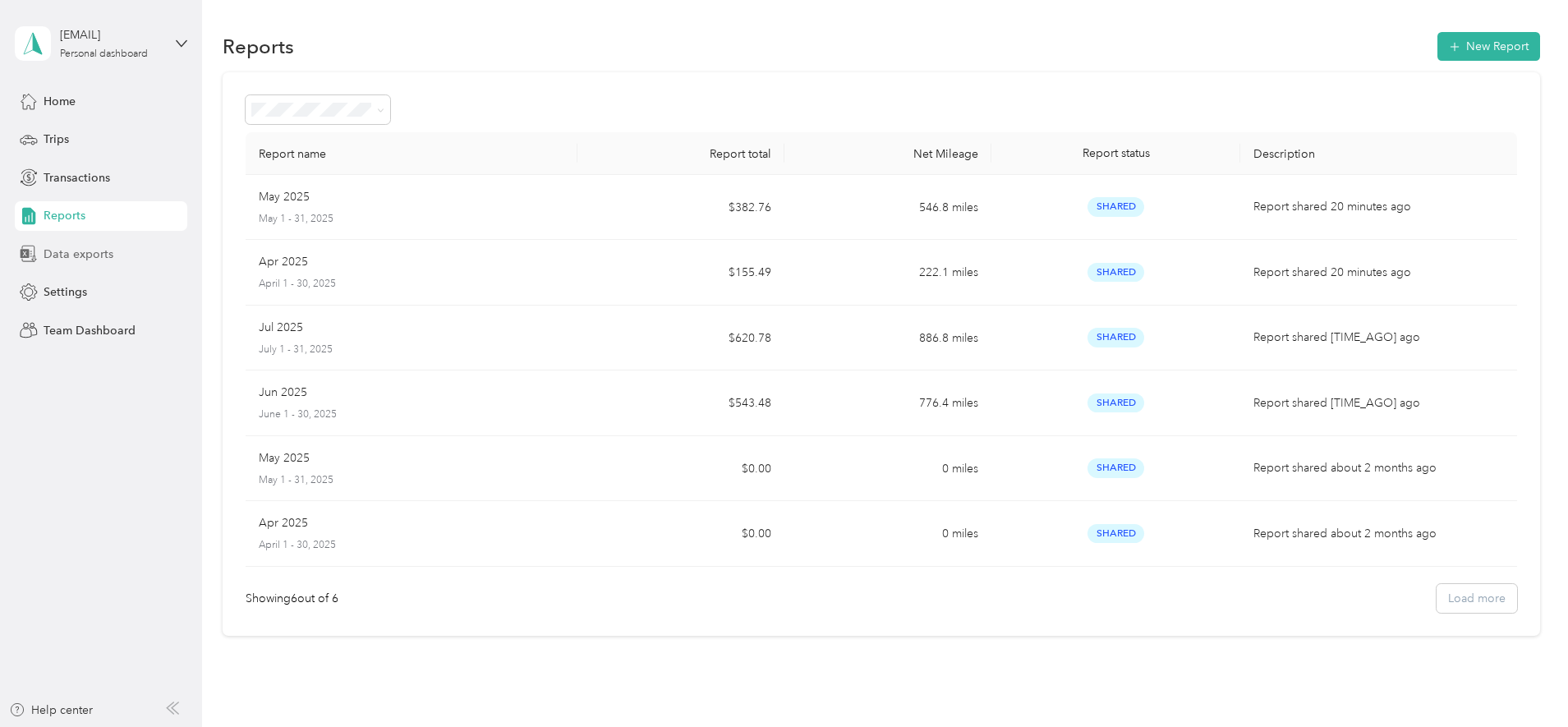 click on "Data exports" at bounding box center (78, 254) 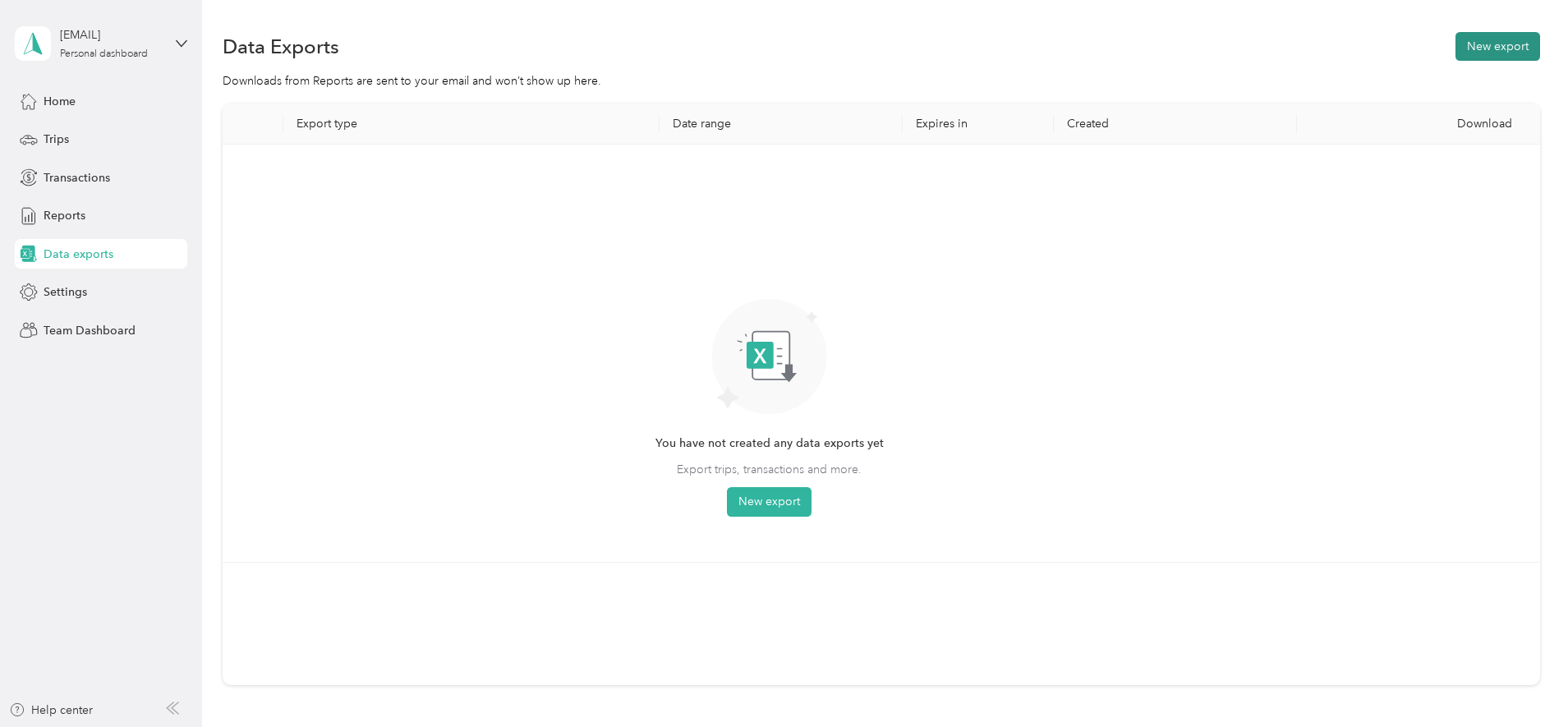 click on "New export" at bounding box center [1497, 46] 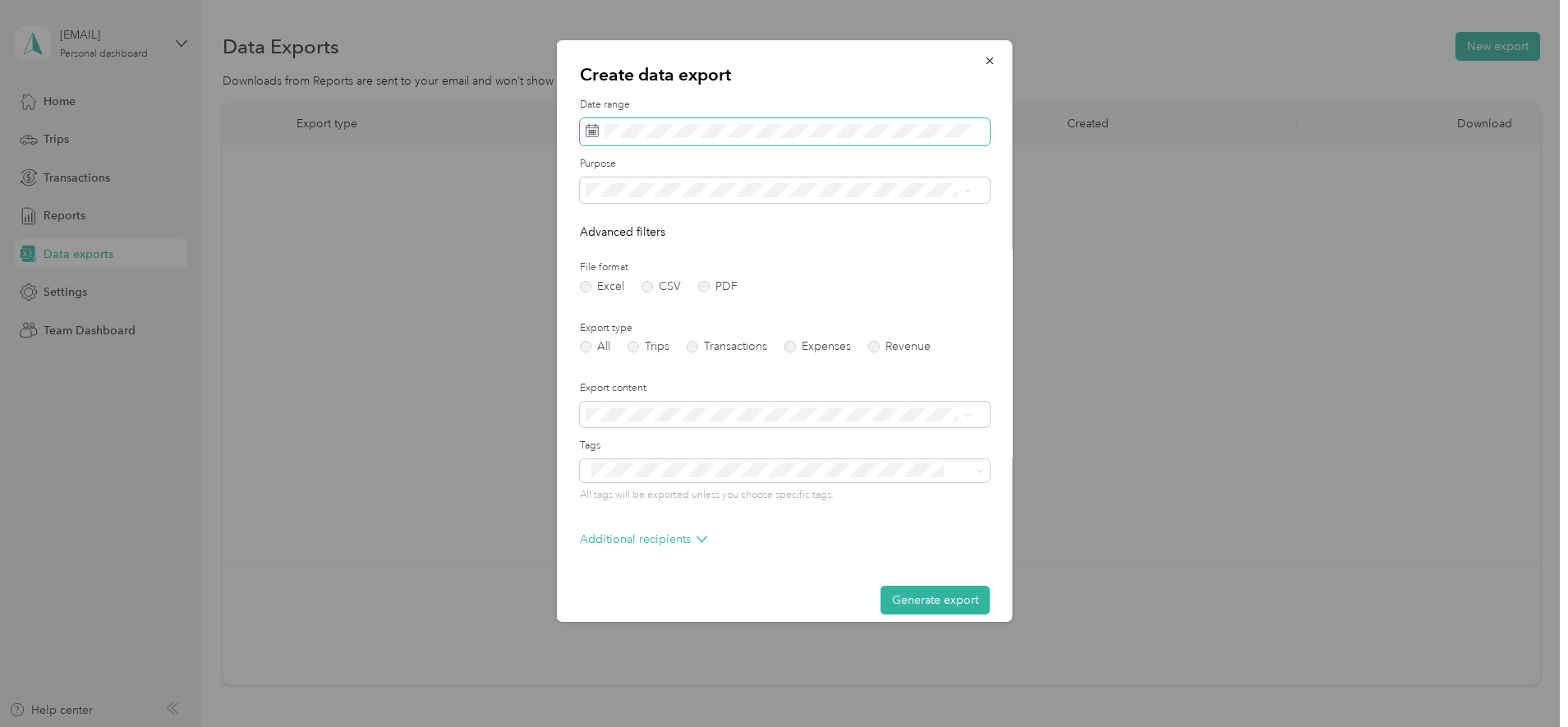 click on "Create data export Date range   Purpose   Advanced filters   File format   Excel CSV PDF Export type   All Trips Transactions Expenses Revenue Export content   Tags   All tags will be exported unless you choose specific tags. Additional recipients Generate export" at bounding box center [779, 727] 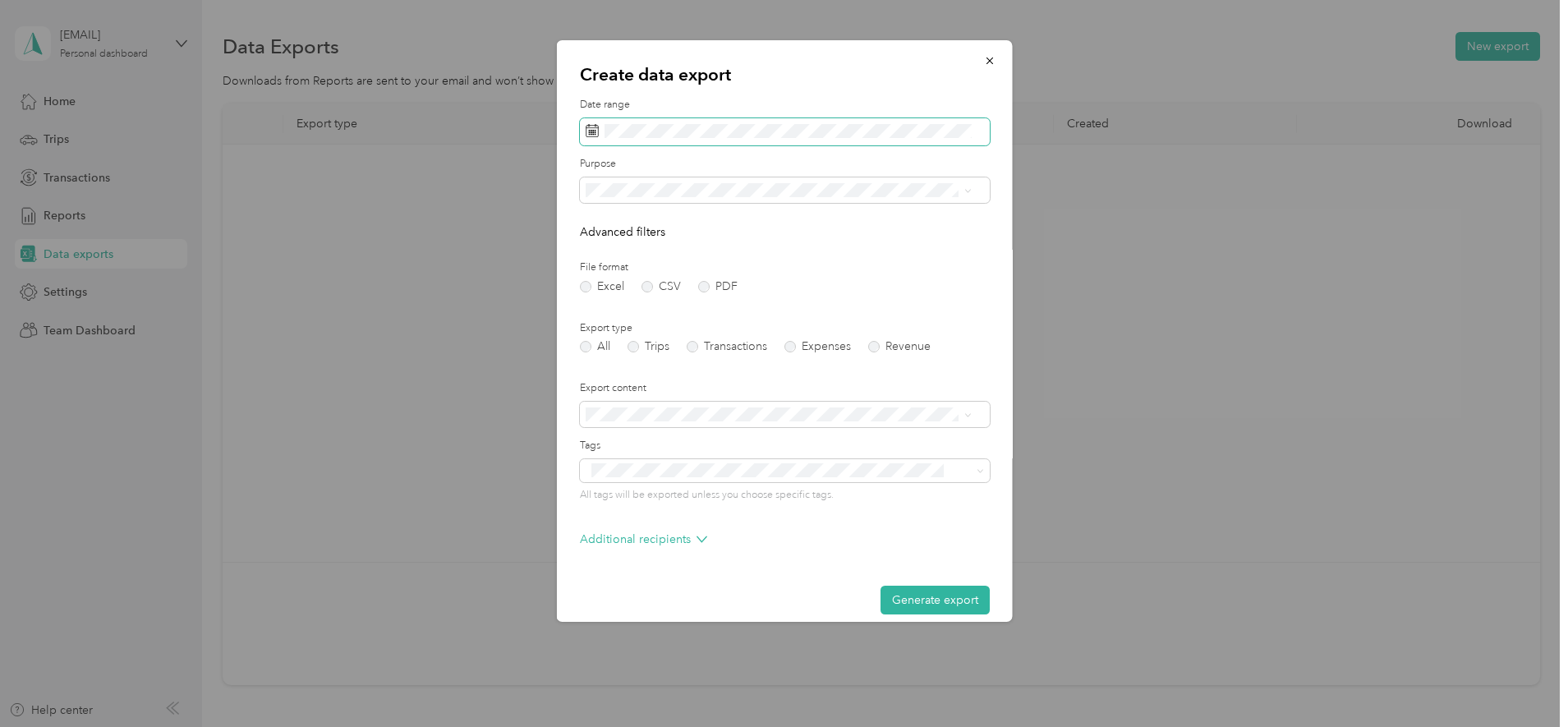 click at bounding box center [784, 132] 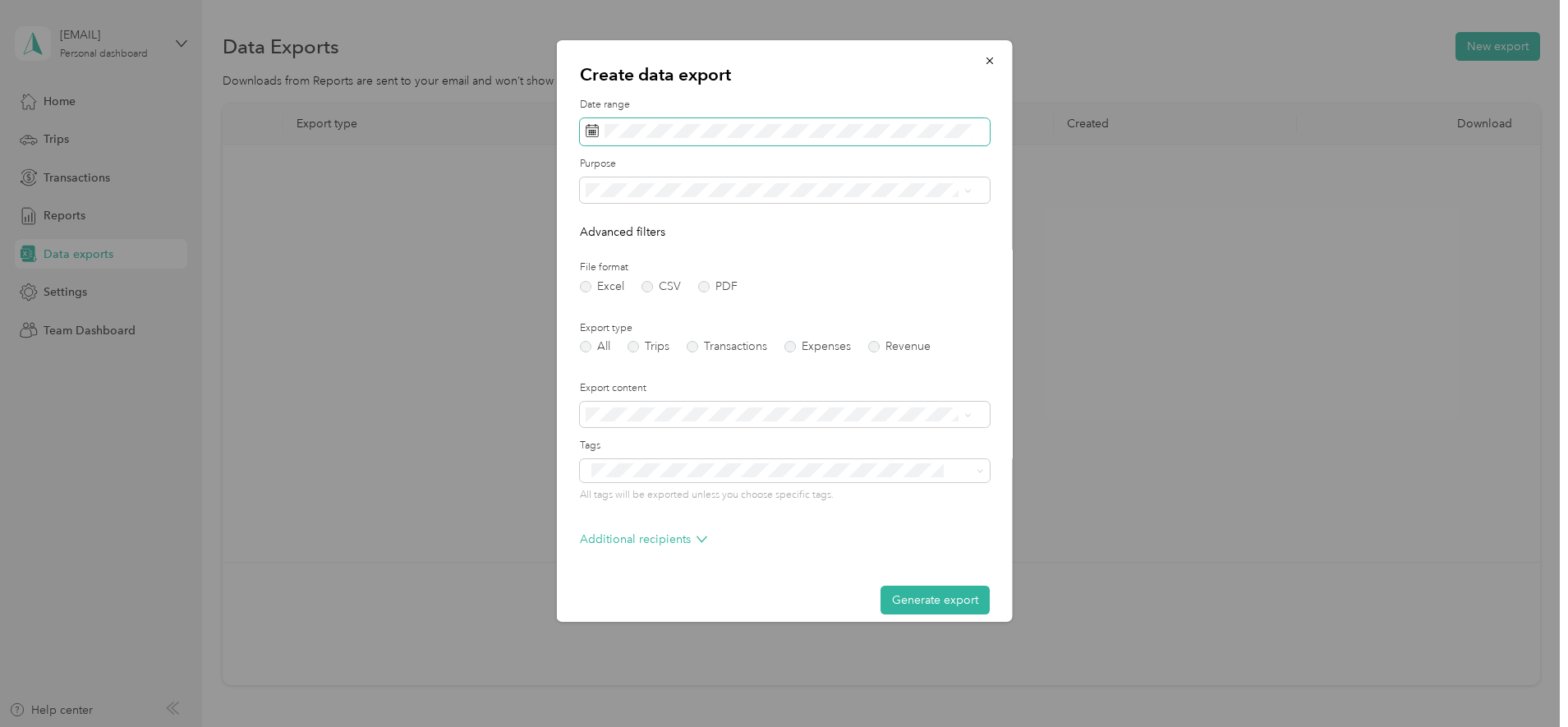 click at bounding box center [784, 132] 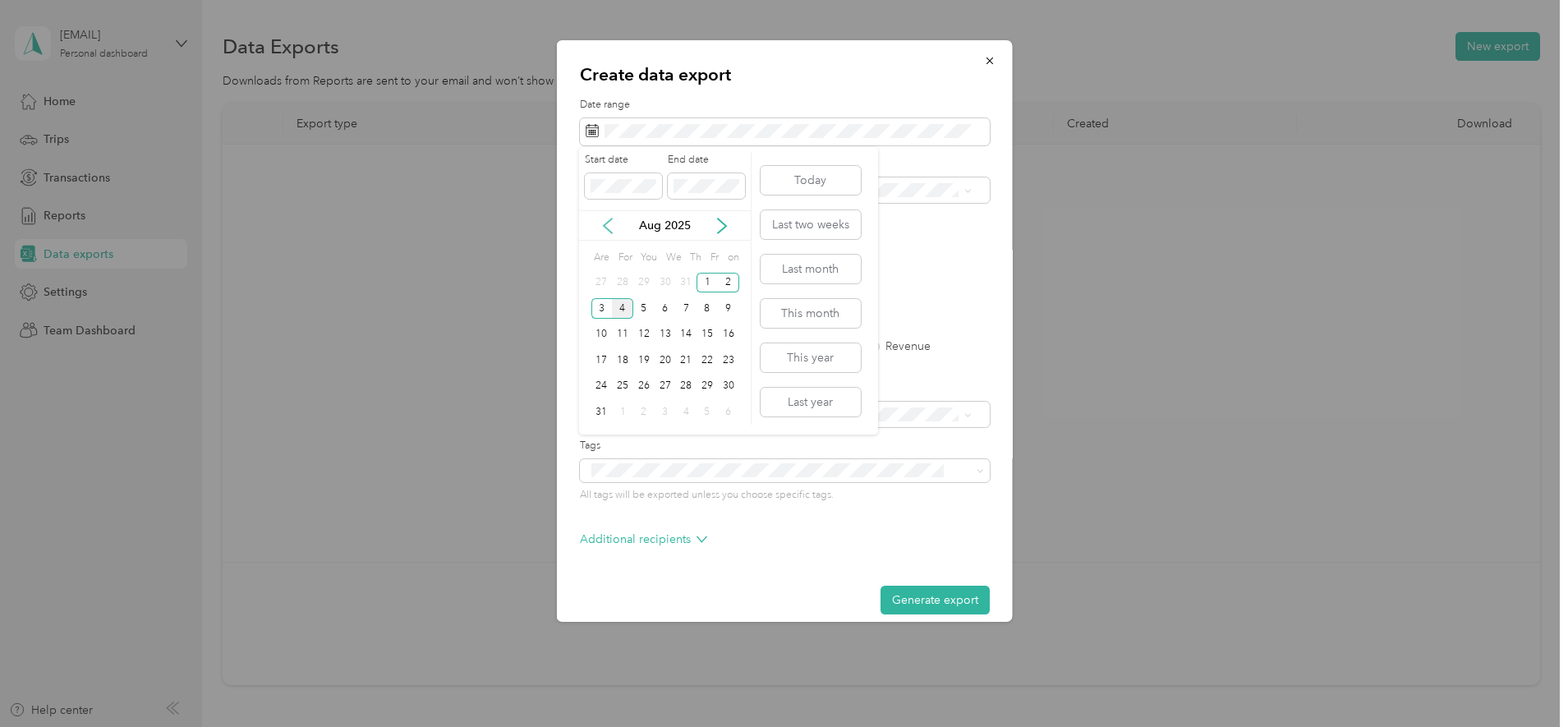 click 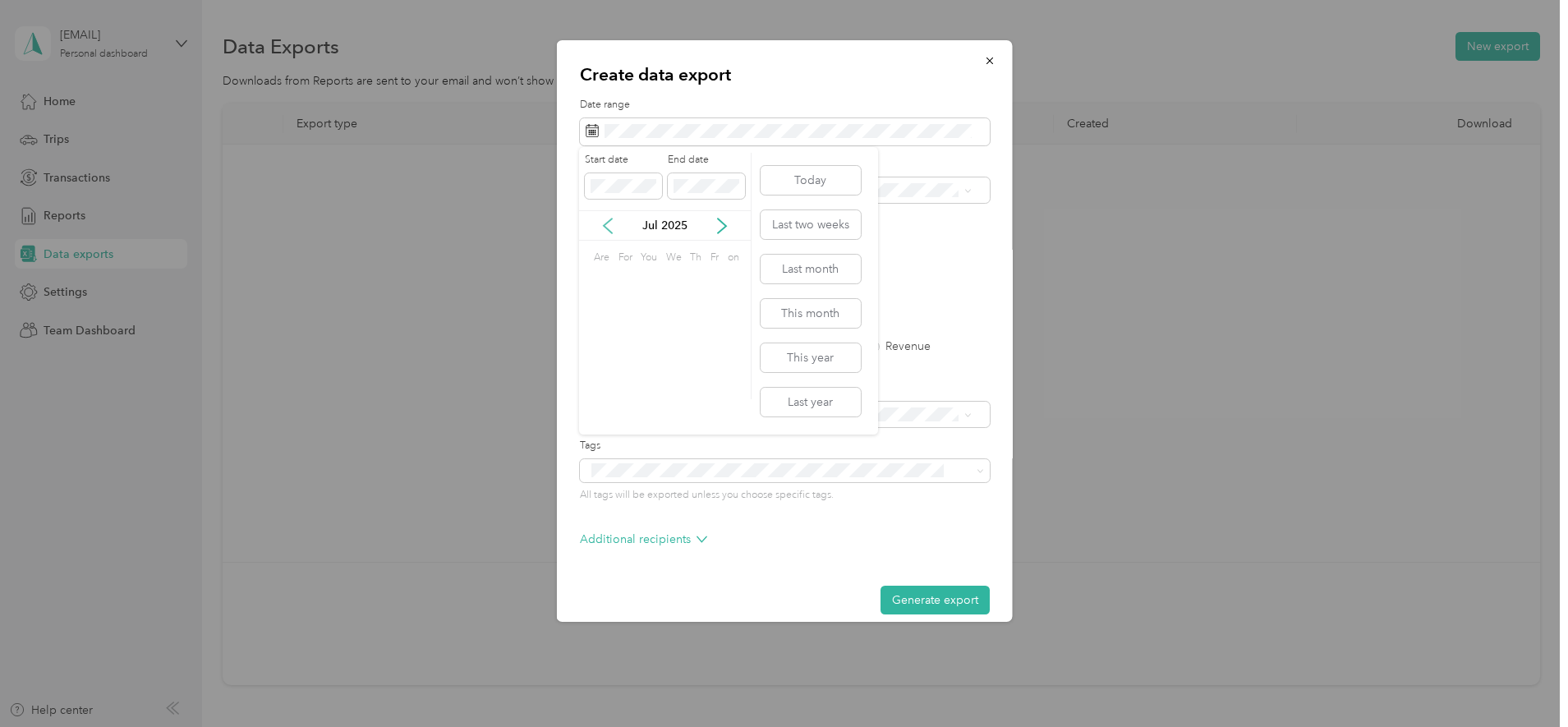 click 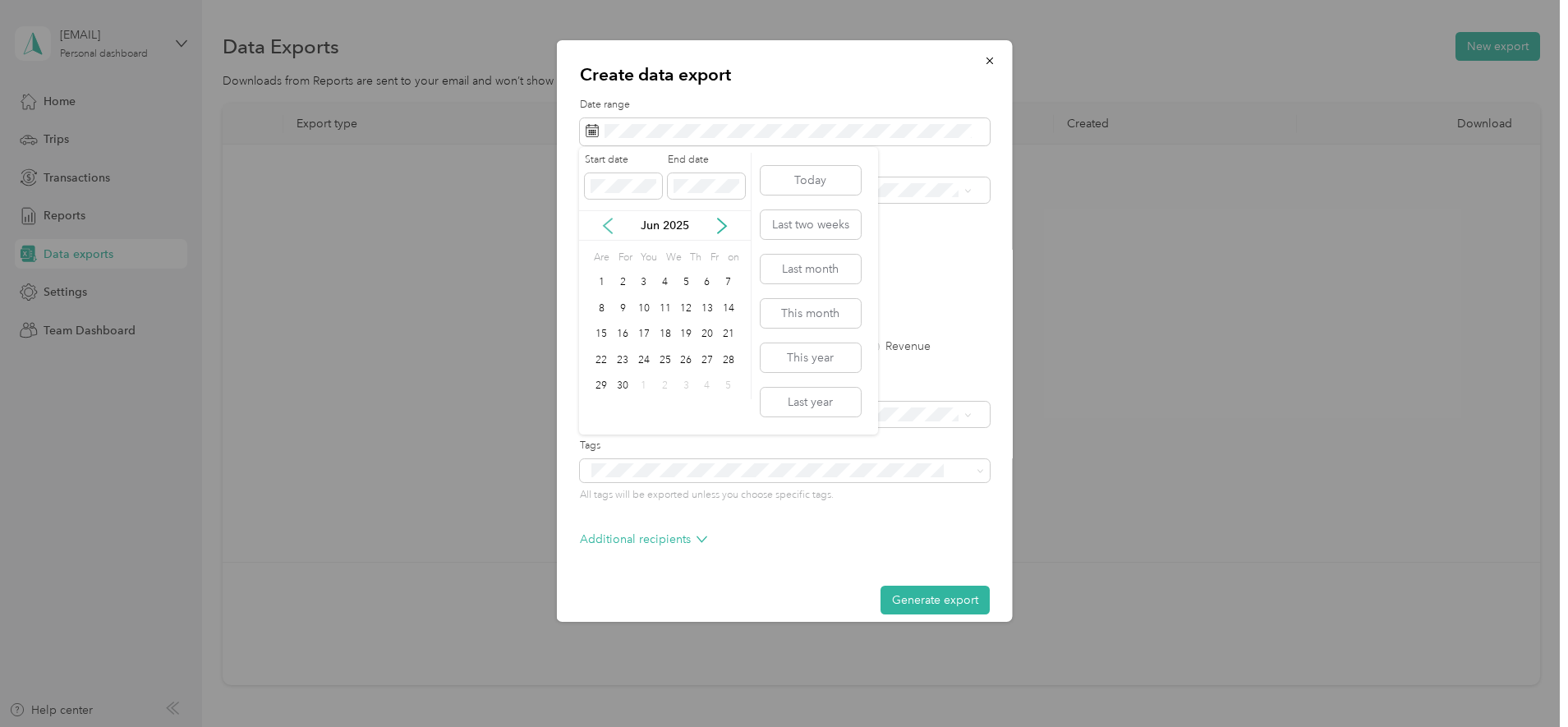 click 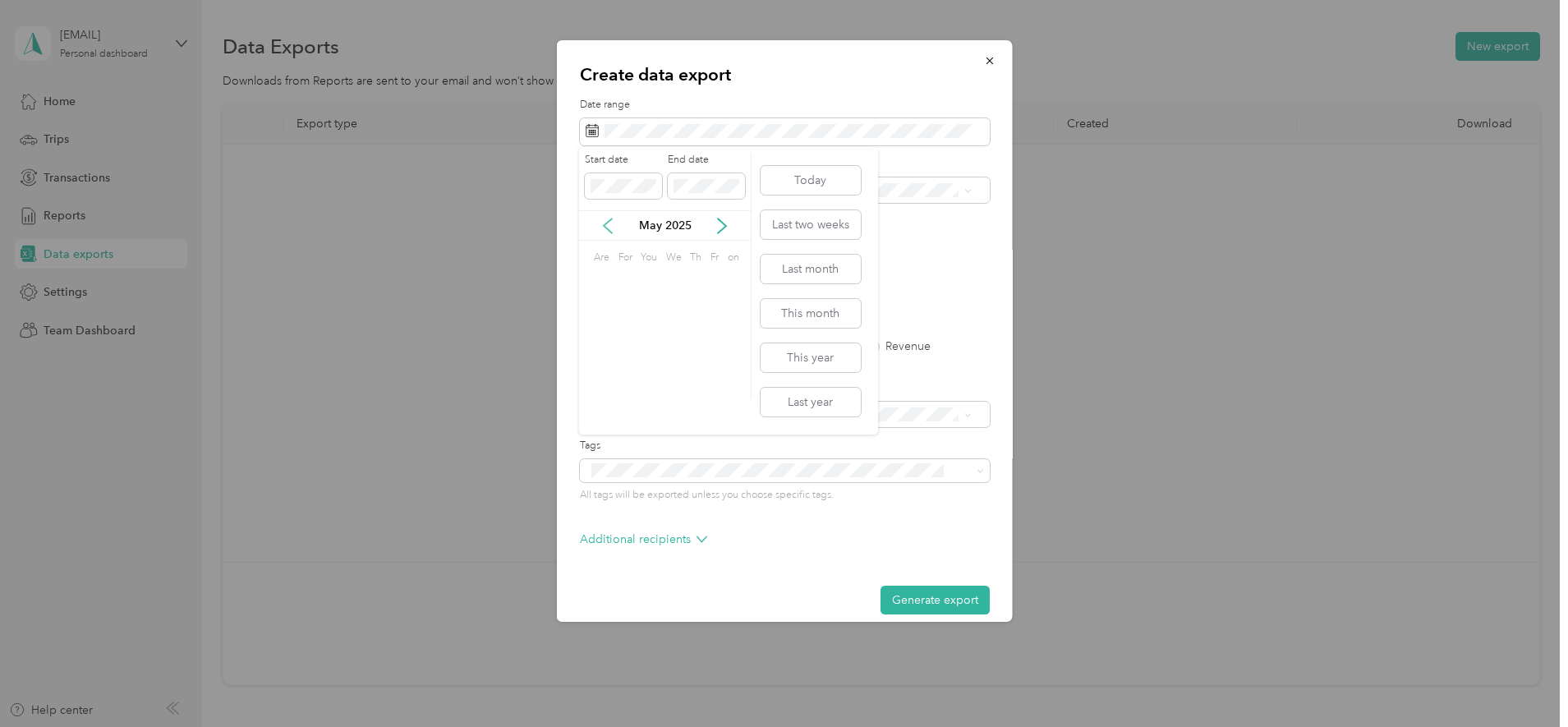 click 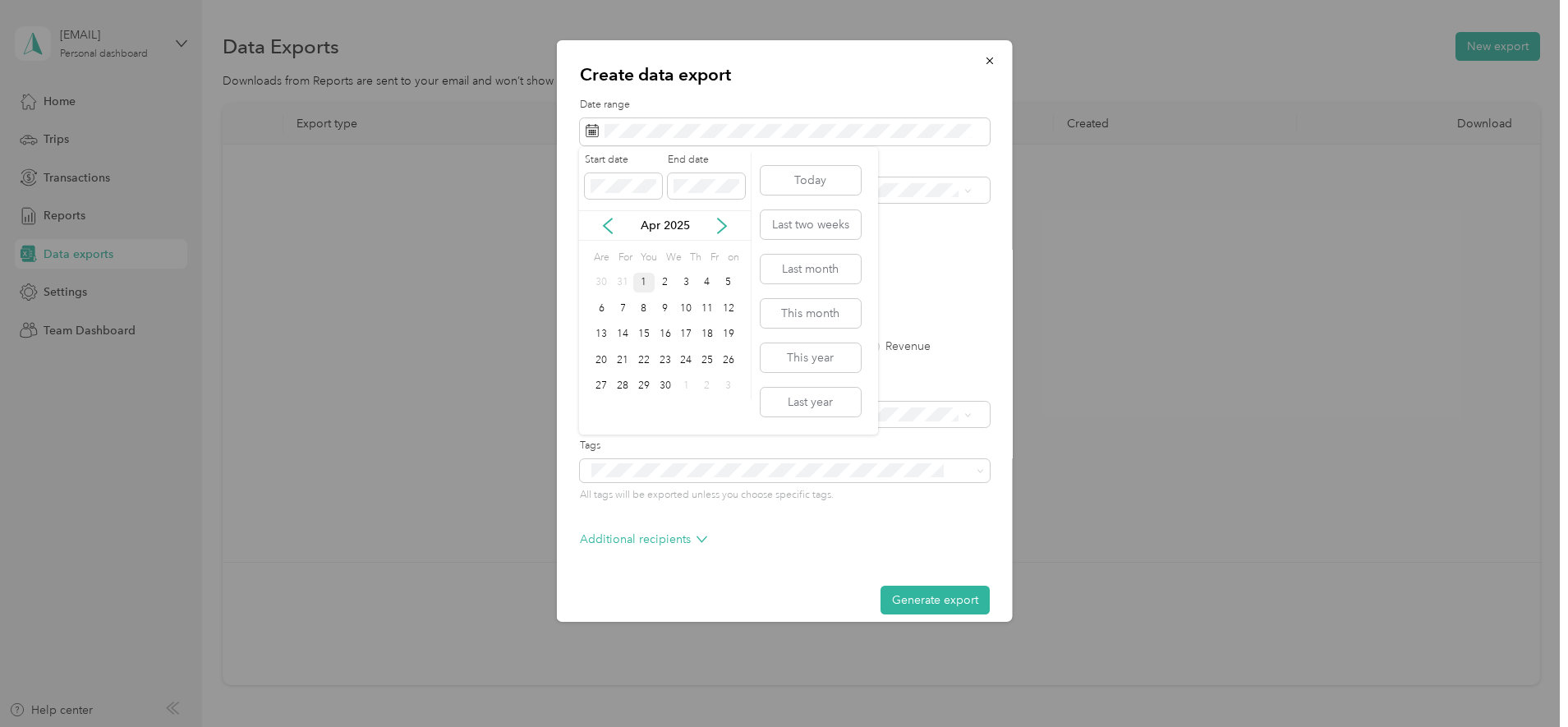 click on "1" at bounding box center (644, 283) 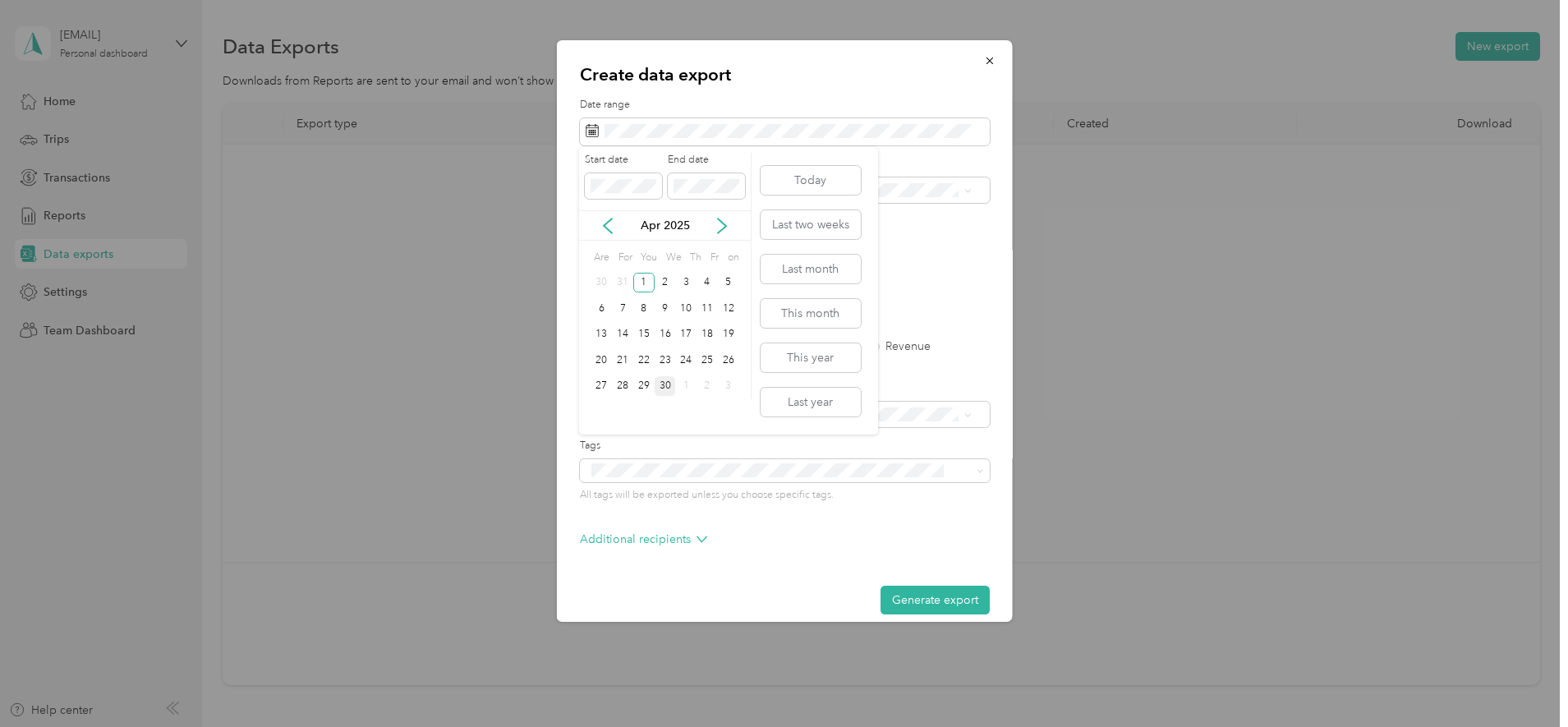 click on "30" at bounding box center (665, 385) 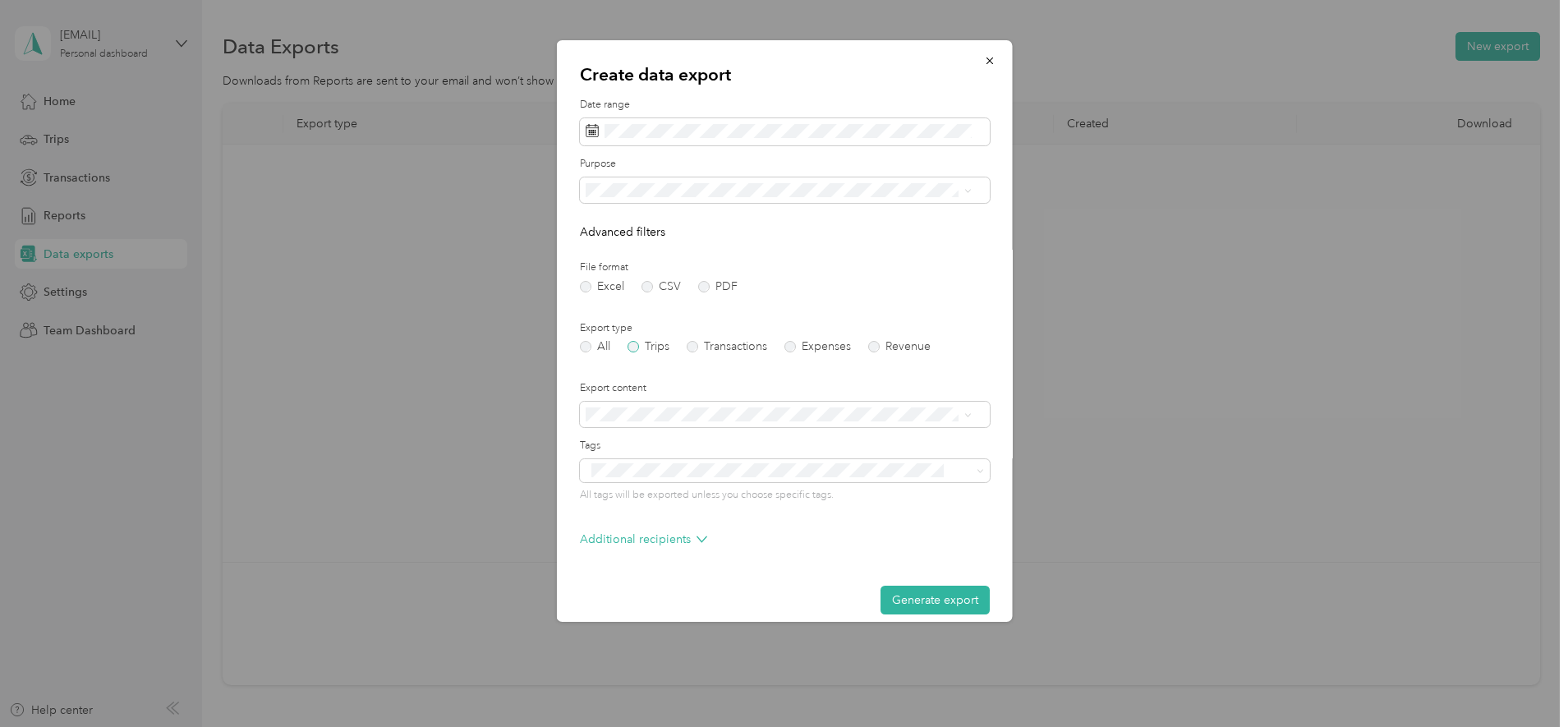 click on "Trips" at bounding box center [656, 346] 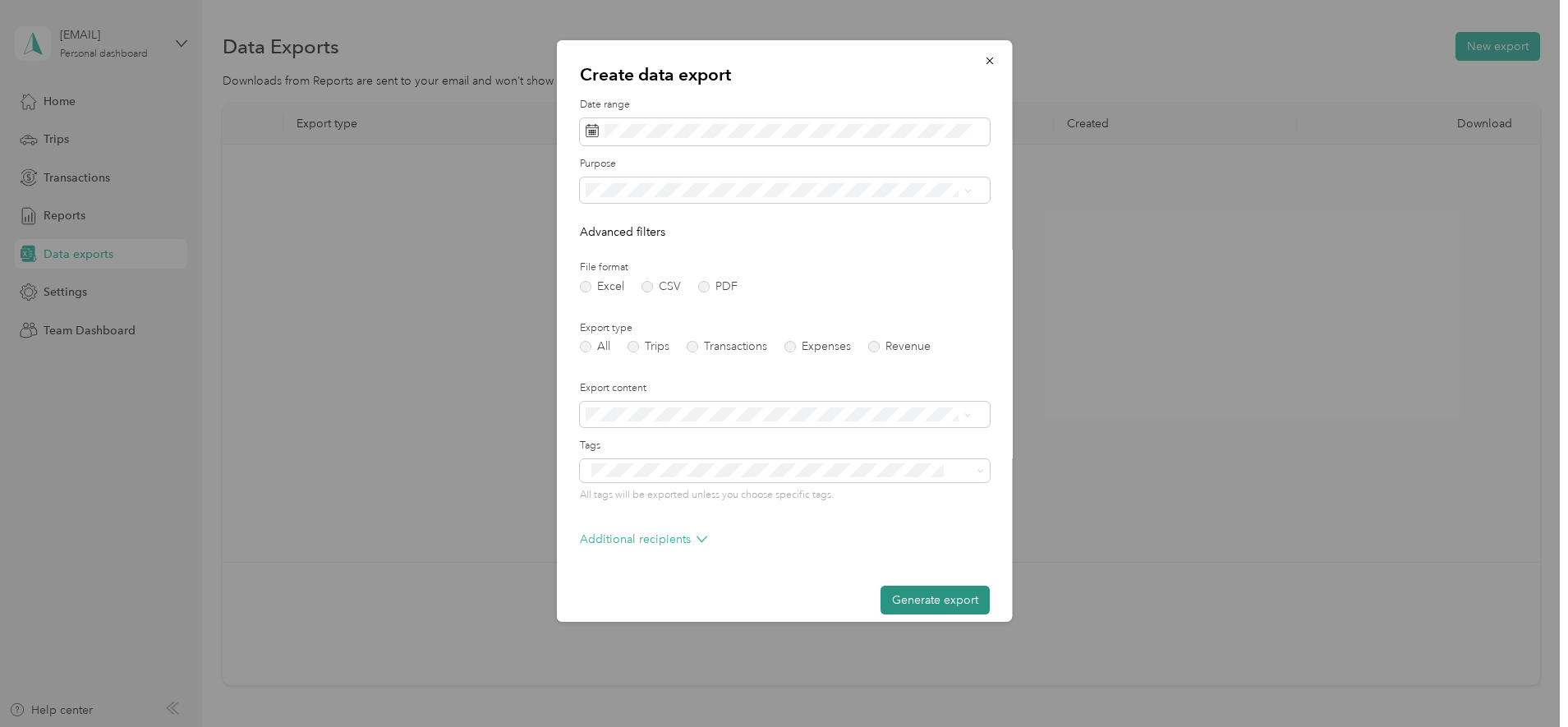 click on "Generate export" at bounding box center [934, 600] 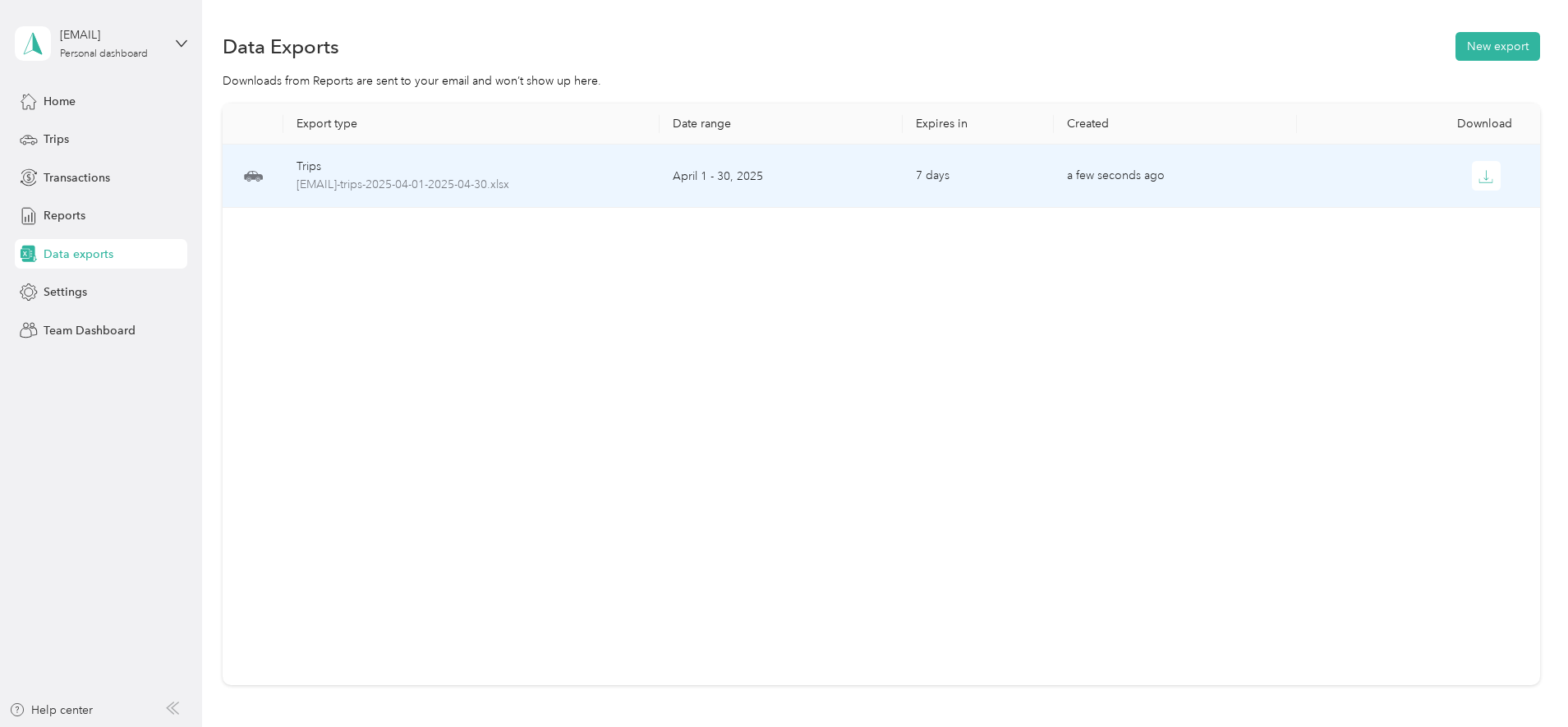 click on "Trips" at bounding box center (471, 167) 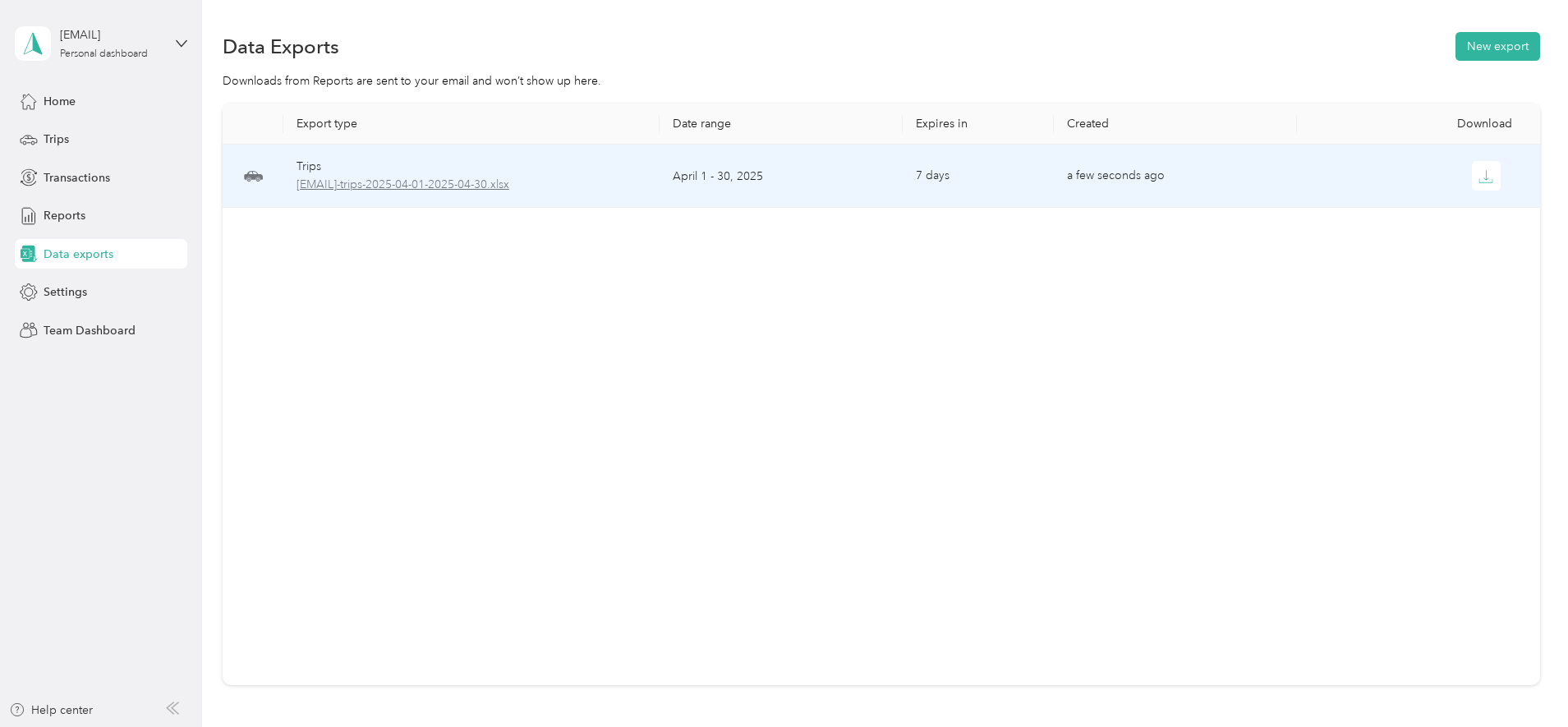 click on "santana.hudson.1-gmail.com-trips-2025-04-01-2025-04-30.xlsx" at bounding box center (471, 185) 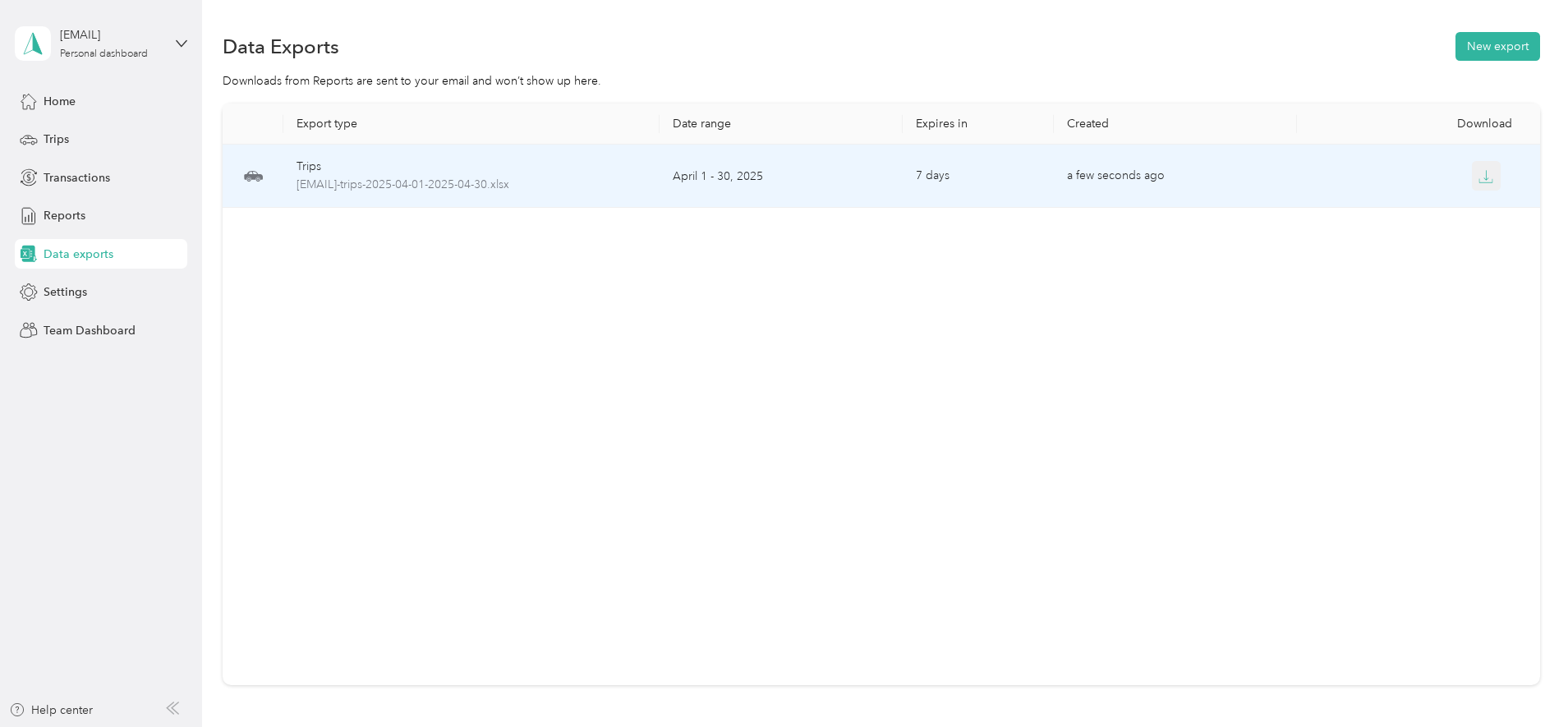 click at bounding box center (1487, 176) 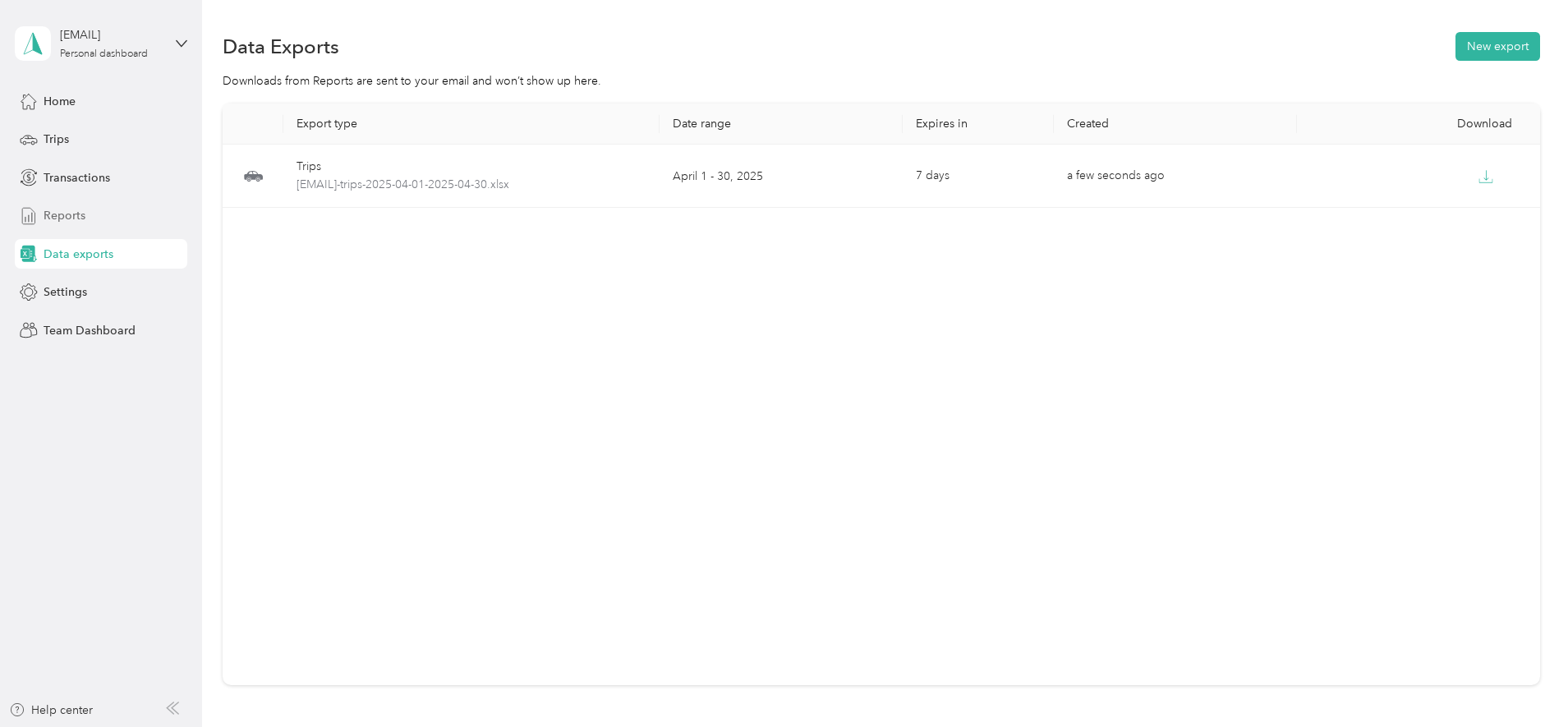 click on "Reports" at bounding box center [64, 215] 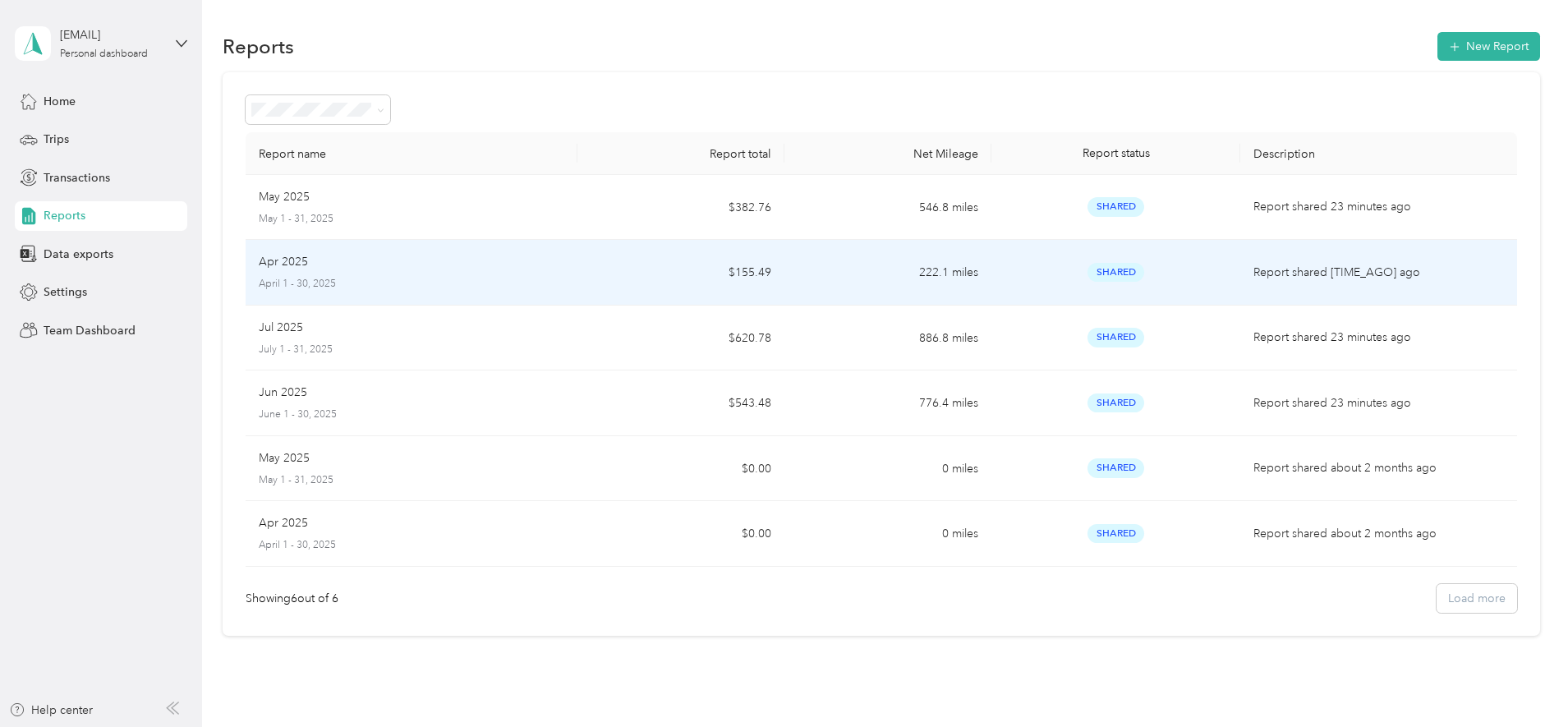 click on "Apr 2025 April 1 - 30, 2025" at bounding box center [412, 272] 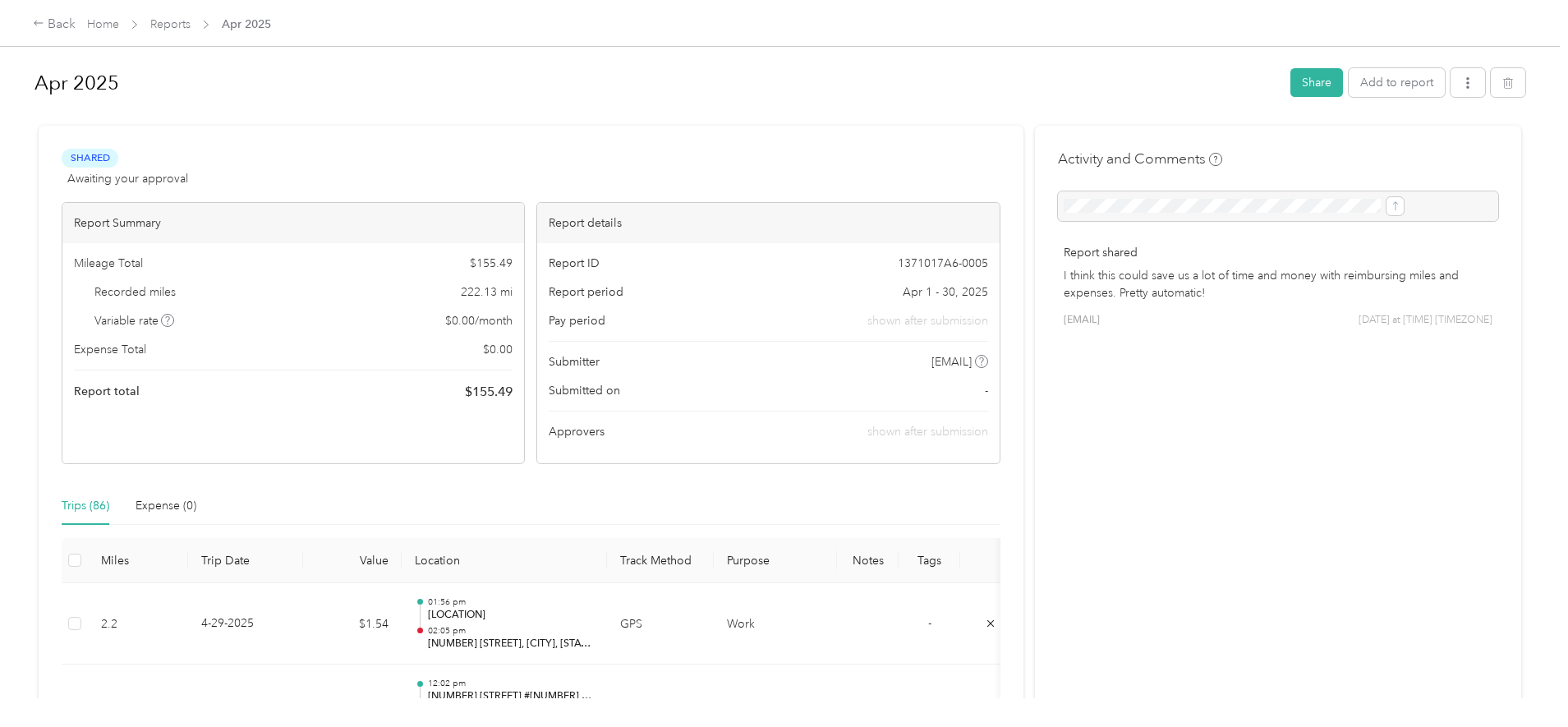 click on "Shared Awaiting your approval View  activity & comments Report Summary Mileage Total $ 155.49 Recorded miles 222.13   mi Variable rate   $  0.00  /  month Expense Total $ 0.00 Report total $ 155.49 Report details Report ID 1371017A6-0005 Report period Apr 1 - 30, 2025 Pay period shown after submission Submitter santana.hudson.1@gmail.com Submitted on - Approvers shown after submission Trips (86) Expense (0) Miles Trip Date Value Location Track Method Purpose Notes Tags                     2.2 4-29-2025 $1.54 01:56 pm Franklin Square SF 02:05 pm 150 Executive Park Blvd, San Francisco, CA GPS Work - 6.3 4-29-2025 $4.41 12:02 pm 150 Executive Park Blvd #4500, San Francisco, CA 94134, USA  12:31 pm 16th St. Mission Station, San Francisco, CA, USA GPS Work - 6 4-29-2025 $4.20 11:28 am 599 S Van Ness Ave, San Francisco, CA 94110, USA  11:40 am 150 Executive Park Blvd #4500, San Francisco, CA 94134, USA GPS Work - 1.2 4-29-2025 $0.84 11:12 am 3027 16th St, San Francisco, CA 94110, USA 11:17 am GPS Work - -" at bounding box center [779, 3895] 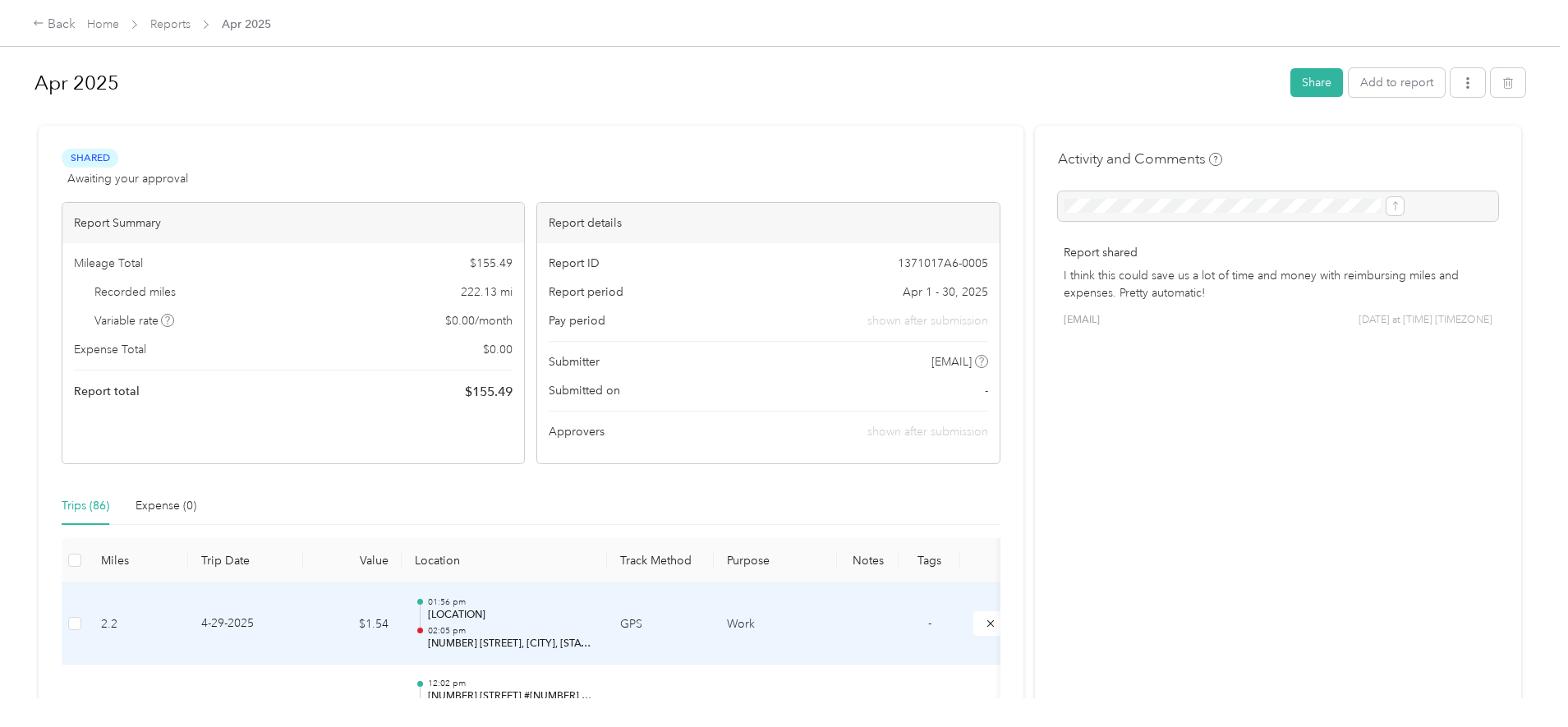 click on "01:56 pm" at bounding box center [511, 602] 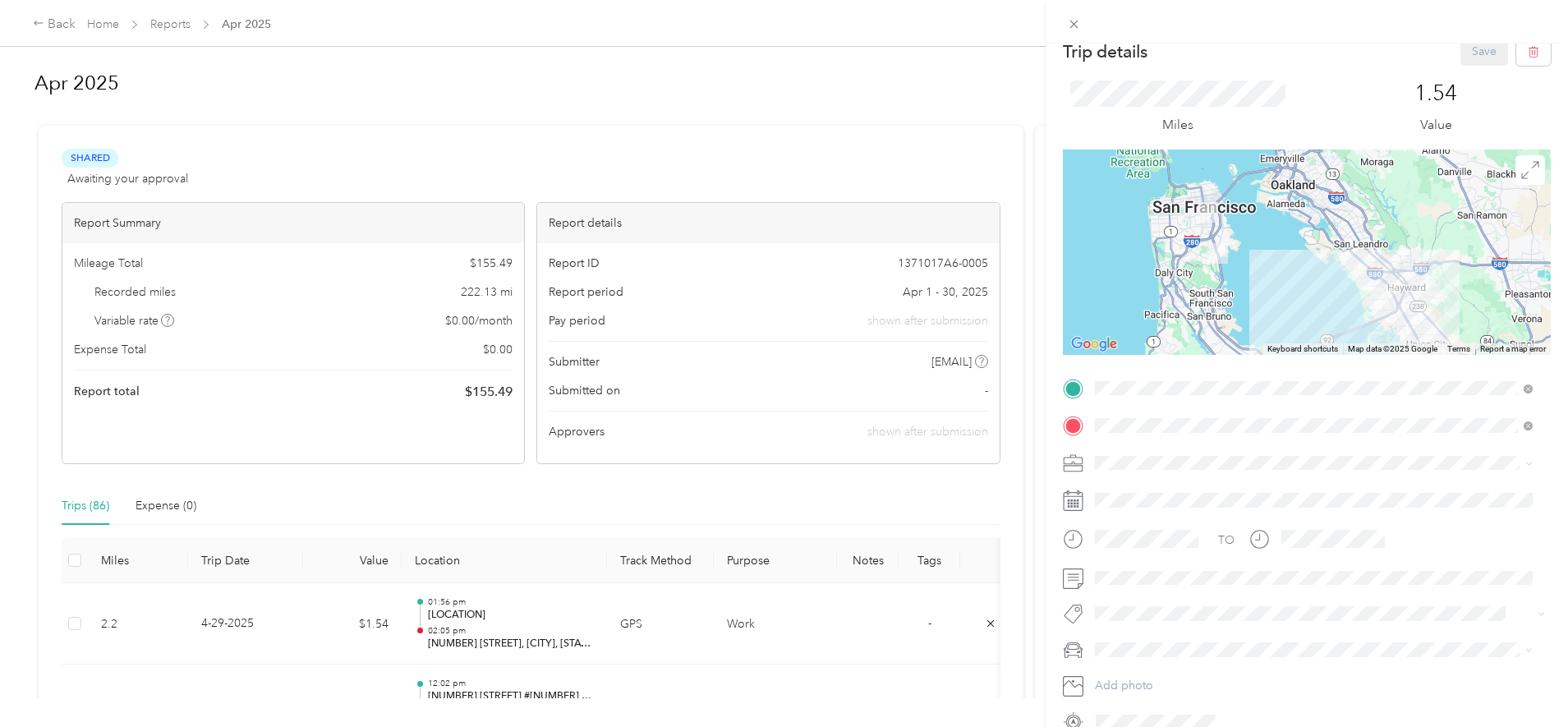 scroll, scrollTop: 0, scrollLeft: 0, axis: both 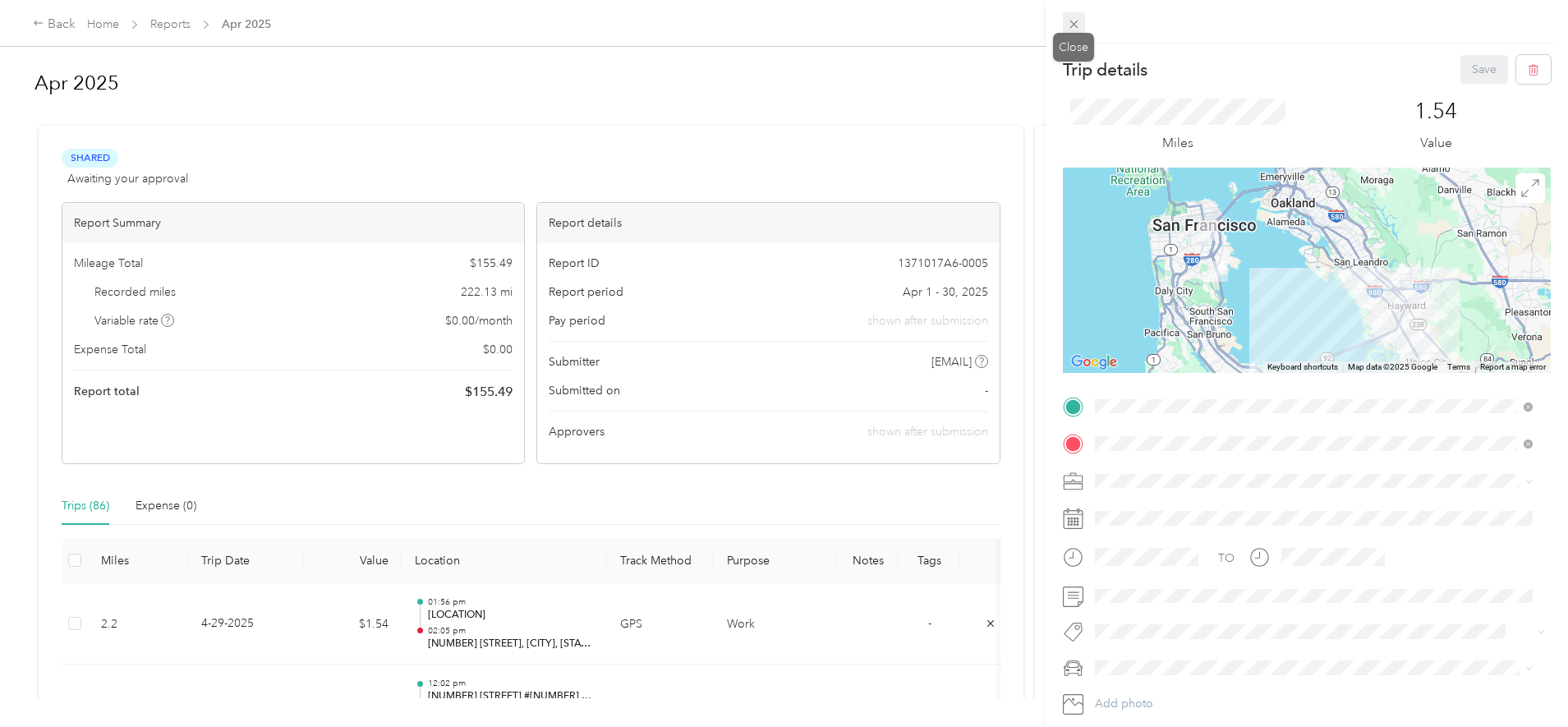 click 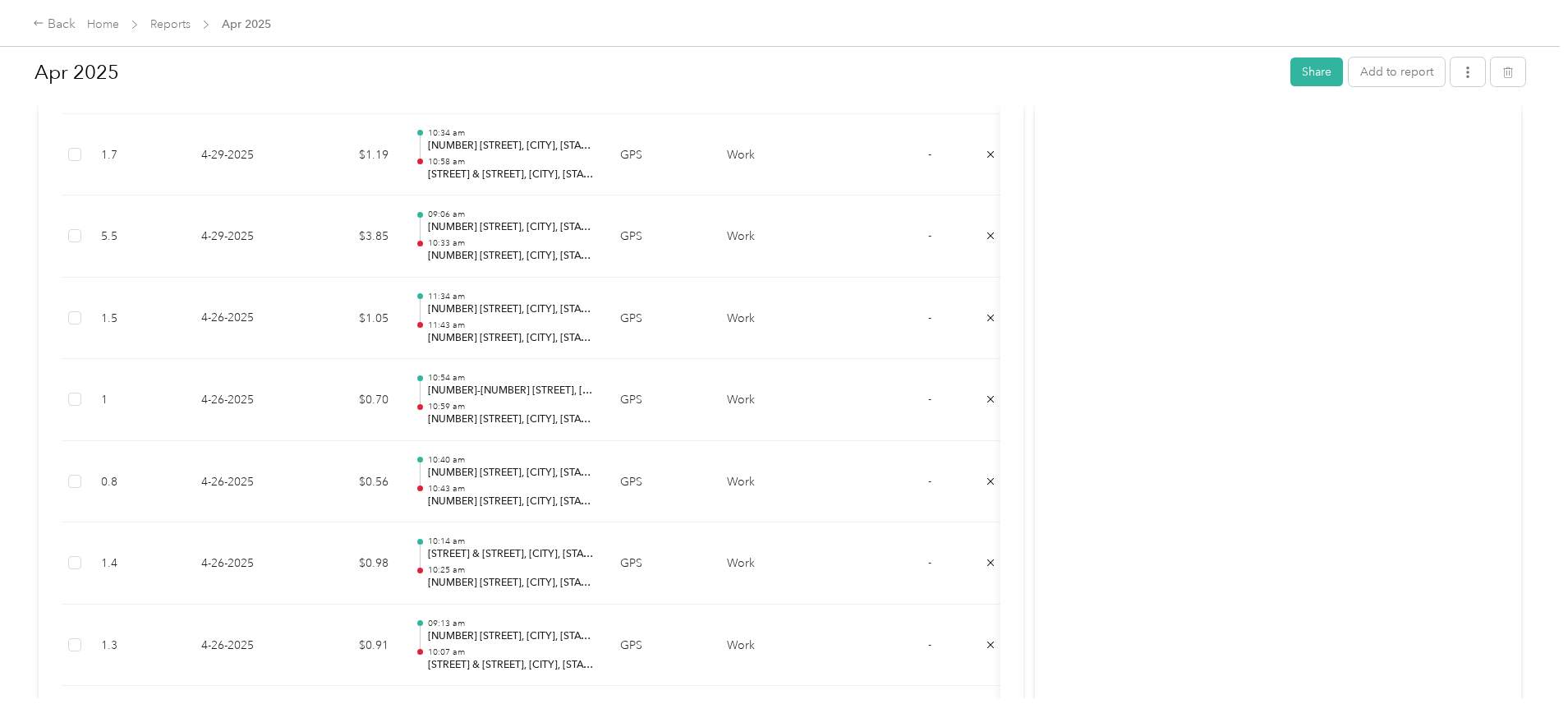 scroll, scrollTop: 818, scrollLeft: 0, axis: vertical 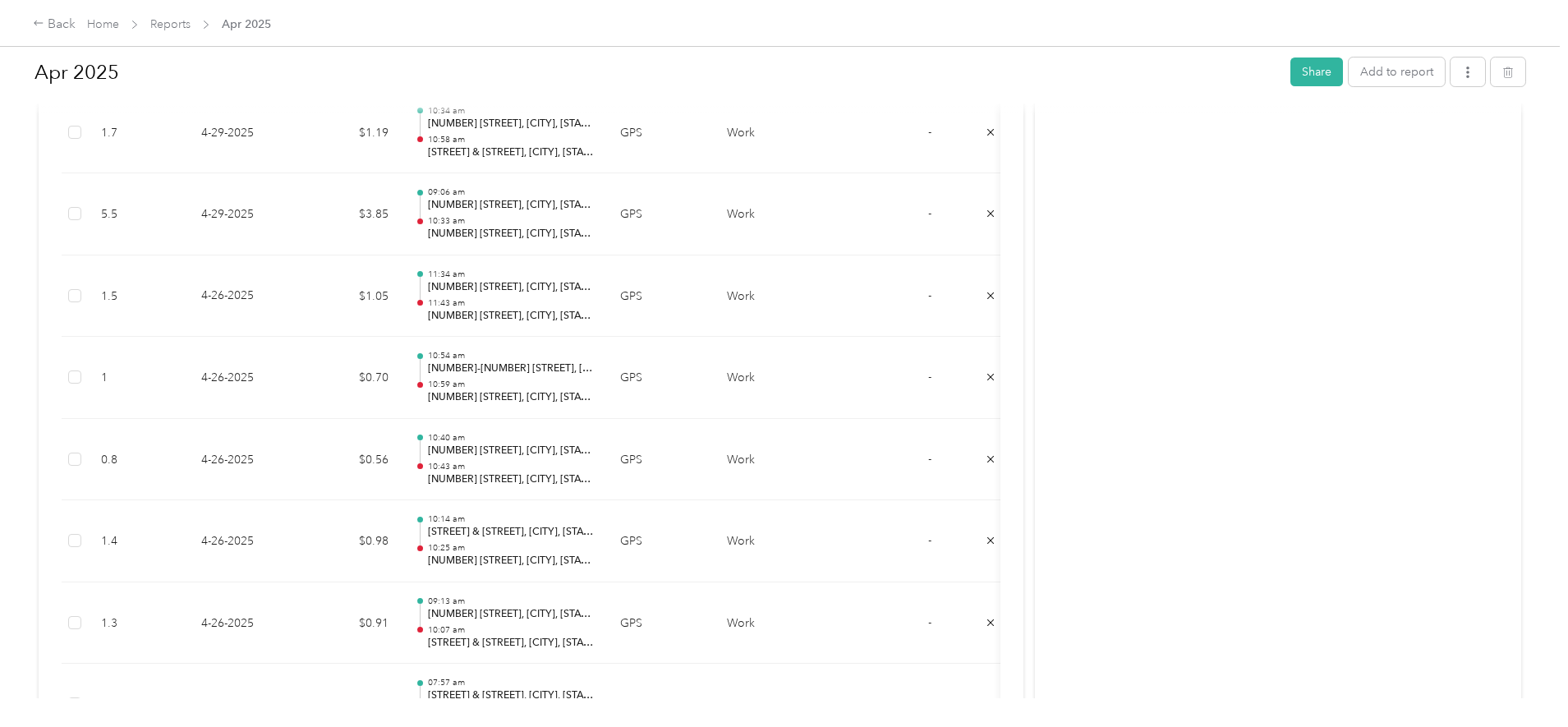 drag, startPoint x: 984, startPoint y: 366, endPoint x: 995, endPoint y: 378, distance: 16.278821 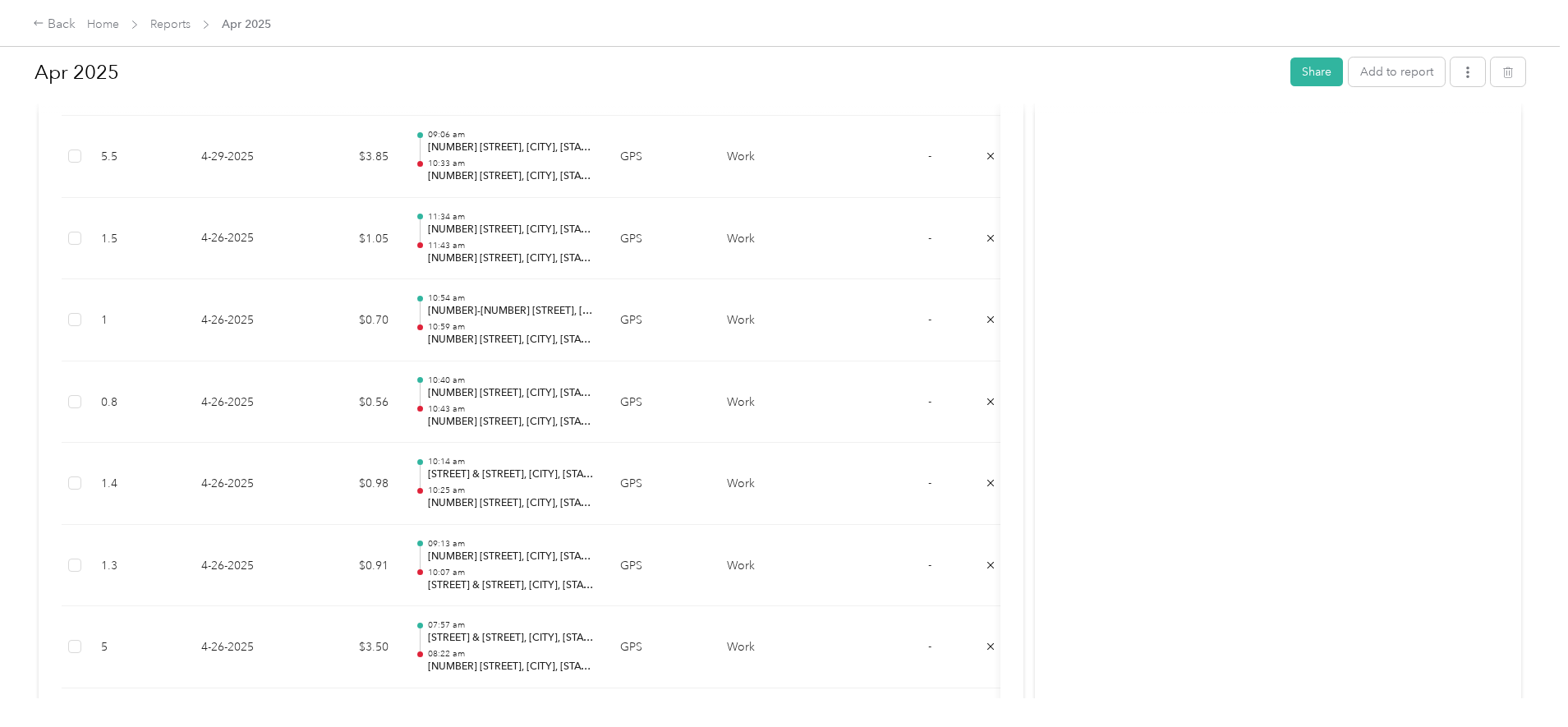 scroll, scrollTop: 955, scrollLeft: 0, axis: vertical 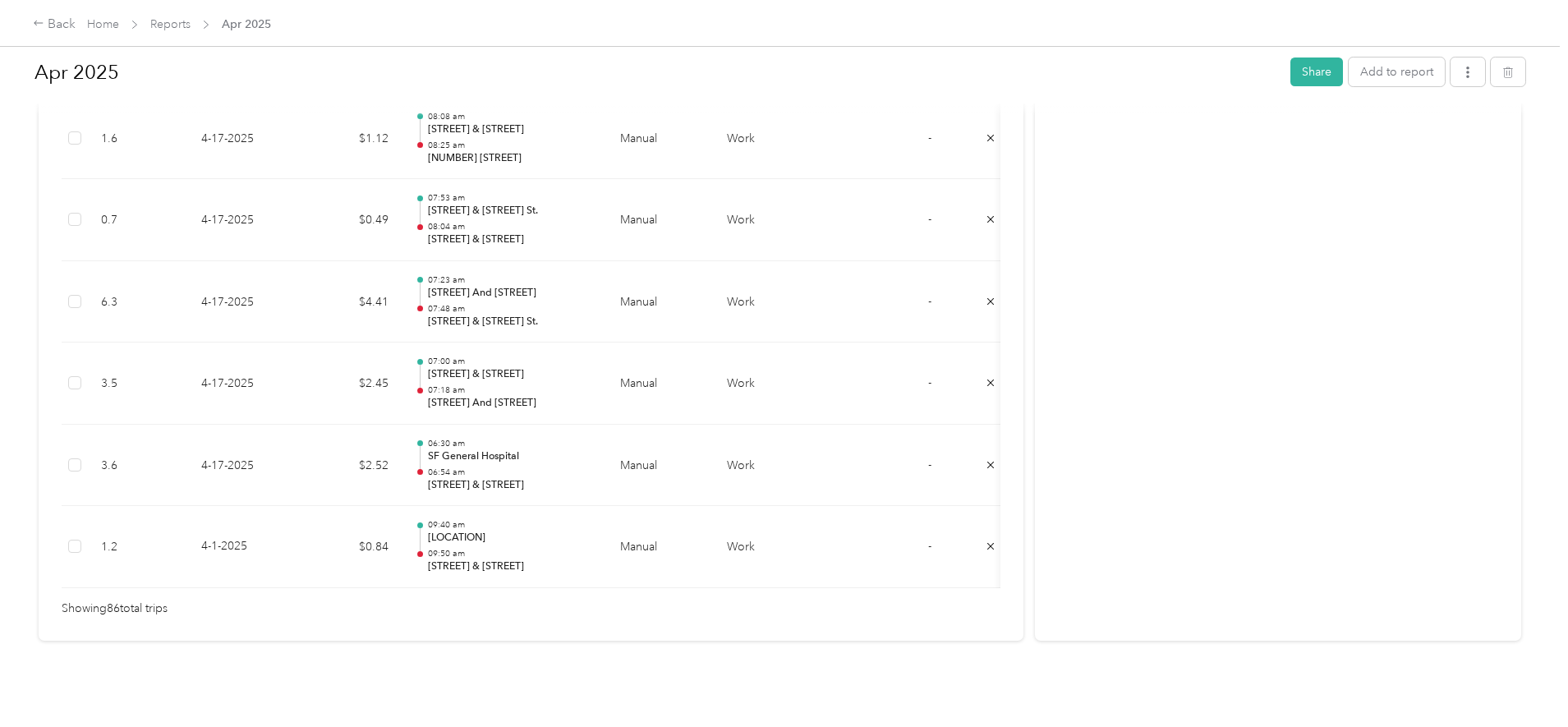 click on "Showing  86  total trips" at bounding box center [531, 609] 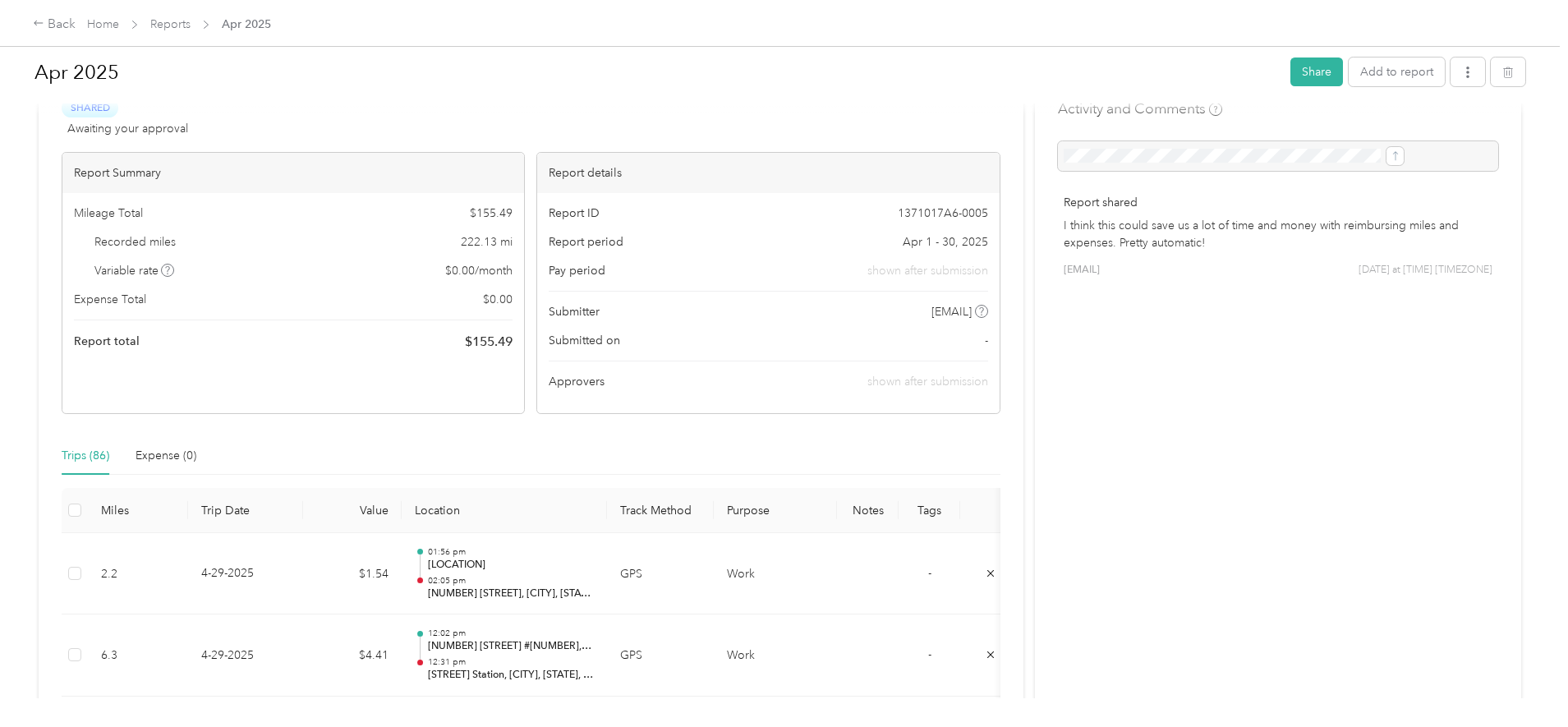 scroll, scrollTop: 0, scrollLeft: 0, axis: both 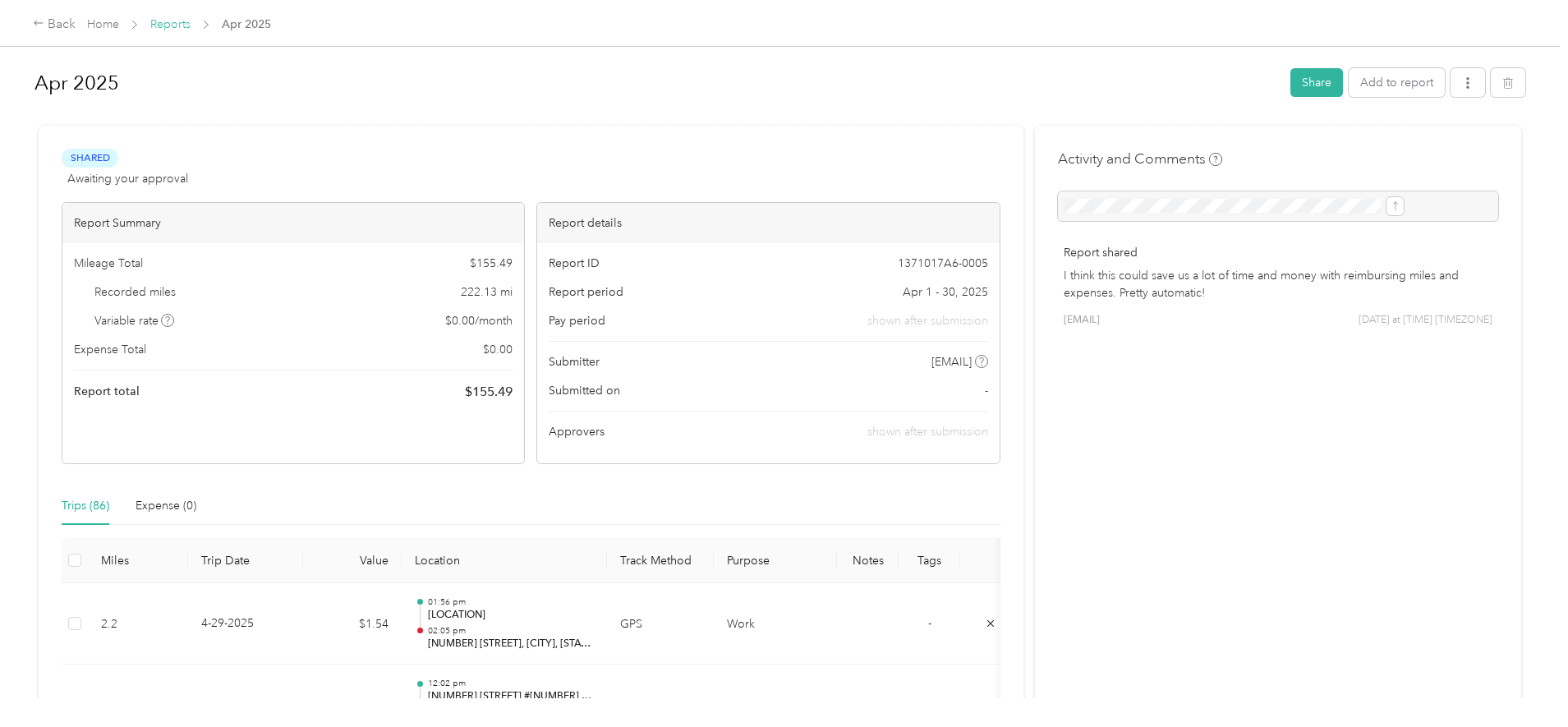 click on "Reports" at bounding box center [170, 24] 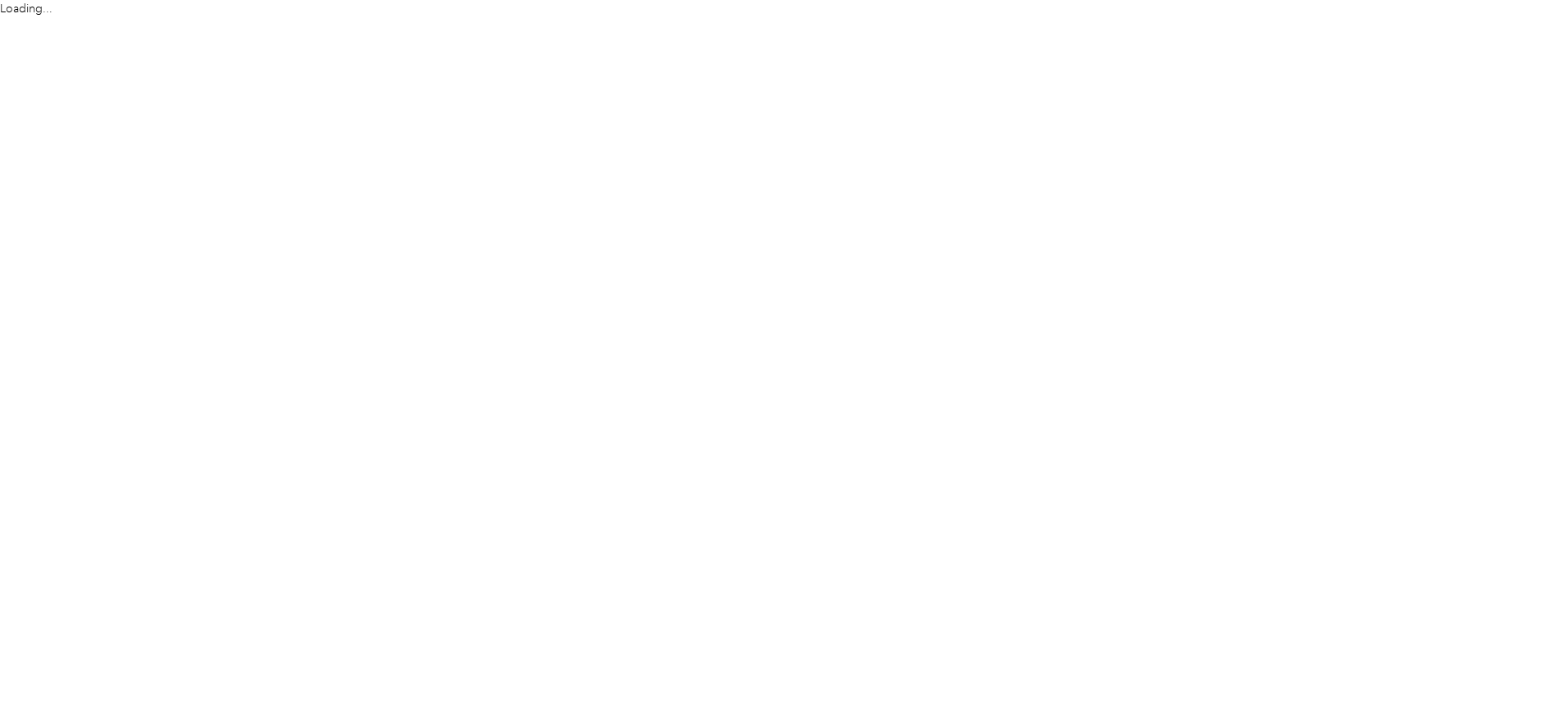 scroll, scrollTop: 0, scrollLeft: 0, axis: both 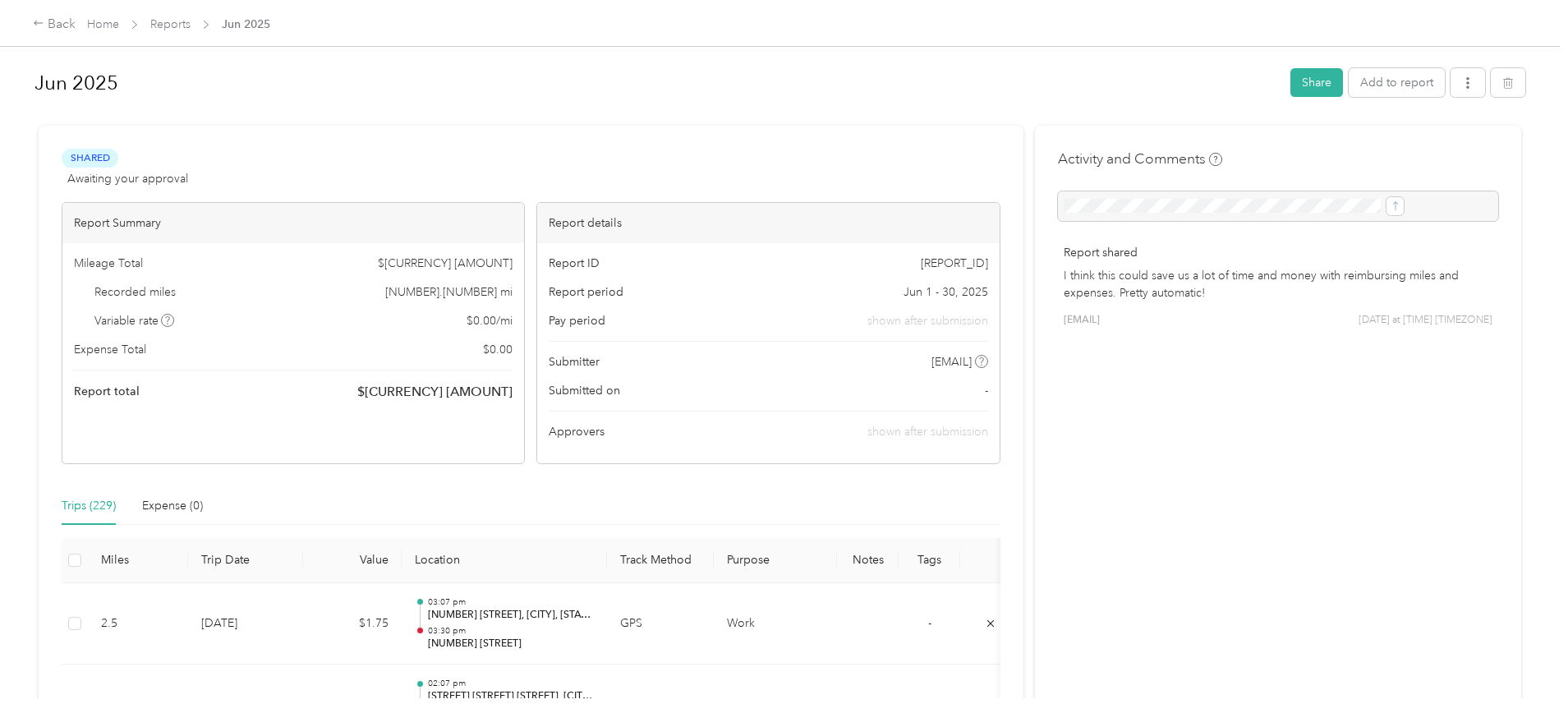 click on "Back Home Reports [MONTH] [YEAR] [MONTH] [YEAR] Share Add to report Shared Awaiting your approval View  activity & comments Report Summary Mileage Total $ [CURRENCY] [AMOUNT] Recorded miles [NUMBER]   mi Variable rate   $ [AMOUNT] / mi Expense Total $ [AMOUNT] Report total $ [AMOUNT] Report total $ [AMOUNT] Report details Report ID [REPORT_ID] Report period [MONTH] [NUMBER] - [NUMBER], [YEAR] Pay period shown after submission Submitter [EMAIL] Submitted on - Approvers shown after submission Trips ([NUMBER]) Expense ([NUMBER]) Miles Trip Date Value Location Track Method Purpose Notes Tags                     [NUMBER].[NUMBER] [DATE] $[NUMBER].[NUMBER] [TIME] [NUMBER] [STREET], [CITY], [STATE] [POSTAL_CODE], [COUNTRY]  [TIME] [NUMBER] [STREET]  GPS Work - [NUMBER].[NUMBER] [DATE] $[NUMBER].[NUMBER] [TIME] [STREET] & [STREET], [CITY], [STATE] [POSTAL_CODE], [COUNTRY]  [TIME] [NUMBER] [STREET], [CITY], [STATE] [POSTAL_CODE], [COUNTRY]  GPS Work - [NUMBER].[NUMBER] [DATE] $[NUMBER].[NUMBER] [TIME] [AREA_NAME] [CITY] 01:57 pm [NUMBER] [STREET], [CITY], [STATE] [POSTAL_CODE], [COUNTRY]  GPS Work - [NUMBER].[NUMBER] [DATE] $[NUMBER].[NUMBER] [TIME] [NUMBER] [STREET], [CITY], [STATE] [POSTAL_CODE], [COUNTRY]  [TIME] GPS Work -" at bounding box center [779, 363] 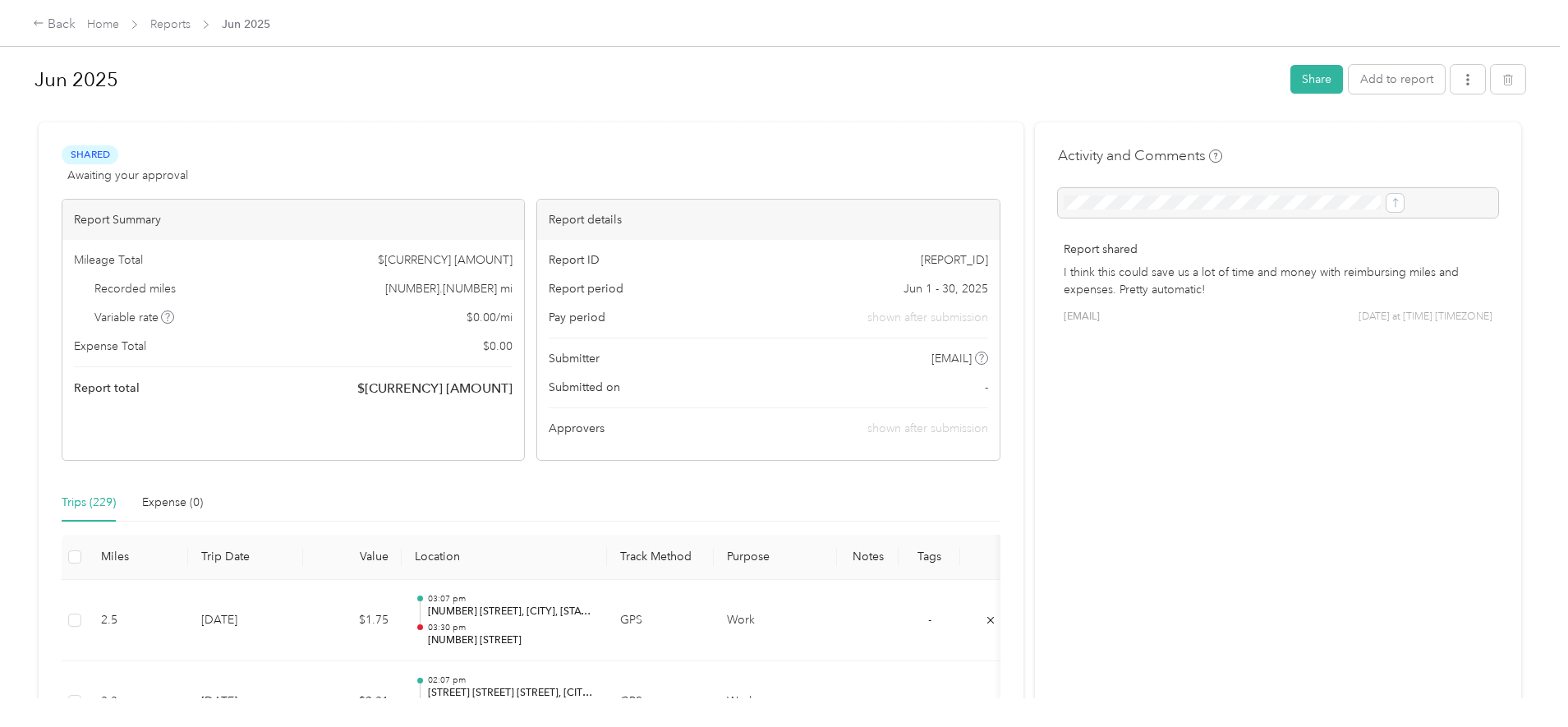 scroll, scrollTop: 0, scrollLeft: 0, axis: both 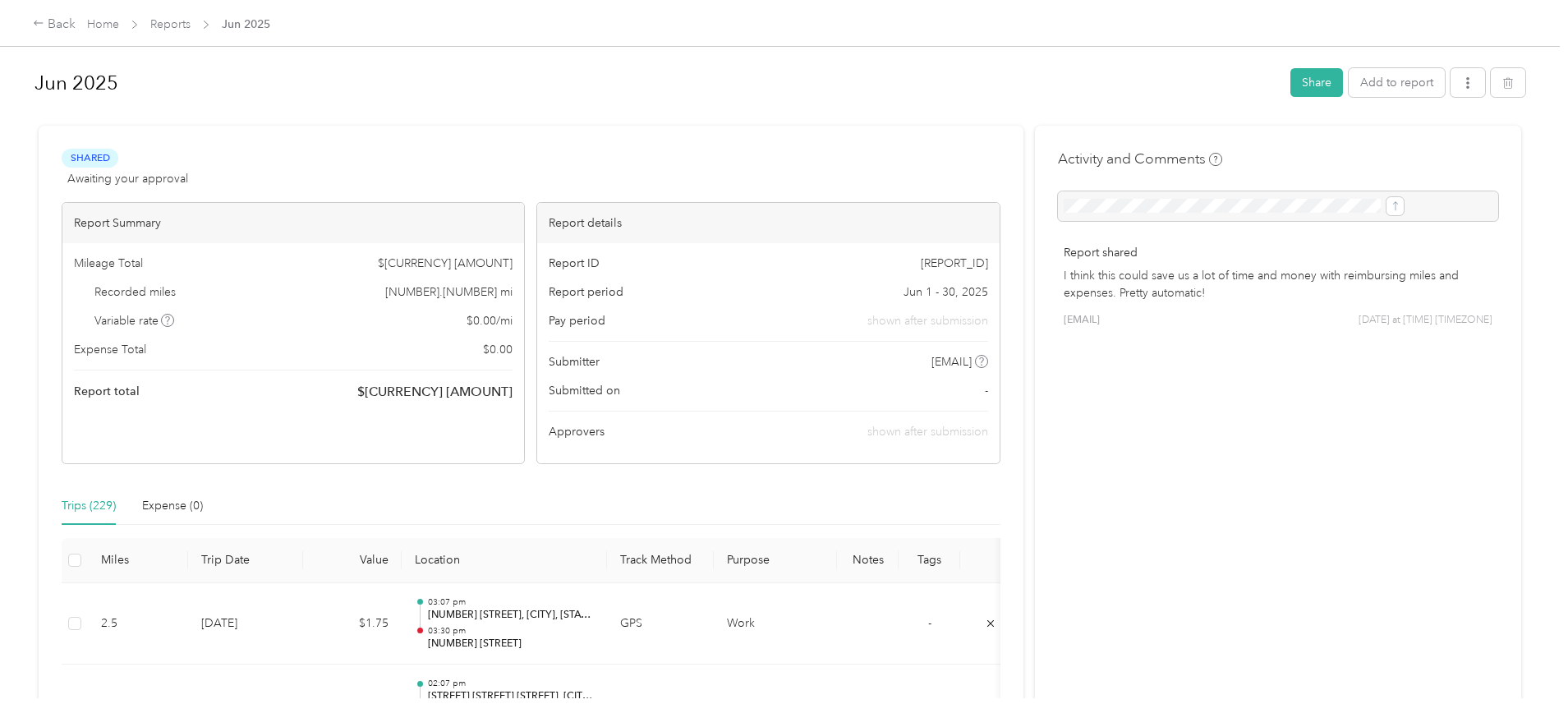 click on "Shared Awaiting your approval View  activity & comments Report Summary Mileage Total $ [CURRENCY] [AMOUNT] Recorded miles [NUMBER]   mi Variable rate   $ [AMOUNT] / mi Expense Total $ [AMOUNT] Report total $ [AMOUNT] Report total $ [AMOUNT] Report details Report ID [REPORT_ID] Report period [MONTH] [NUMBER] - [NUMBER], [YEAR] Pay period shown after submission Submitter [EMAIL] Submitted on - Approvers shown after submission Trips ([NUMBER]) Expense ([NUMBER]) Miles Trip Date Value Location Track Method Purpose Notes Tags                     [NUMBER].[NUMBER] [DATE] $[NUMBER].[NUMBER] [TIME] [NUMBER] [STREET], [CITY], [STATE] [POSTAL_CODE], [COUNTRY]  [TIME] [NUMBER] [STREET]  GPS Work - [NUMBER].[NUMBER] [DATE] $[NUMBER].[NUMBER] [TIME] [STREET] & [STREET], [CITY], [STATE] [POSTAL_CODE], [COUNTRY]  [TIME] [NUMBER] [STREET], [CITY], [STATE] [POSTAL_CODE], [COUNTRY]  GPS Work - [NUMBER].[NUMBER] [DATE] $[NUMBER].[NUMBER] [TIME] [AREA_NAME] [CITY] [TIME] [NUMBER] [STREET], [CITY], [STATE] [POSTAL_CODE], [COUNTRY]  GPS Work - [NUMBER].[NUMBER] [DATE] $[NUMBER].[NUMBER] [TIME] [TIME]" at bounding box center [779, 9739] 